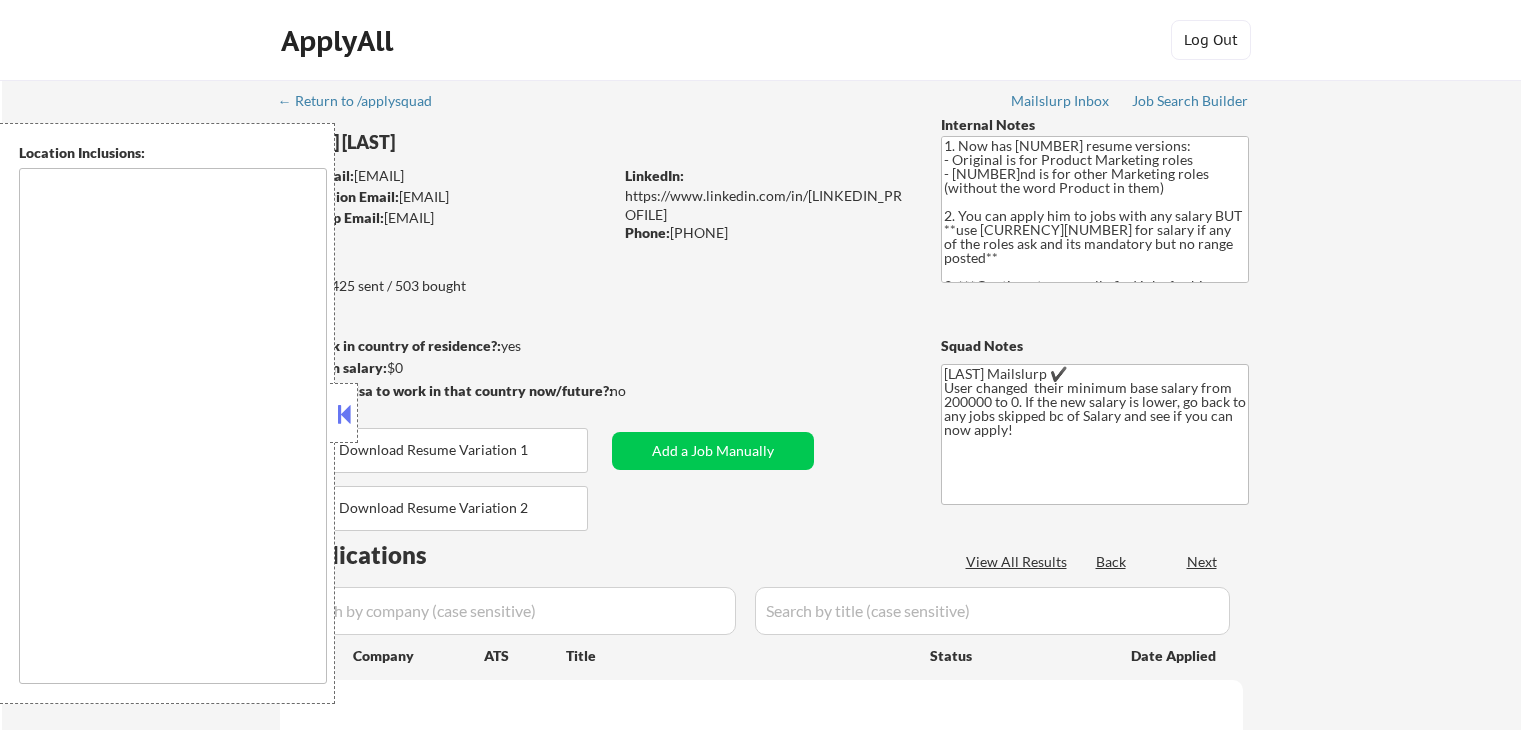 type on "San Francisco, CA   Daly City, CA   South San Francisco, CA   Brisbane, CA   Colma, CA   Pacifica, CA   San Bruno, CA   Millbrae, CA   Burlingame, CA   San Mateo, CA   Foster City, CA   Belmont, CA   Redwood City, CA   San Carlos, CA   Half Moon Bay, CA   Alameda, CA   Oakland, CA   Berkeley, CA   Emeryville, CA   Piedmont, CA   Albany, CA   El Cerrito, CA   Richmond, CA   San Leandro, CA   Hayward, CA   Union City, CA   Fremont, CA   Castro Valley, CA   San Rafael, CA   Larkspur, CA   Corte Madera, CA   Tiburon, CA   Sausalito, CA   Mill Valley, CA   [CITY], CA Moraga, CA   Lafayette, CA   Walnut Creek, CA   Concord, CA   San Pablo, CA   Hercules, CA   Pinole, CA   [CITY], CA   El Sobrante, CA   Pleasant Hill, CA   Martinez, CA   Dublin, CA   San Ramon, CA   Danville, CA   Brentwood, CA   Antioch, CA   Clayton, CA   Benicia, CA   Vallejo, CA Hillsborough, CA   Menlo Park, CA   Atherton, CA   Palo Alto, CA   Mountain View, CA   Los Altos, CA   Sunnyvale, CA   Santa Clara, CA   Newark, CA   Brisbane, CA Ple..." 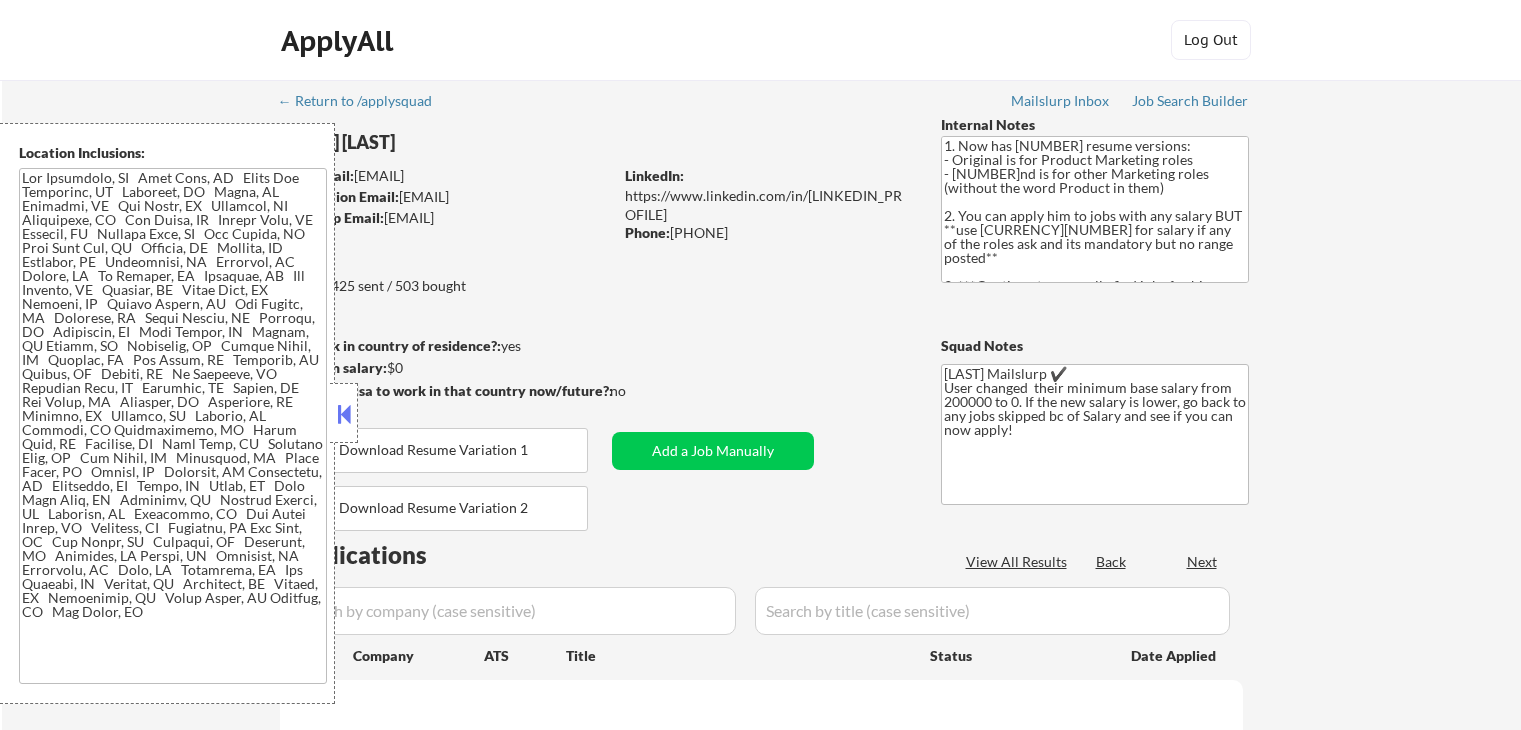scroll, scrollTop: 0, scrollLeft: 0, axis: both 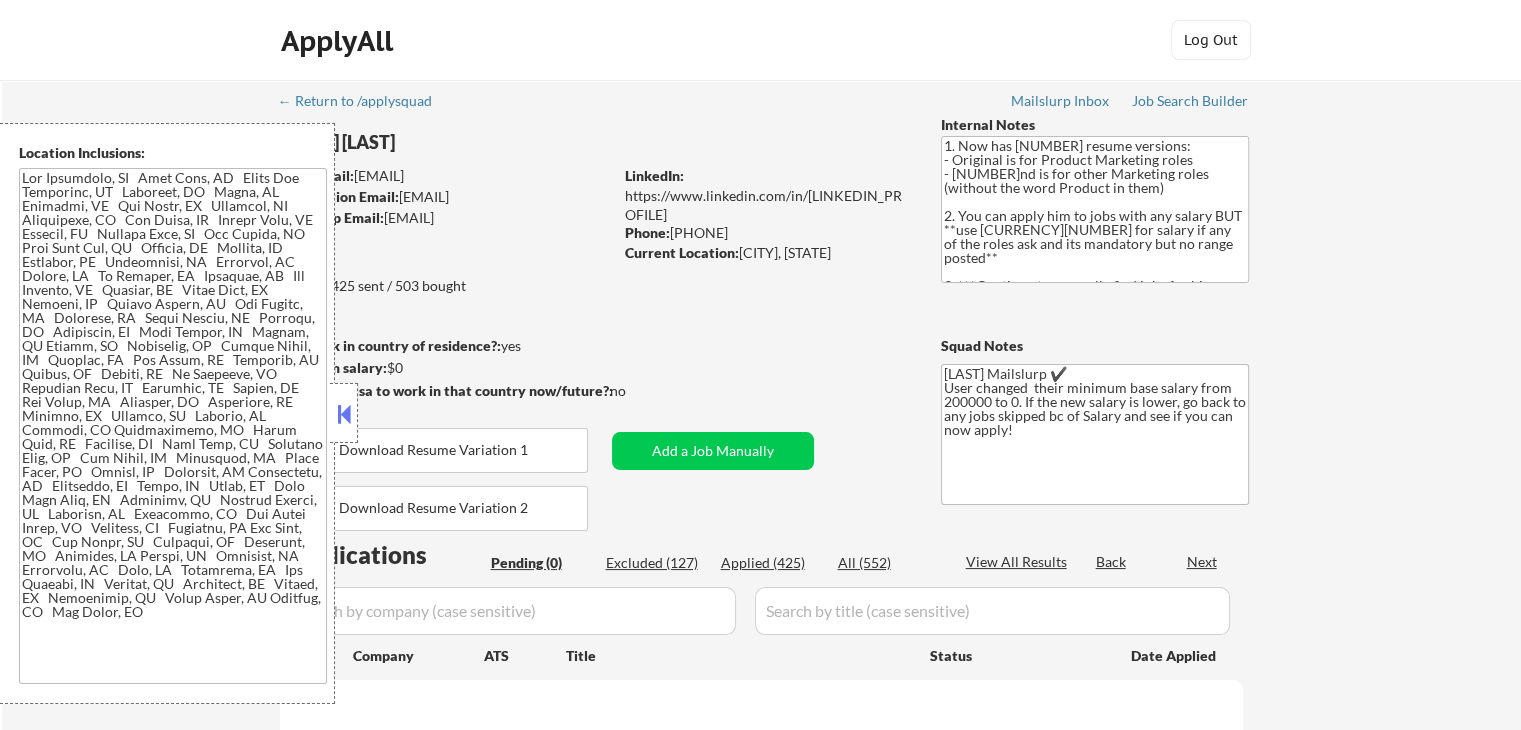 click at bounding box center [344, 414] 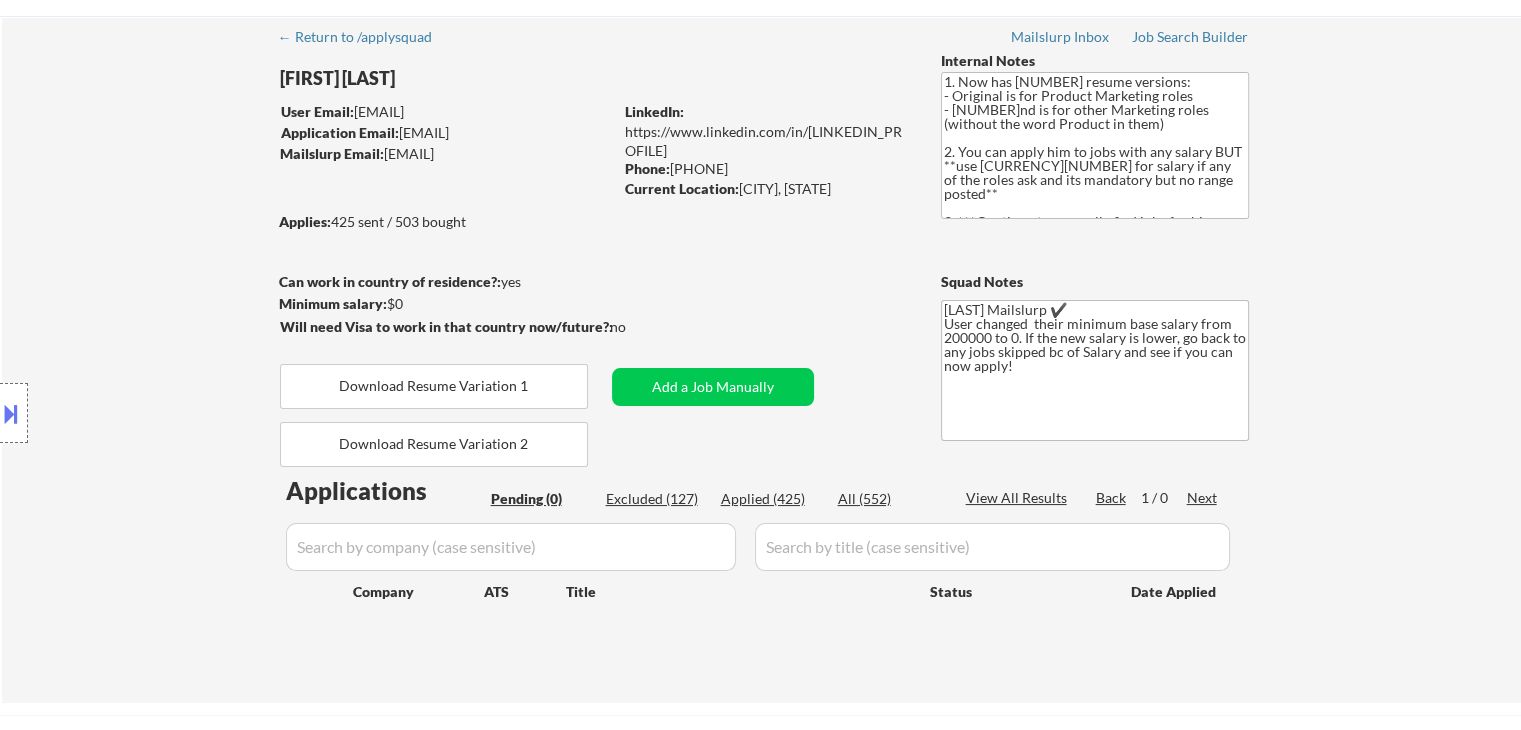 scroll, scrollTop: 100, scrollLeft: 0, axis: vertical 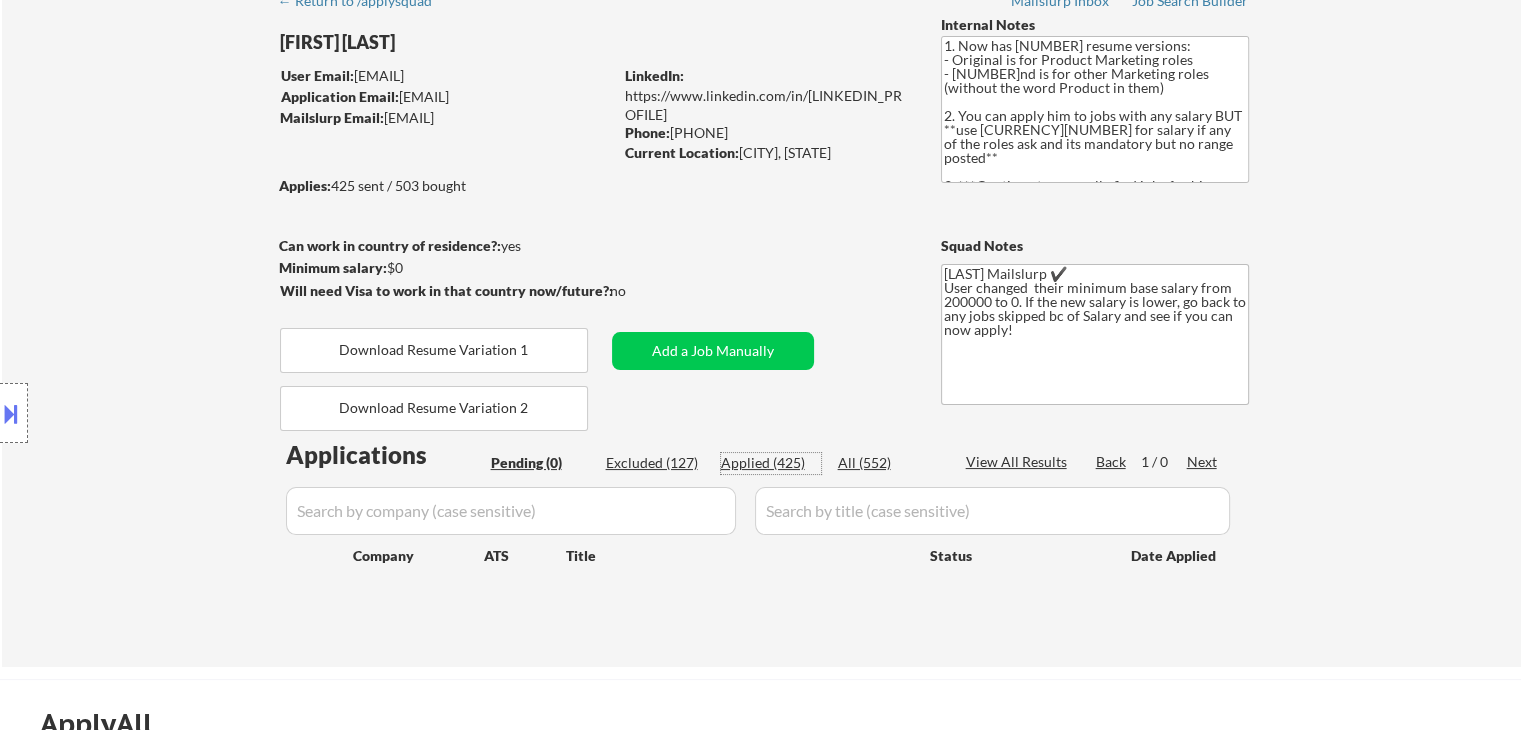 click on "Applied (425)" at bounding box center (771, 463) 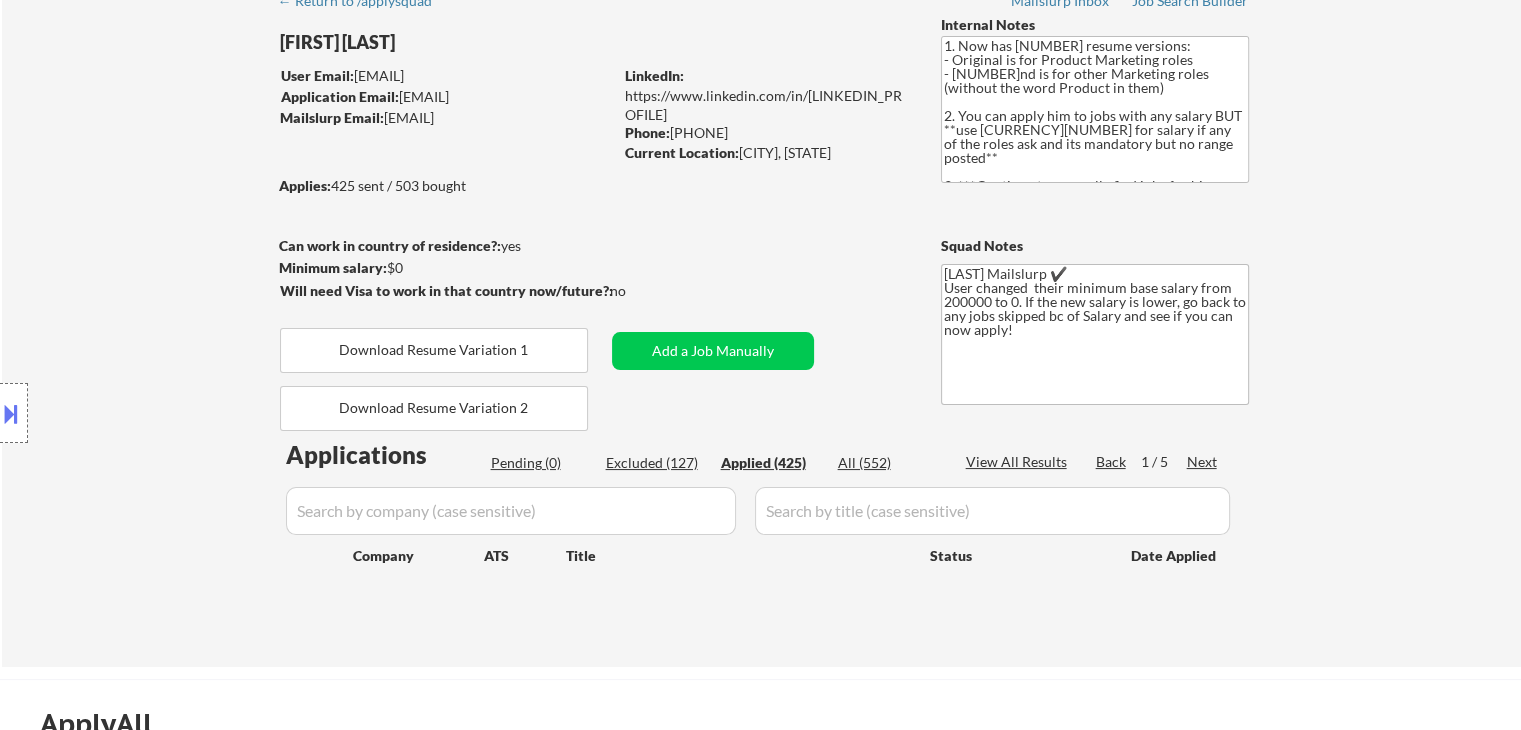 select on ""applied"" 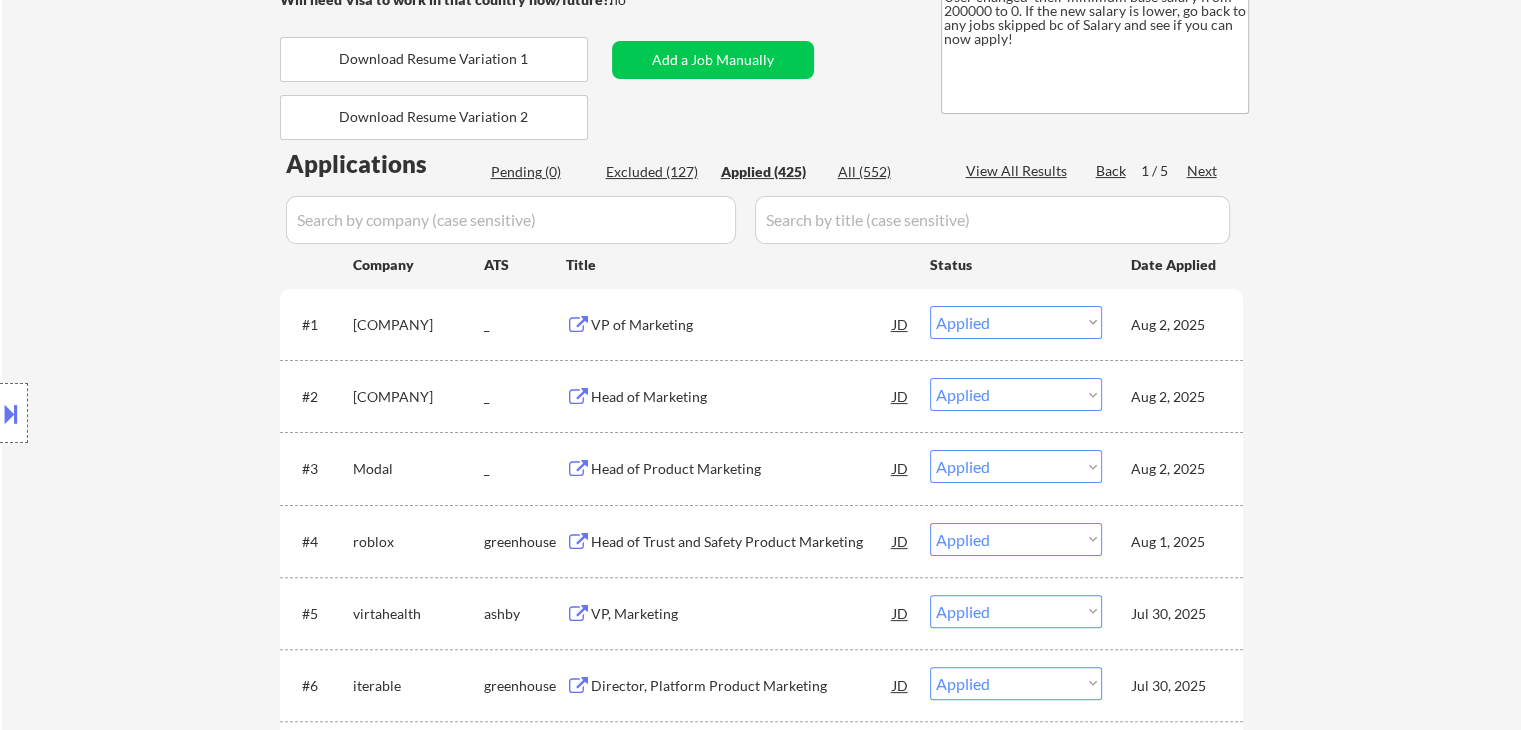 scroll, scrollTop: 500, scrollLeft: 0, axis: vertical 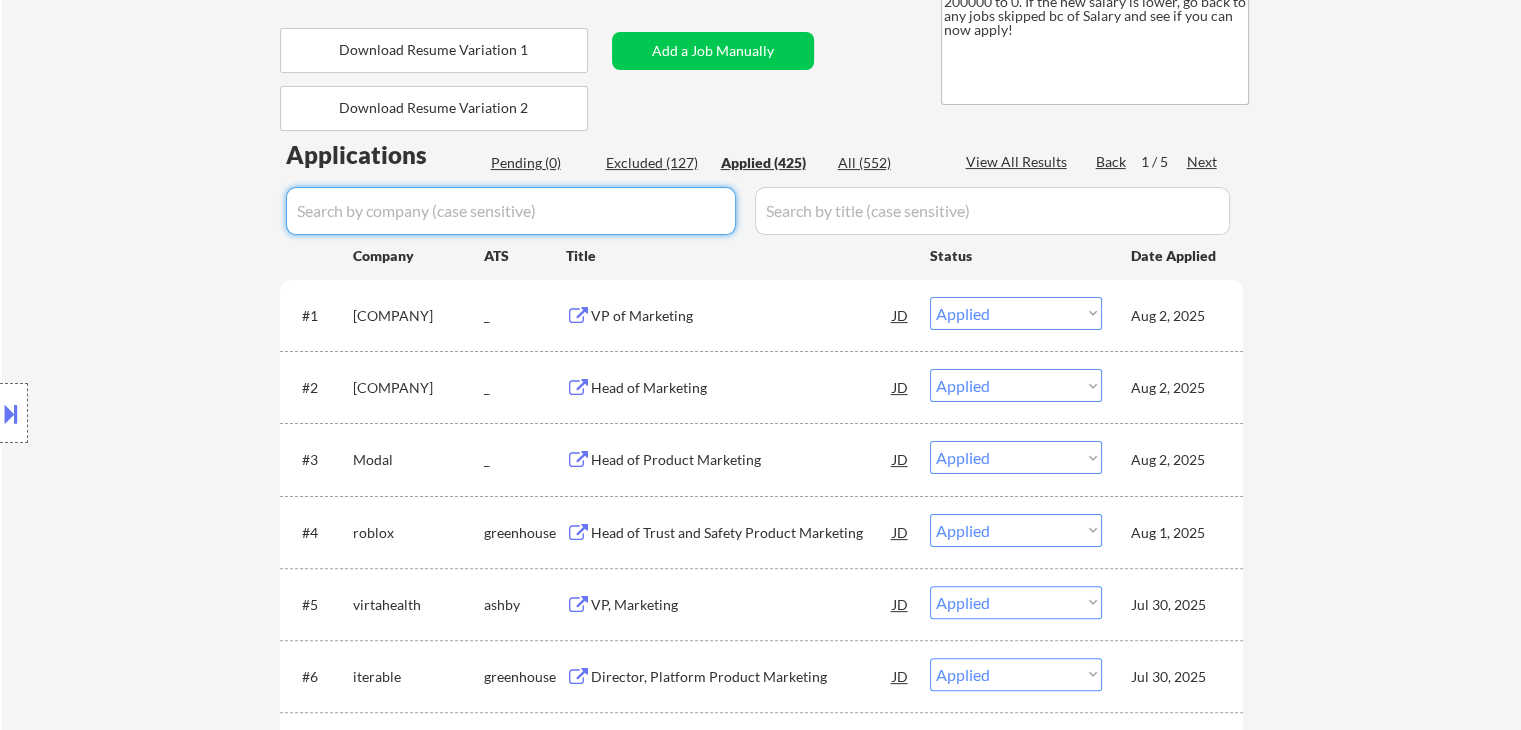 click at bounding box center (511, 211) 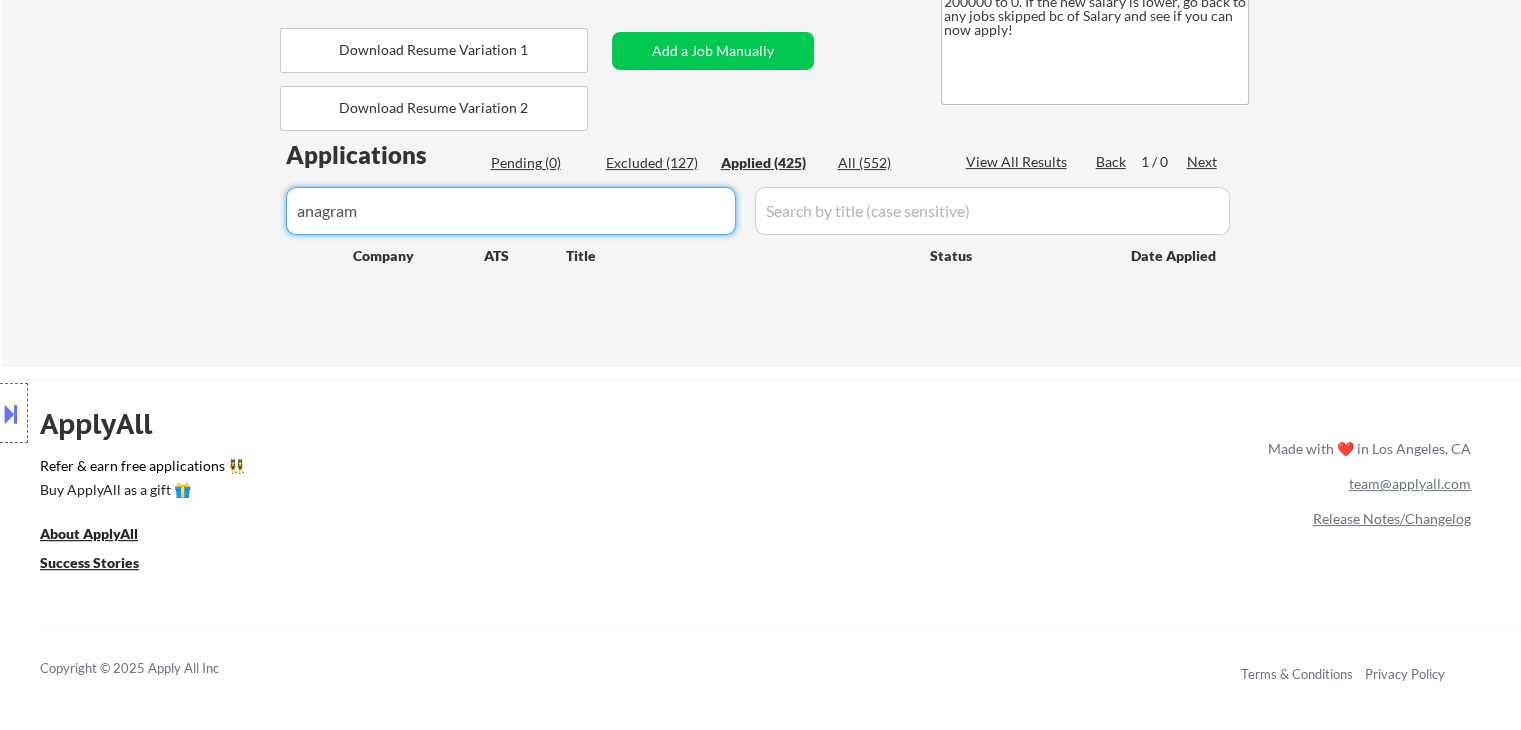 drag, startPoint x: 424, startPoint y: 217, endPoint x: 92, endPoint y: 205, distance: 332.2168 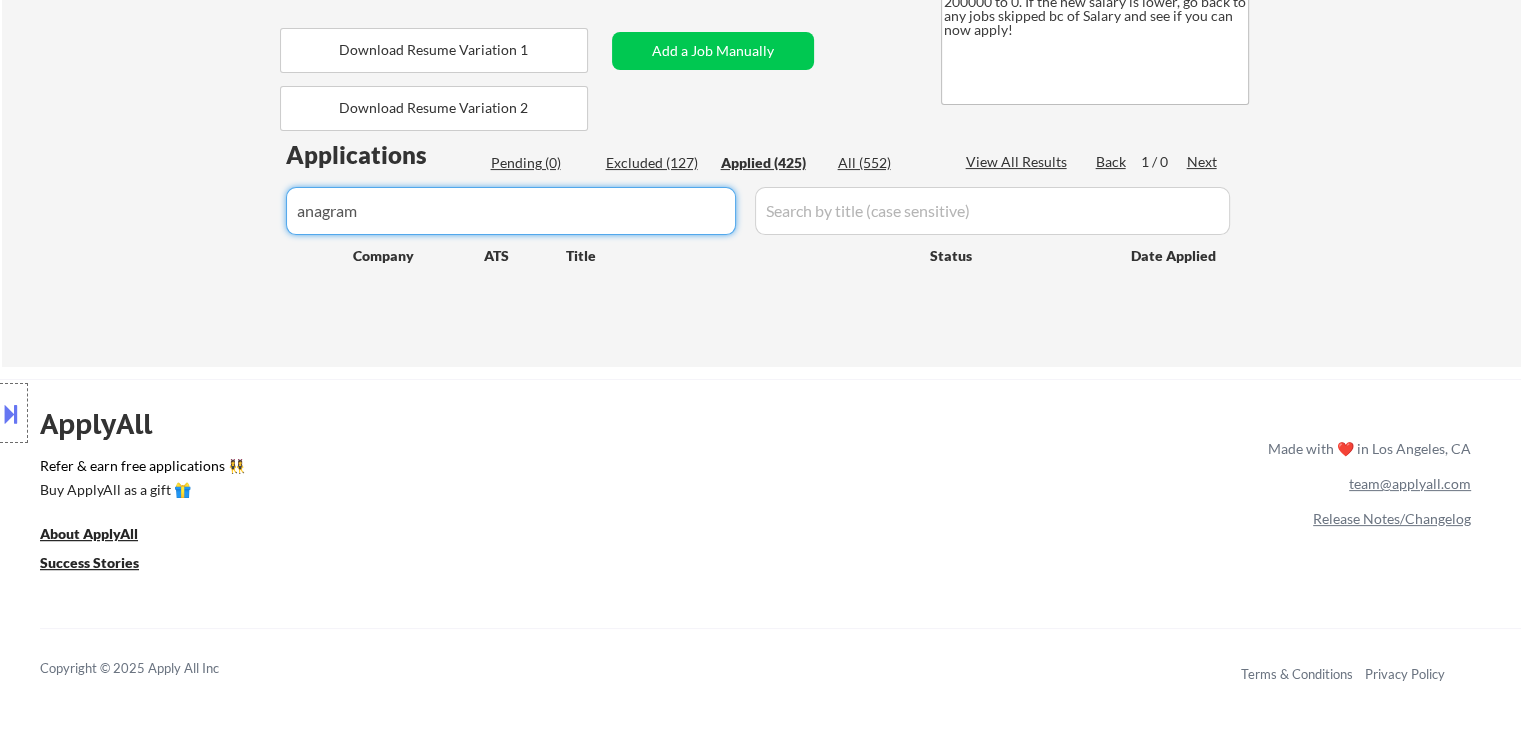 click on "← Return to /applysquad Mailslurp Inbox Job Search Builder [FIRST] [LAST] User Email:  [EMAIL] Application Email:  [EMAIL] Mailslurp Email:  [EMAIL] LinkedIn:   https://www.linkedin.com/in/[LINKEDIN_PROFILE]
Phone:  [PHONE] Current Location:  [CITY], [STATE] Applies:  425 sent / 503 bought Internal Notes Can work in country of residence?:  yes Squad Notes Minimum salary:  $0 Will need Visa to work in that country now/future?:   no Download Resume Variation 1 Add a Job Manually Download Resume Variation 2 [LAST] Mailslurp ✔️
User changed  their minimum base salary from 200000 to 0. If the new salary is lower, go back to any jobs skipped bc of Salary and see if you can now apply! Applications Pending (0) Excluded (127) Applied (425) All (552) View All Results Back 1 / 0
Next Company ATS Title Status Date Applied #1 doxel lever Head of Product Marketing JD Choose an option... Pending Applied Excluded (Questions) Excluded (Expired) #2 _" at bounding box center [760, -35] 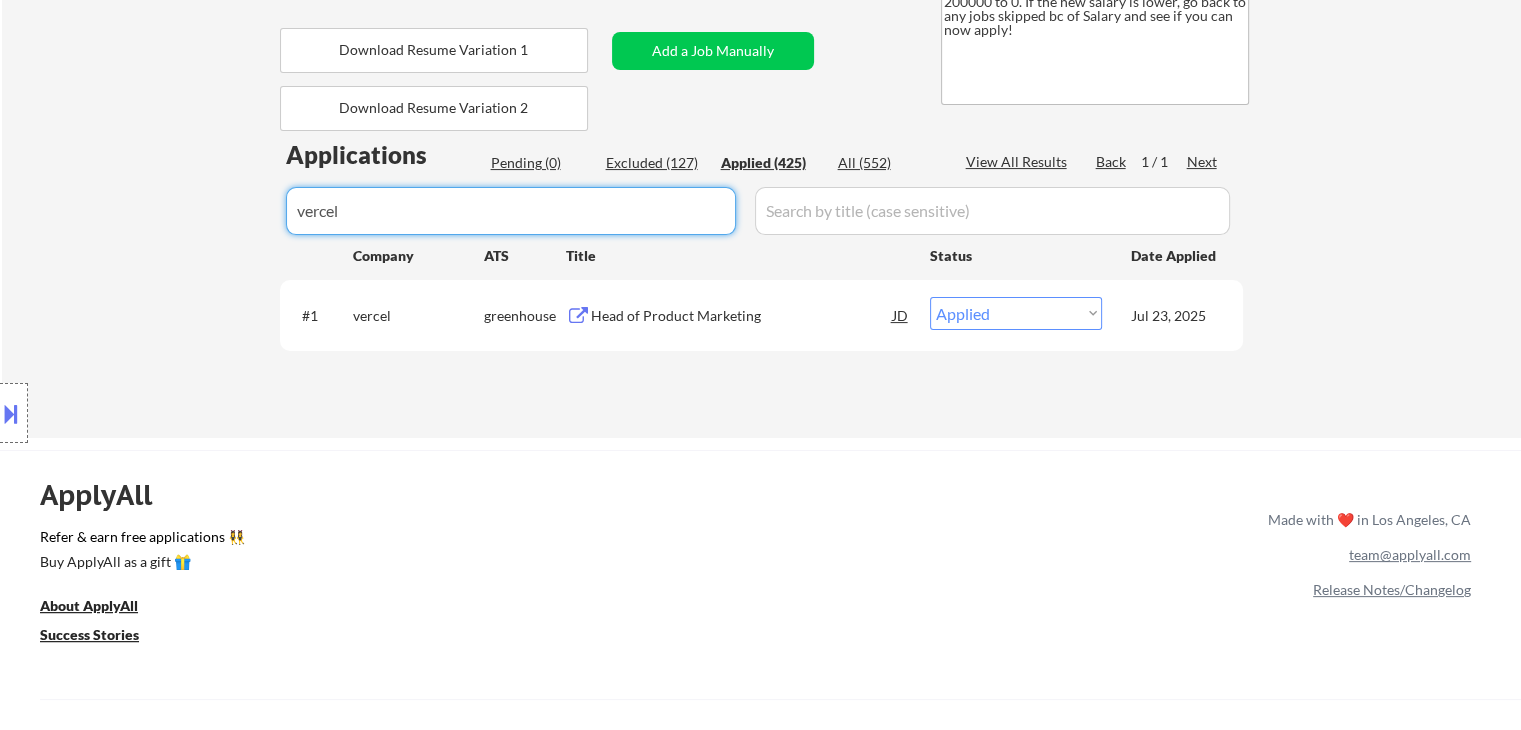 drag, startPoint x: 374, startPoint y: 215, endPoint x: 215, endPoint y: 216, distance: 159.00314 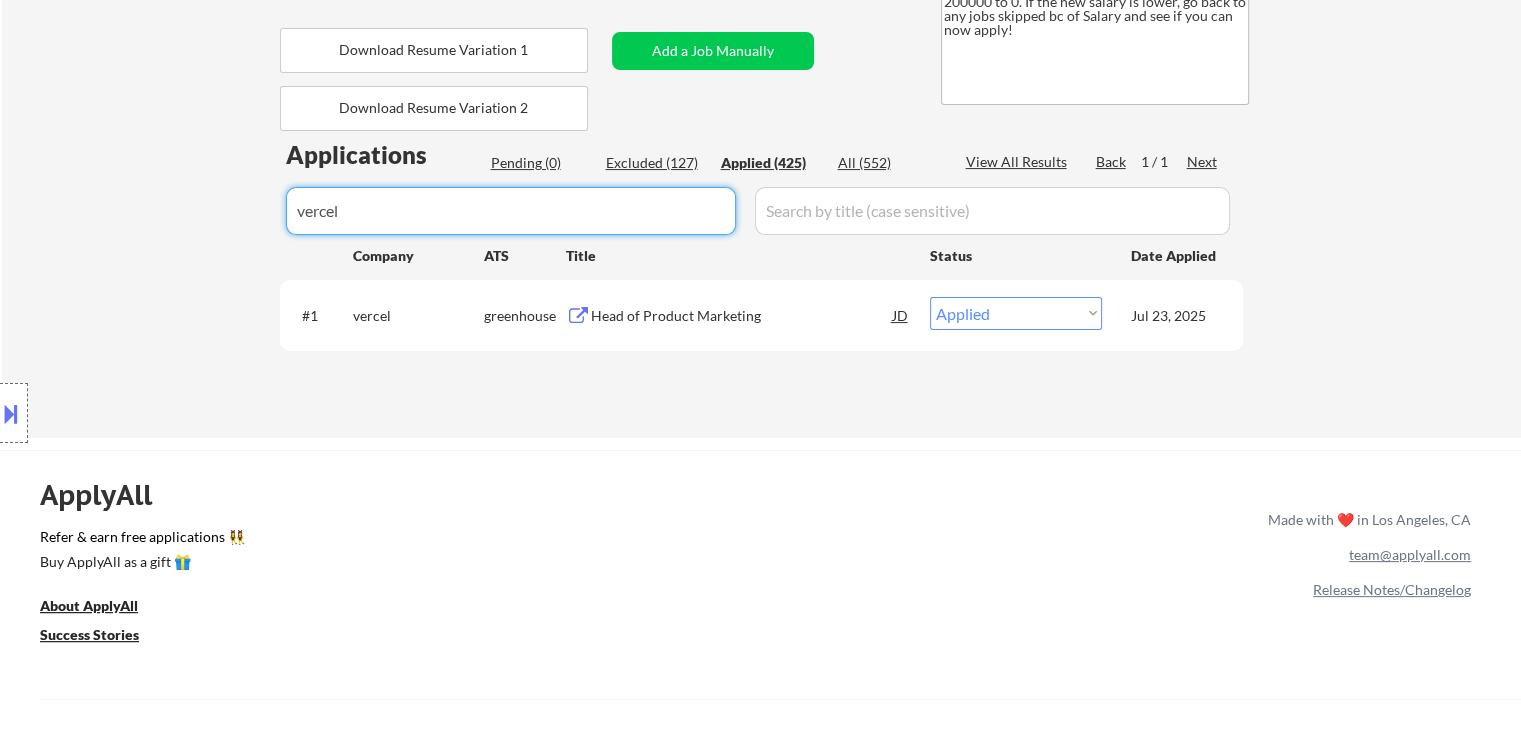 paste on "doxel" 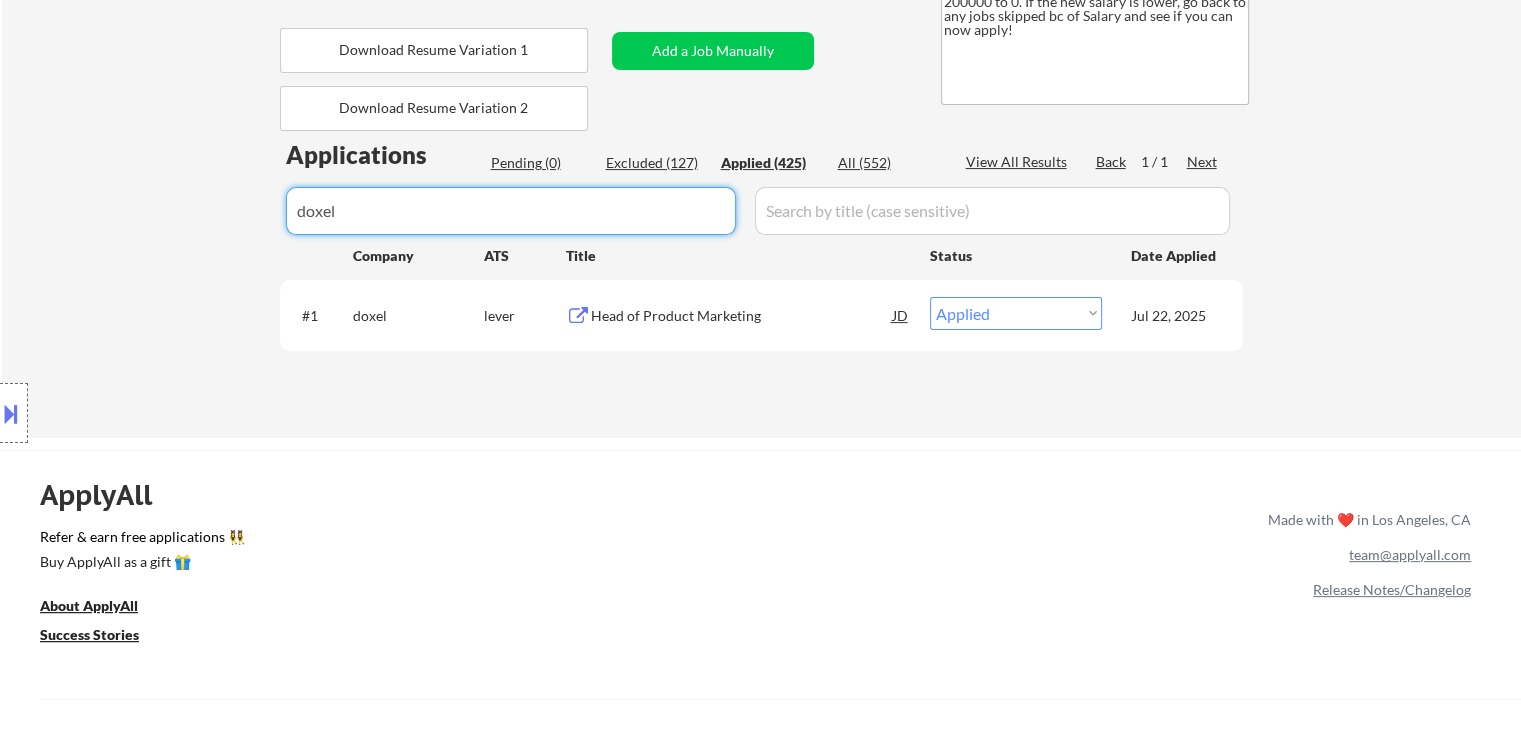 click at bounding box center (511, 211) 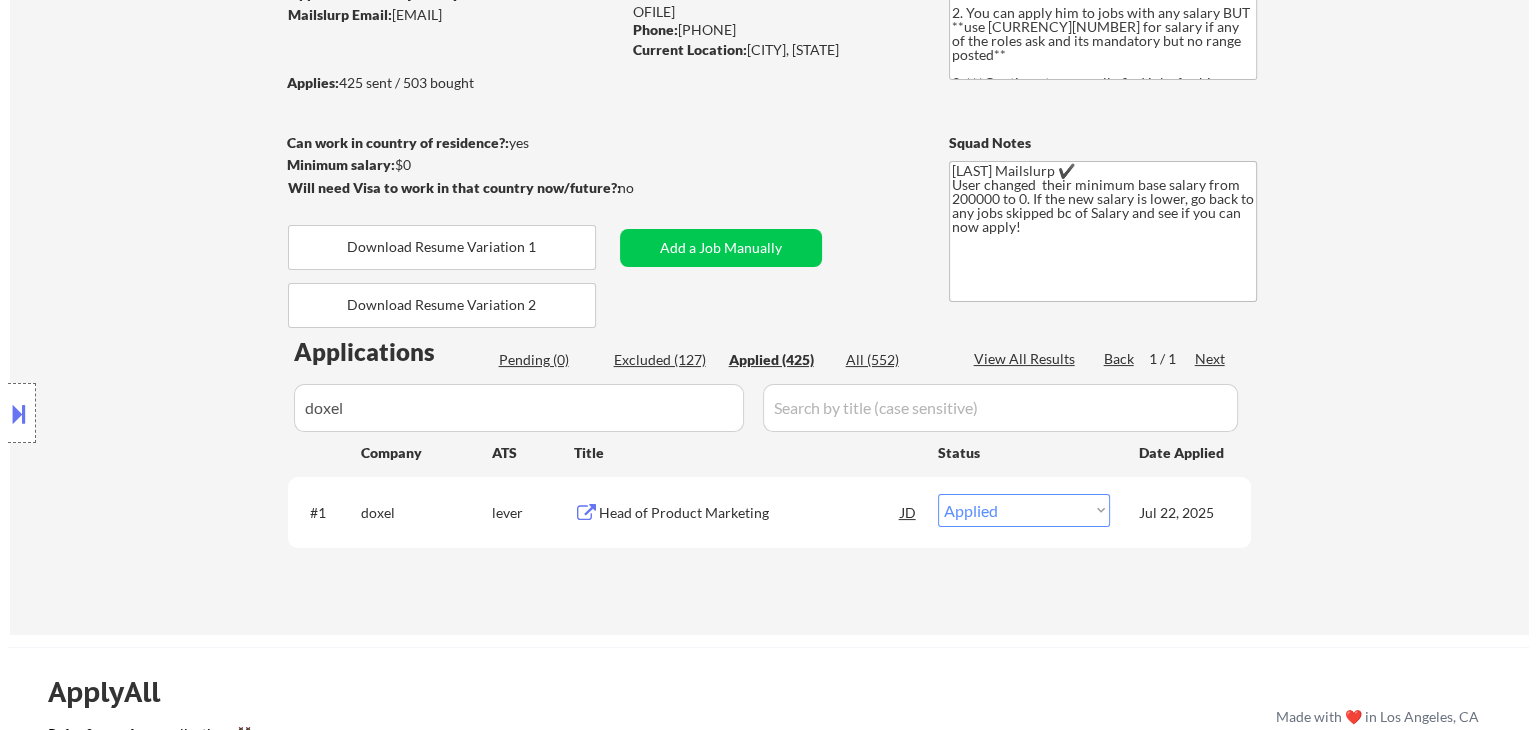 scroll, scrollTop: 200, scrollLeft: 0, axis: vertical 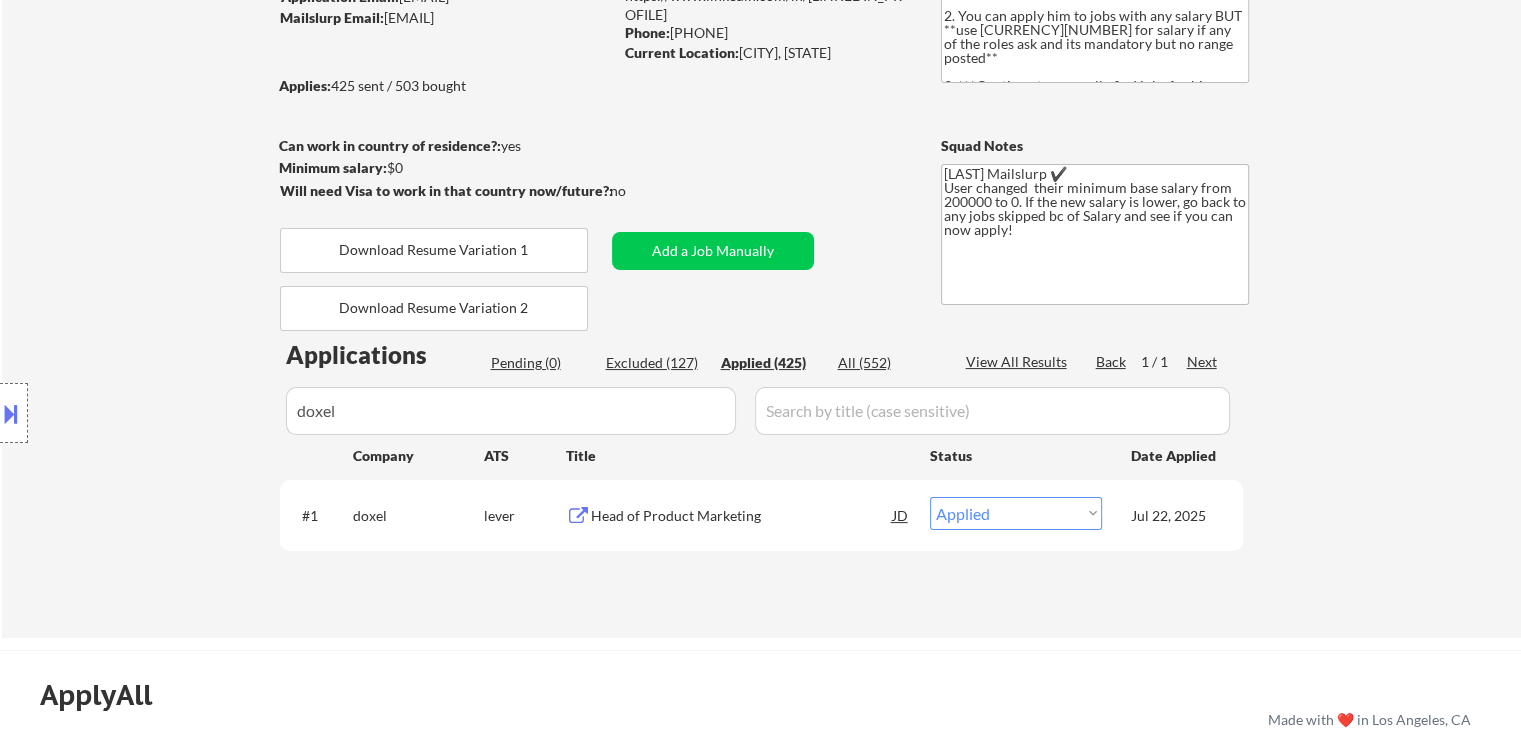drag, startPoint x: 346, startPoint y: 405, endPoint x: 227, endPoint y: 401, distance: 119.06721 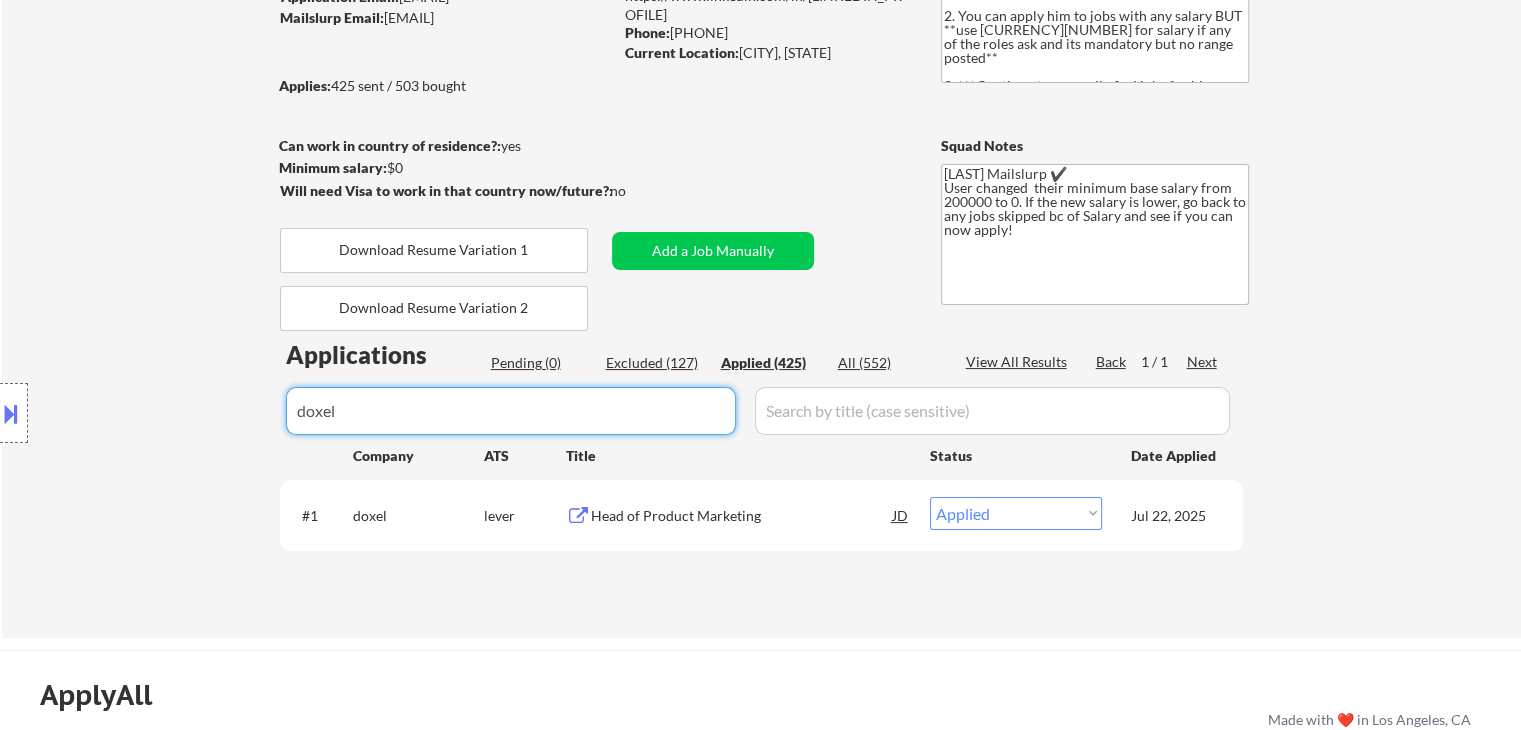 drag, startPoint x: 368, startPoint y: 407, endPoint x: 229, endPoint y: 407, distance: 139 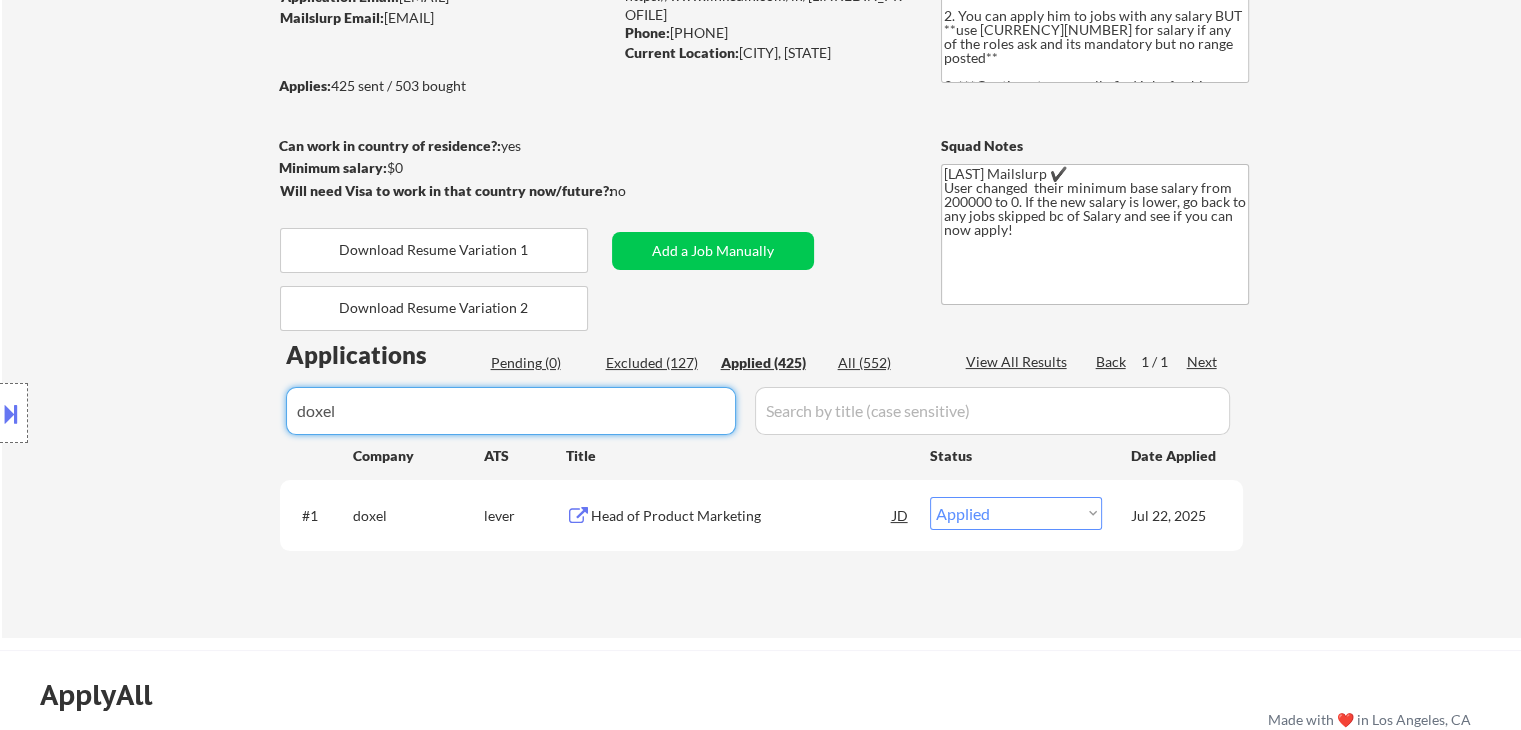 click on "← Return to /applysquad Mailslurp Inbox Job Search Builder [FIRST] [LAST] User Email:  [EMAIL] Application Email:  [EMAIL] Mailslurp Email:  [EMAIL] LinkedIn:   https://www.linkedin.com/in/[LINKEDIN_PROFILE]
Phone:  [PHONE] Current Location:  [CITY], [STATE] Applies:  425 sent / 503 bought Internal Notes Can work in country of residence?:  yes Squad Notes Minimum salary:  $0 Will need Visa to work in that country now/future?:   no Download Resume Variation 1 Add a Job Manually Download Resume Variation 2 [LAST] Mailslurp ✔️
User changed  their minimum base salary from 200000 to 0. If the new salary is lower, go back to any jobs skipped bc of Salary and see if you can now apply! Applications Pending (0) Excluded (127) Applied (425) All (552) View All Results Back 1 / 1
Next Company ATS Title Status Date Applied #1 doxel lever Head of Product Marketing JD Choose an option... Pending Applied Excluded (Questions) Excluded (Expired) #2 _" at bounding box center [760, 165] 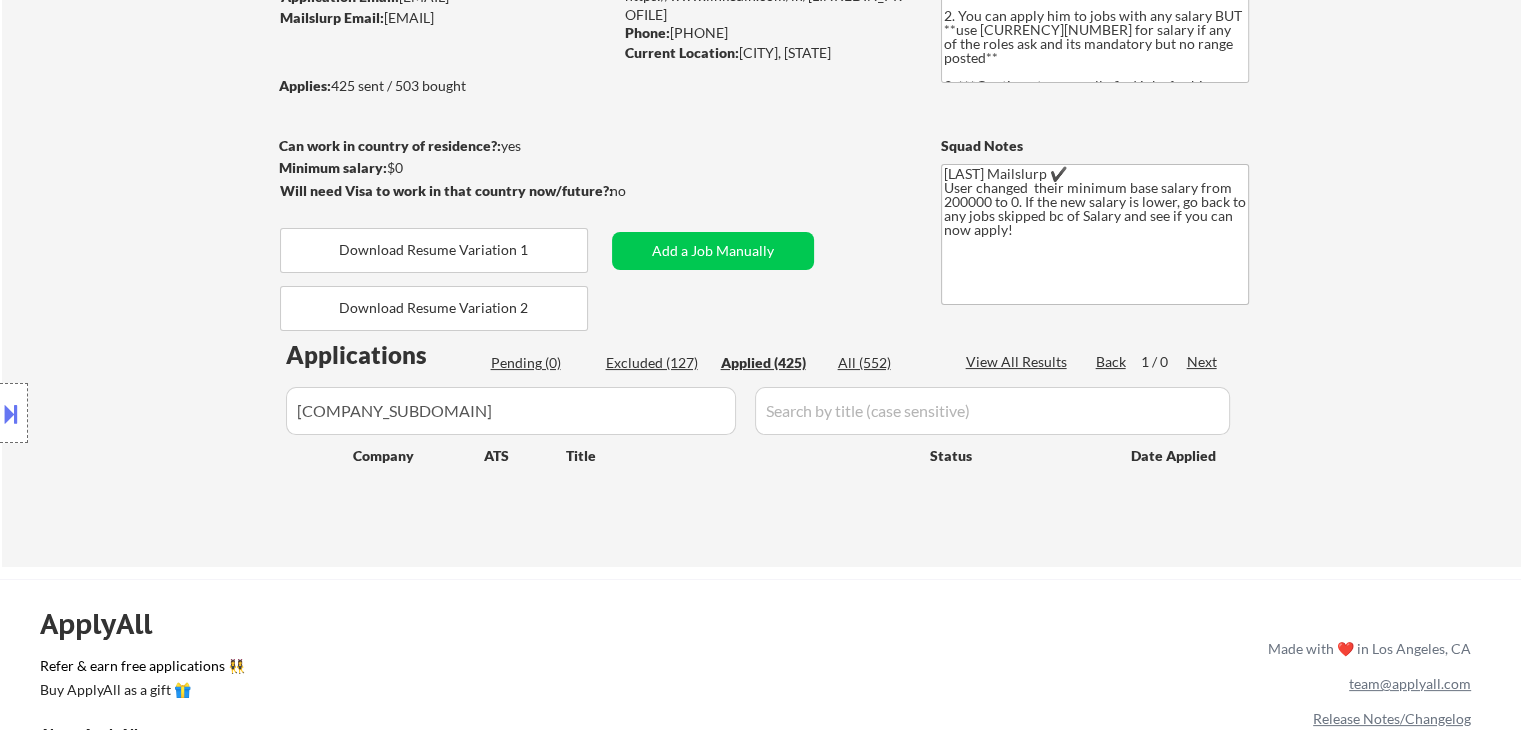 click on "Location Inclusions:" at bounding box center [179, 413] 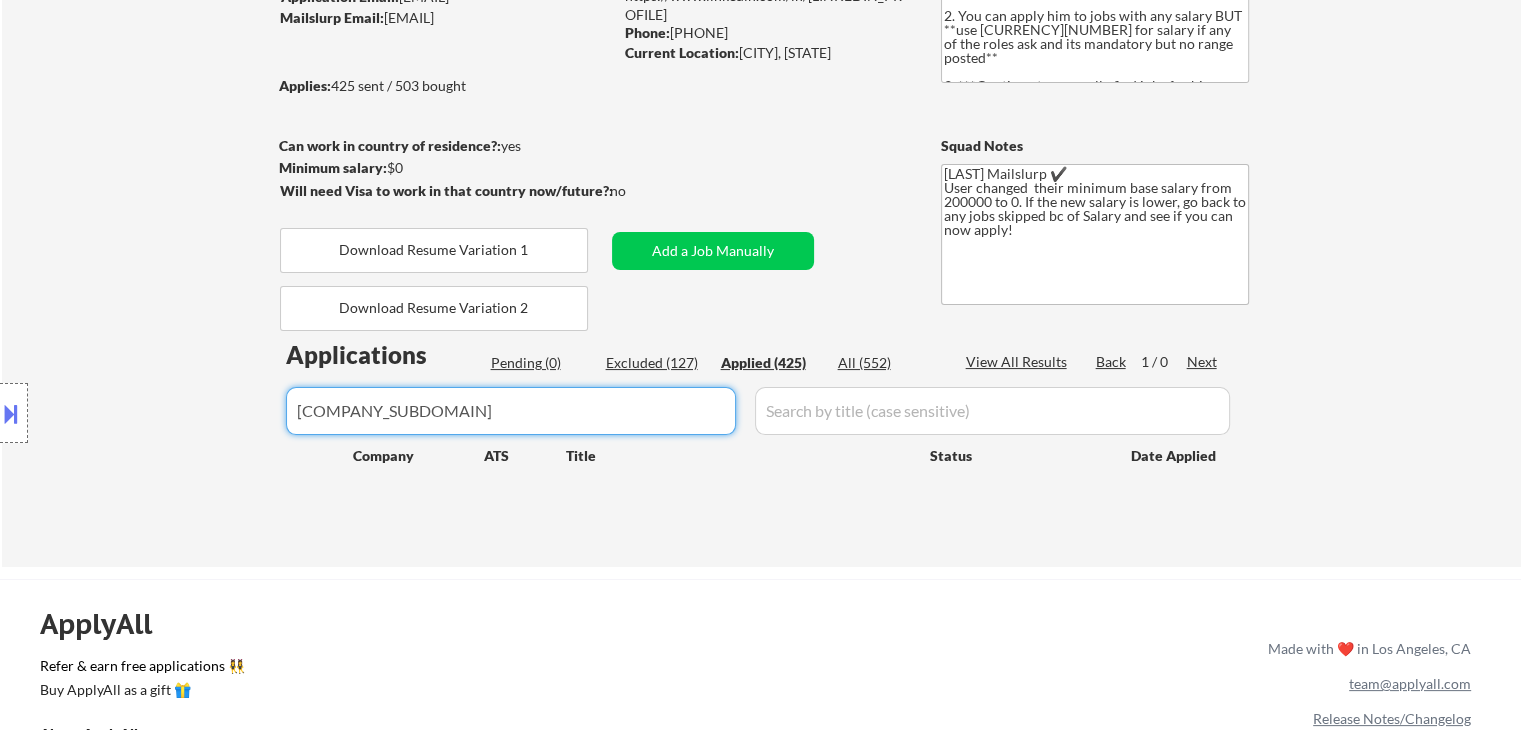 click at bounding box center [511, 411] 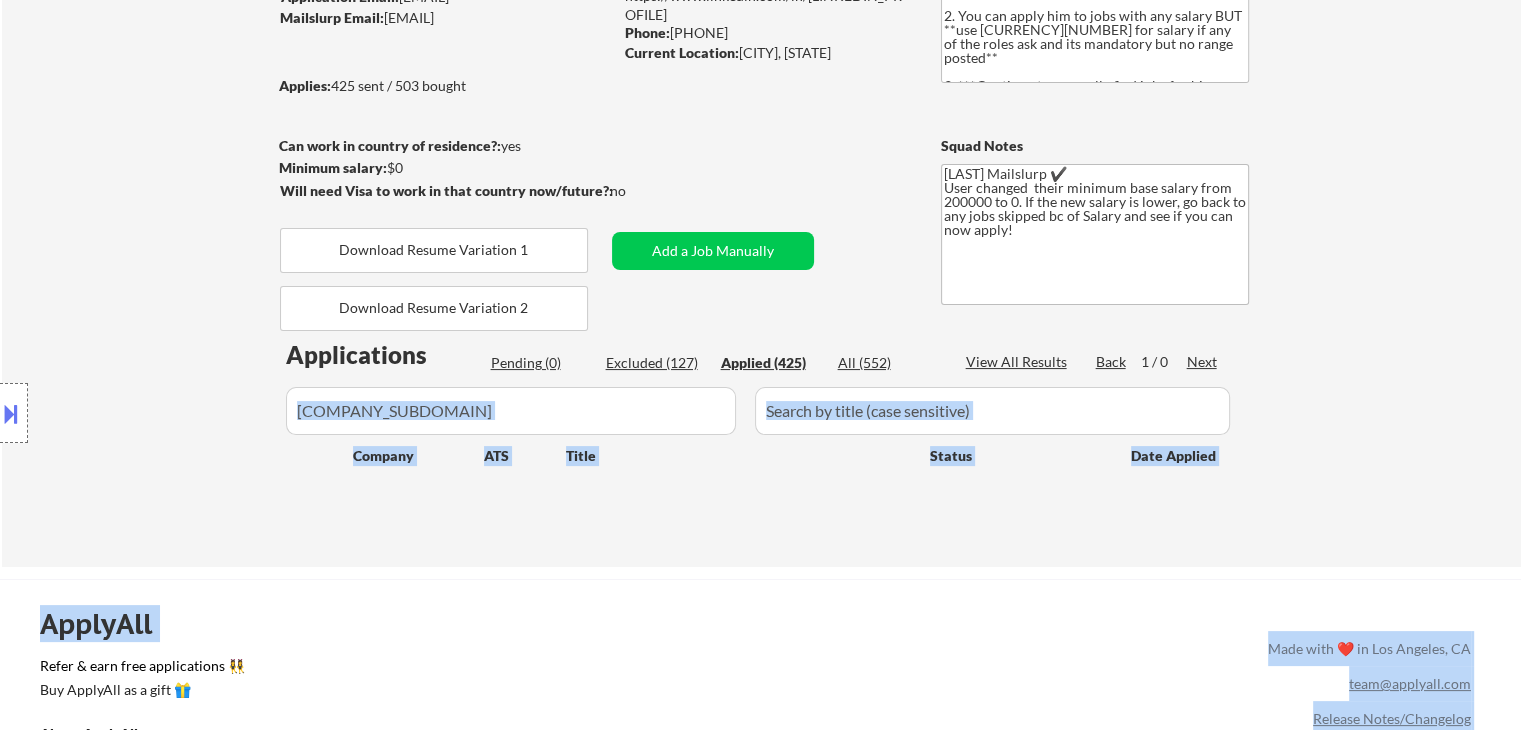 drag, startPoint x: 338, startPoint y: 407, endPoint x: 525, endPoint y: 430, distance: 188.40913 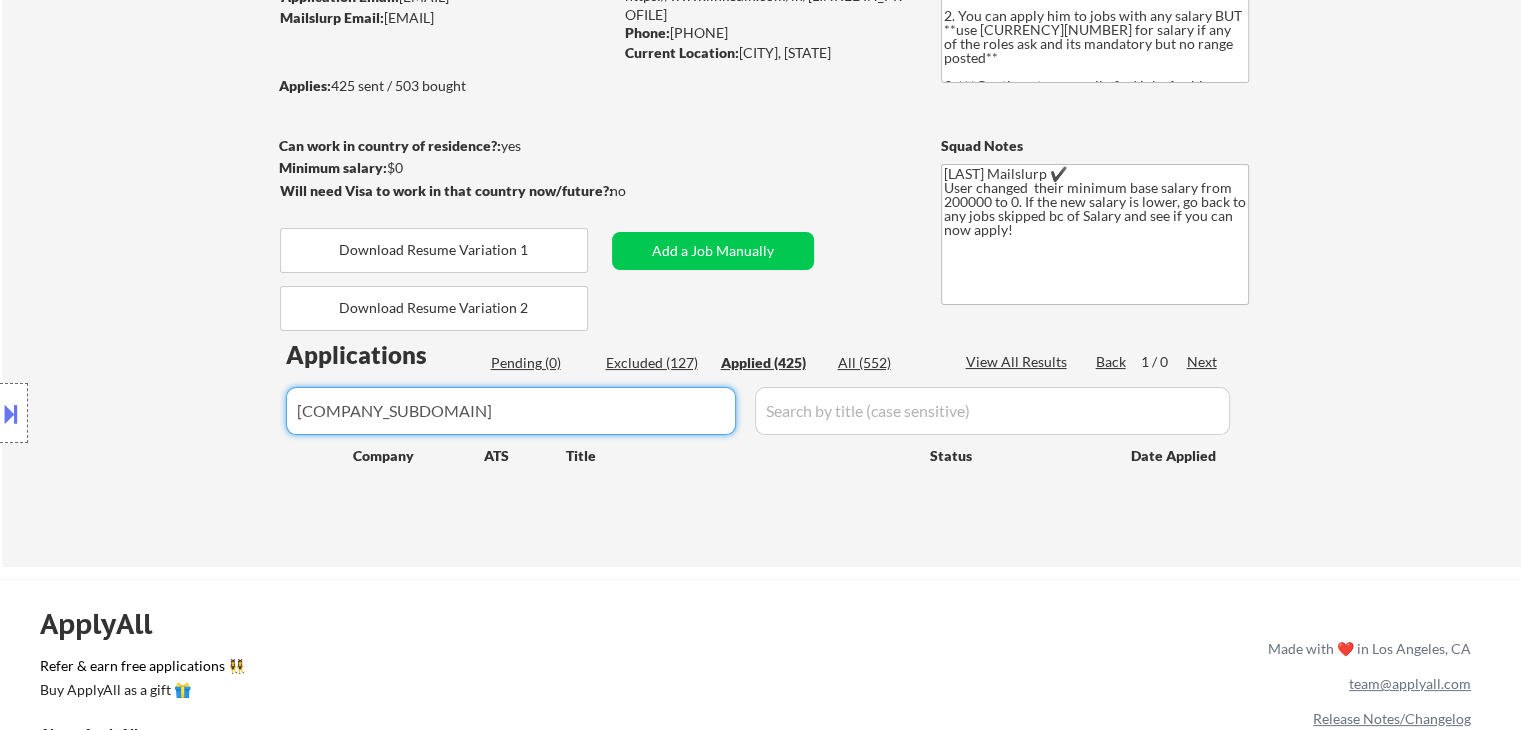 click at bounding box center (511, 411) 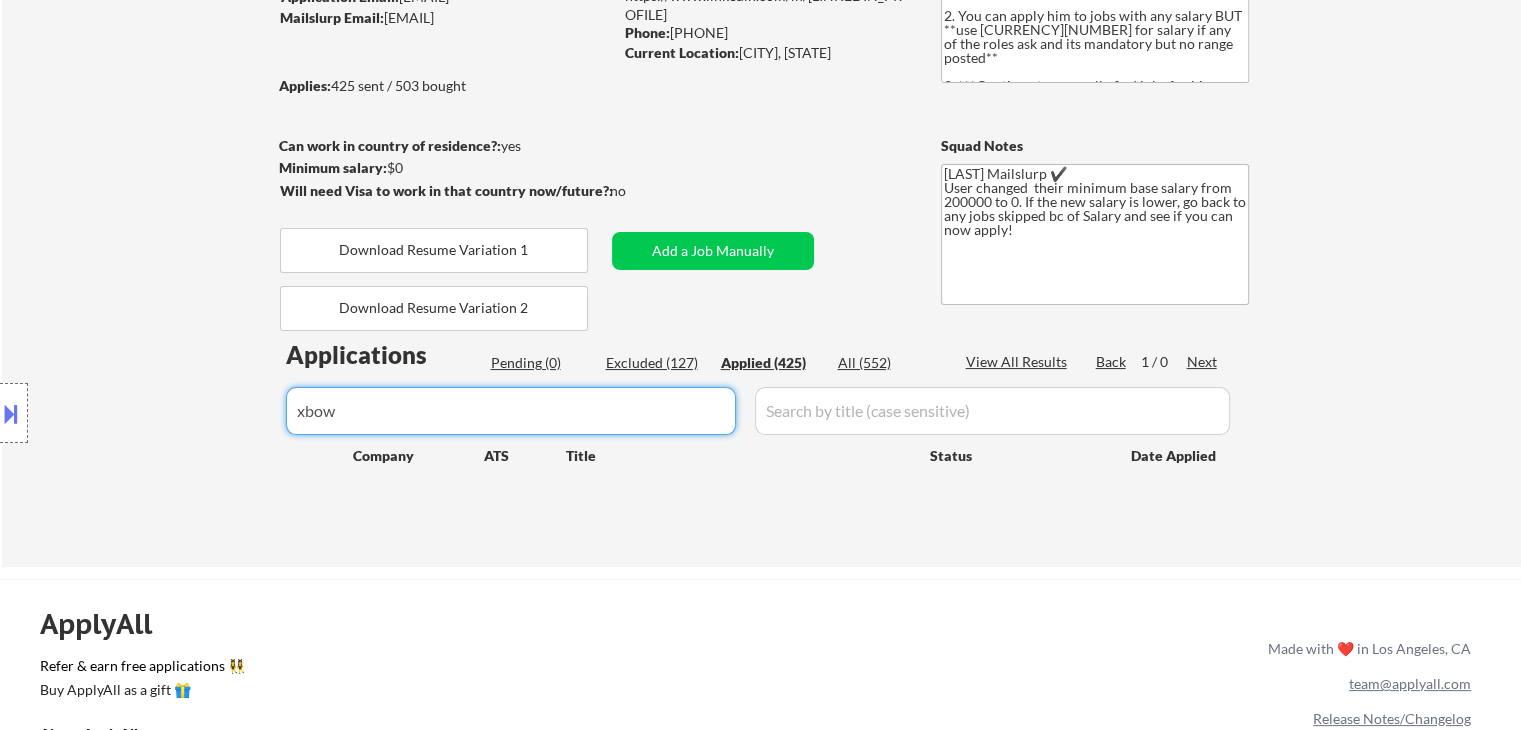 type on "xbow" 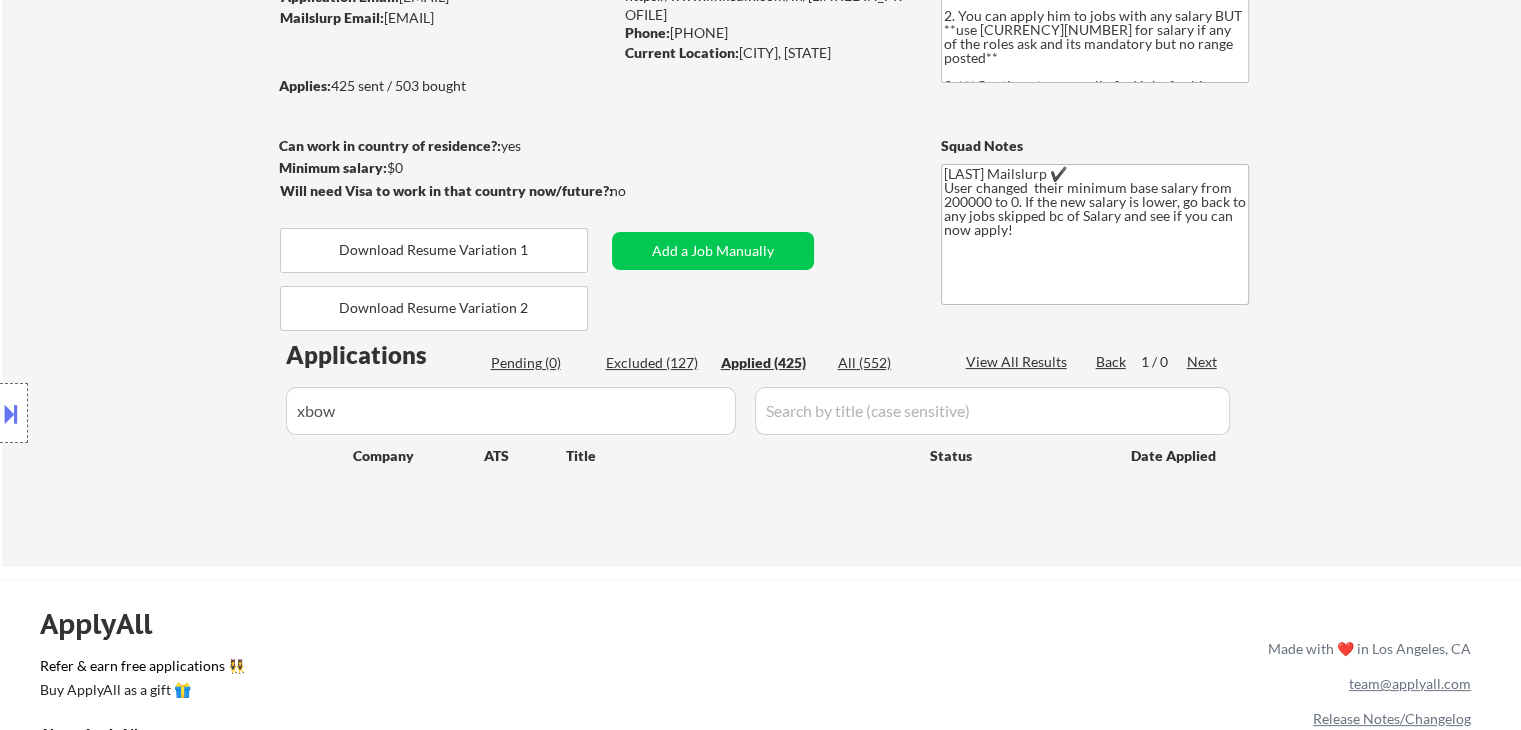 click at bounding box center [11, 413] 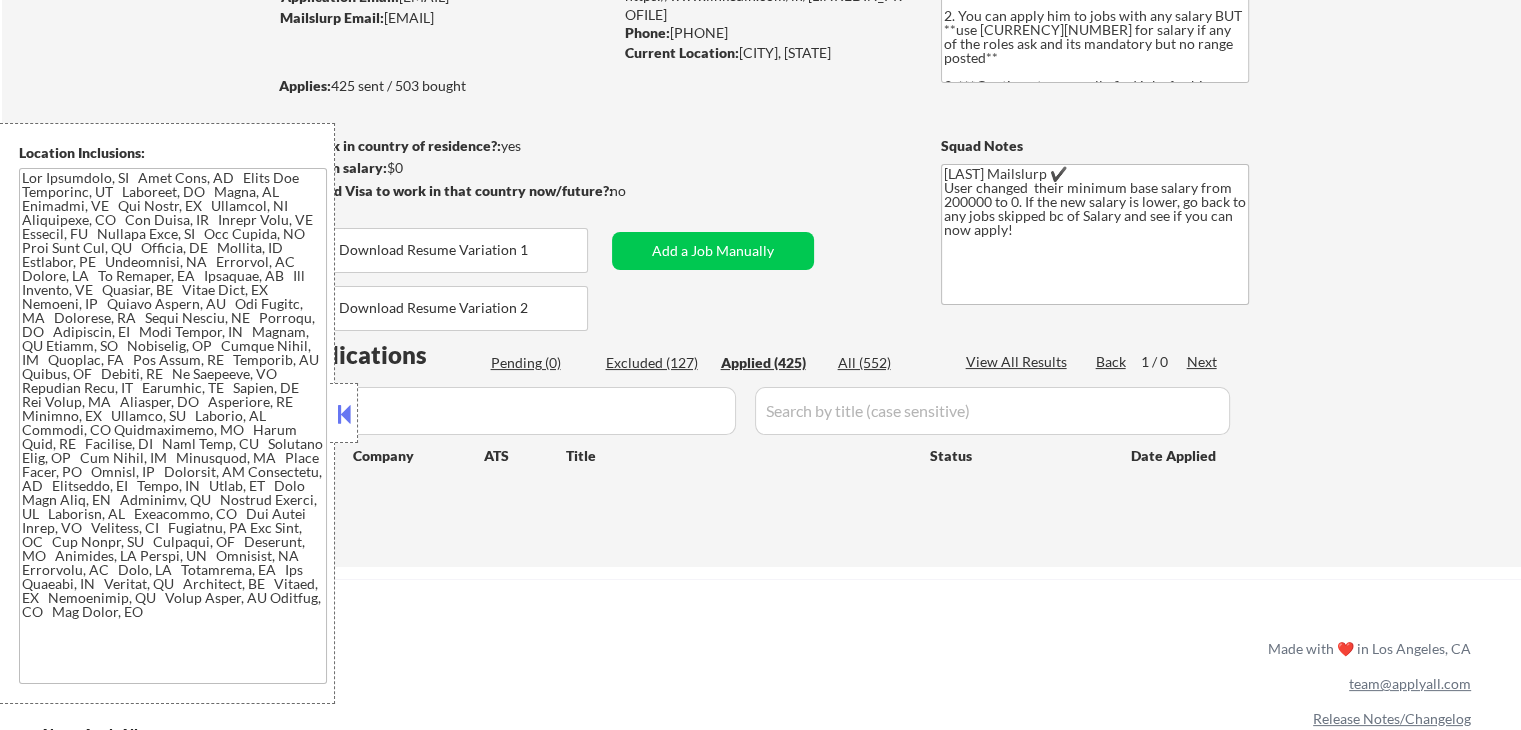 click at bounding box center (344, 414) 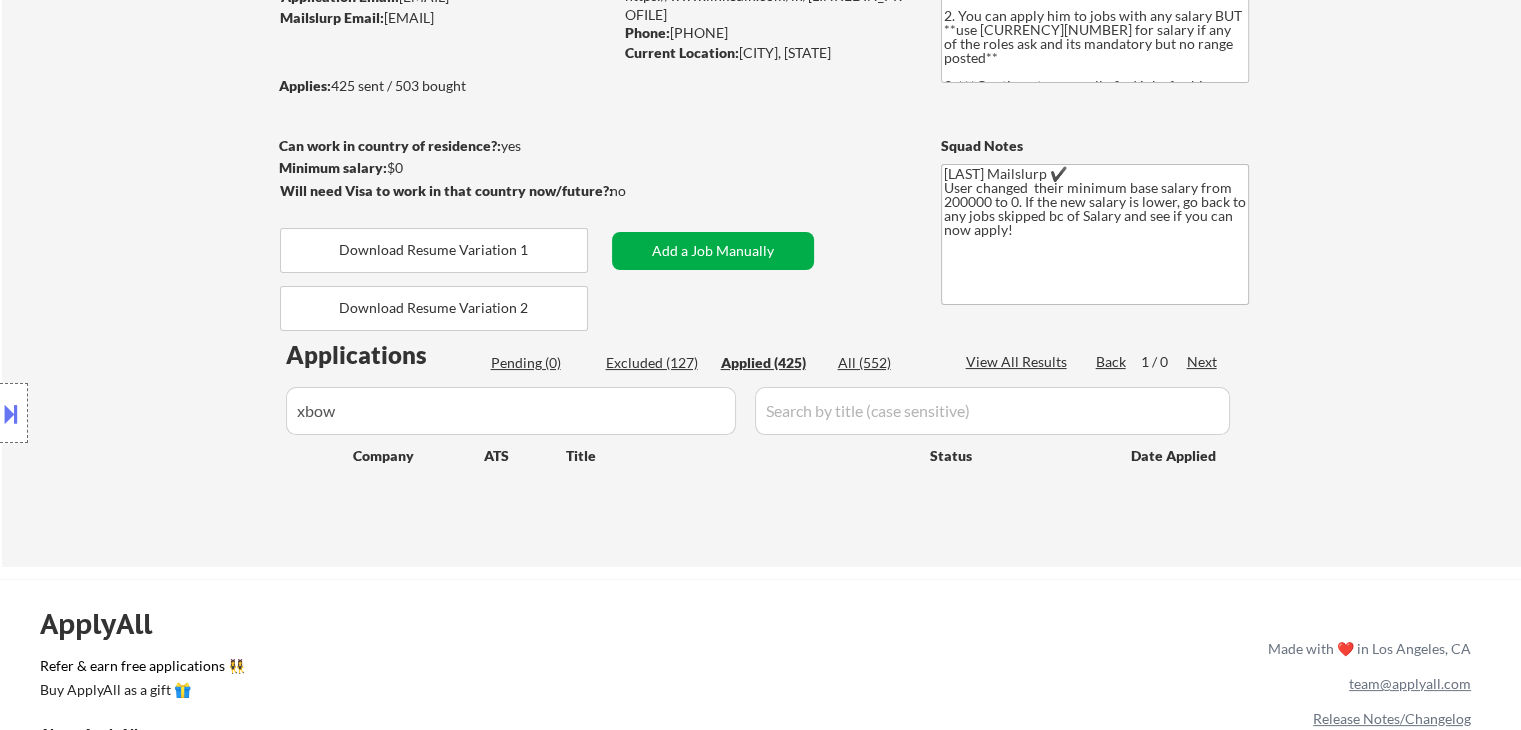 click on "Add a Job Manually" at bounding box center [713, 251] 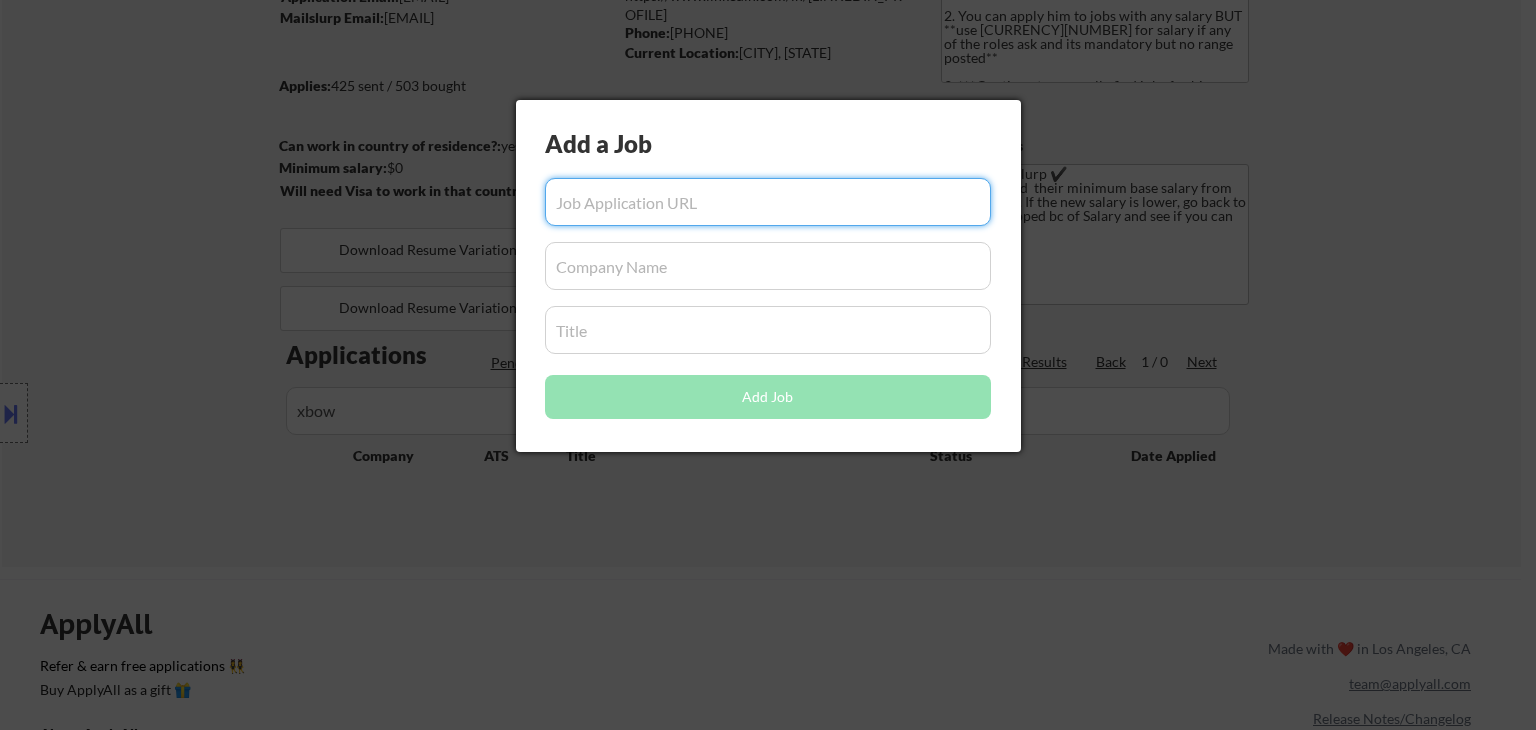 click at bounding box center (768, 202) 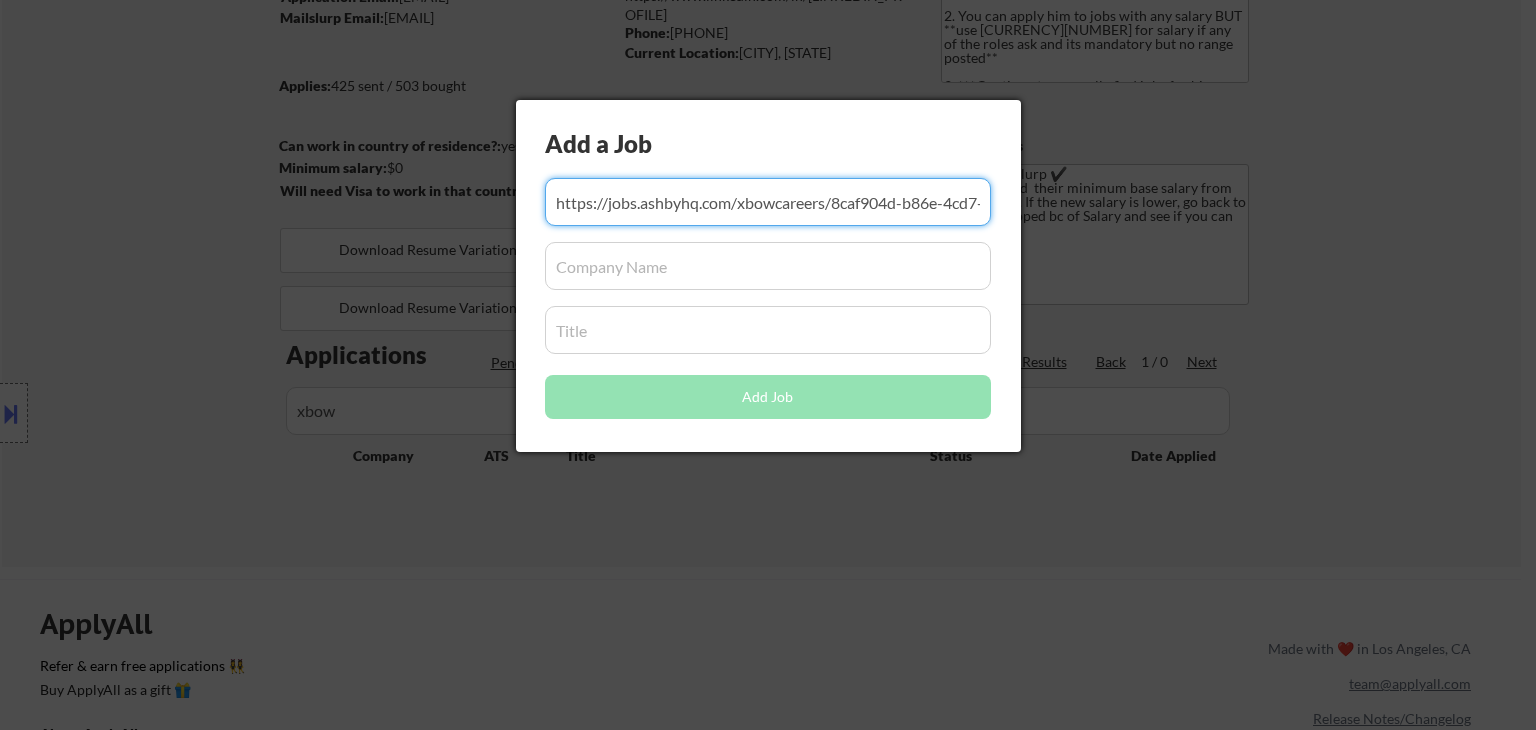 scroll, scrollTop: 0, scrollLeft: 154, axis: horizontal 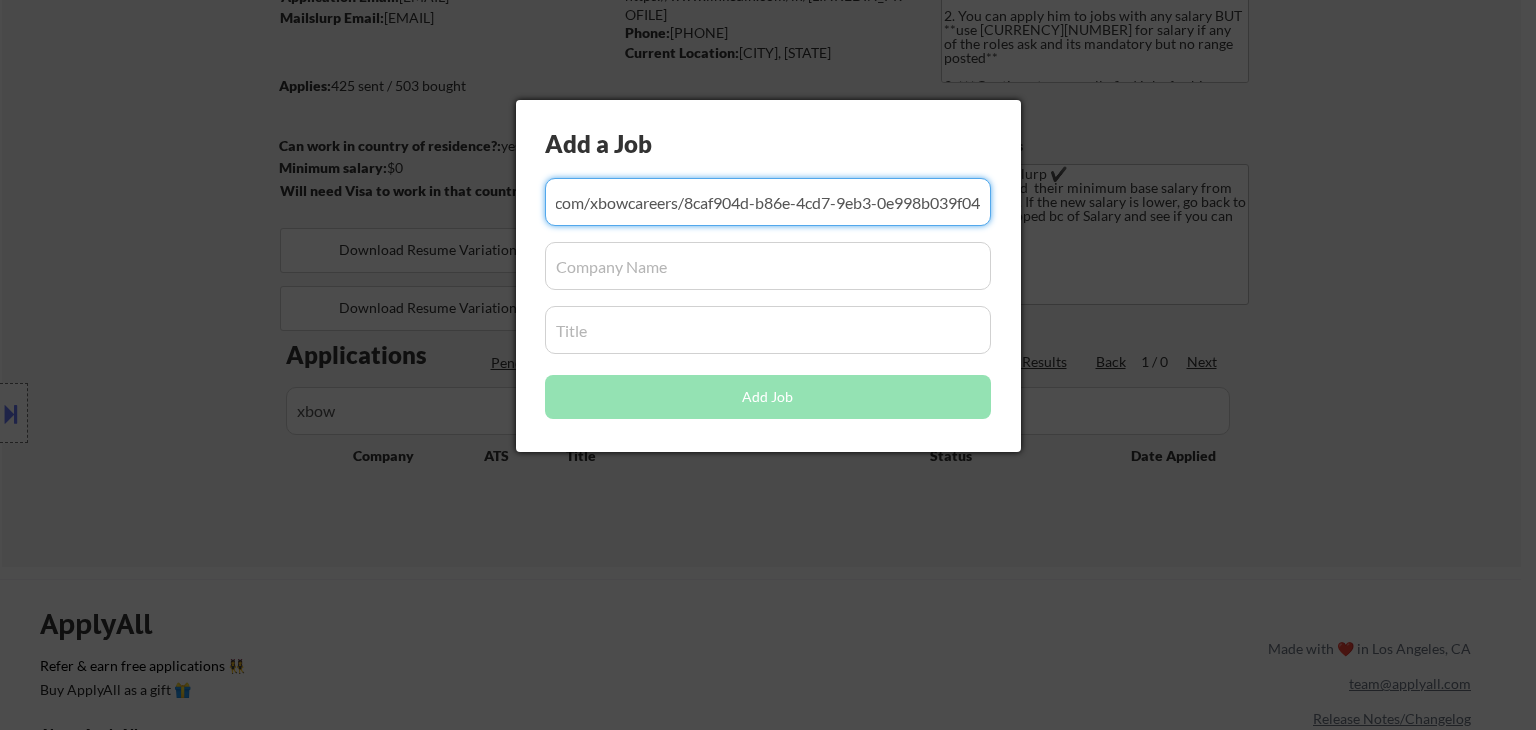 type on "https://jobs.ashbyhq.com/xbowcareers/8caf904d-b86e-4cd7-9eb3-0e998b039f04" 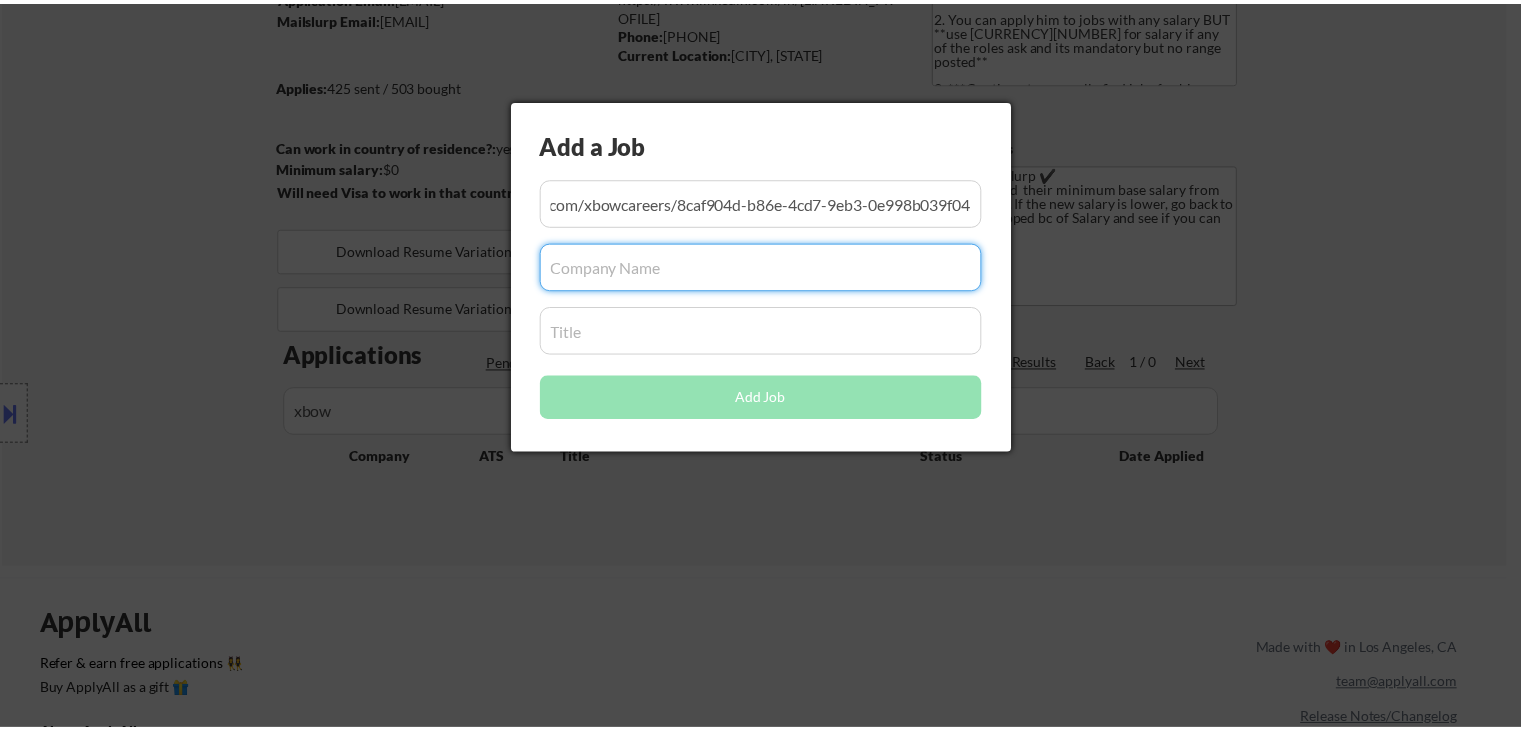 scroll, scrollTop: 0, scrollLeft: 0, axis: both 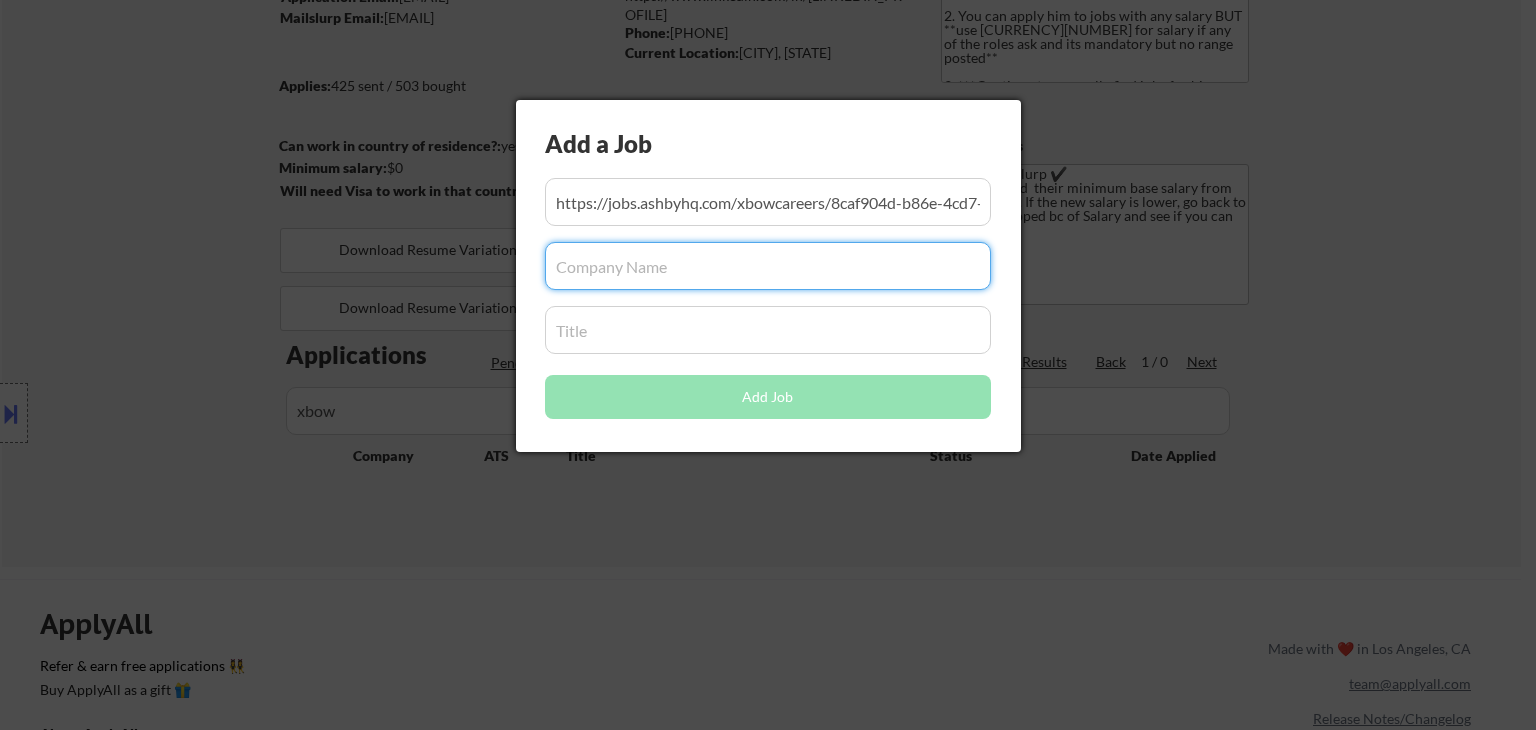 click at bounding box center (768, 266) 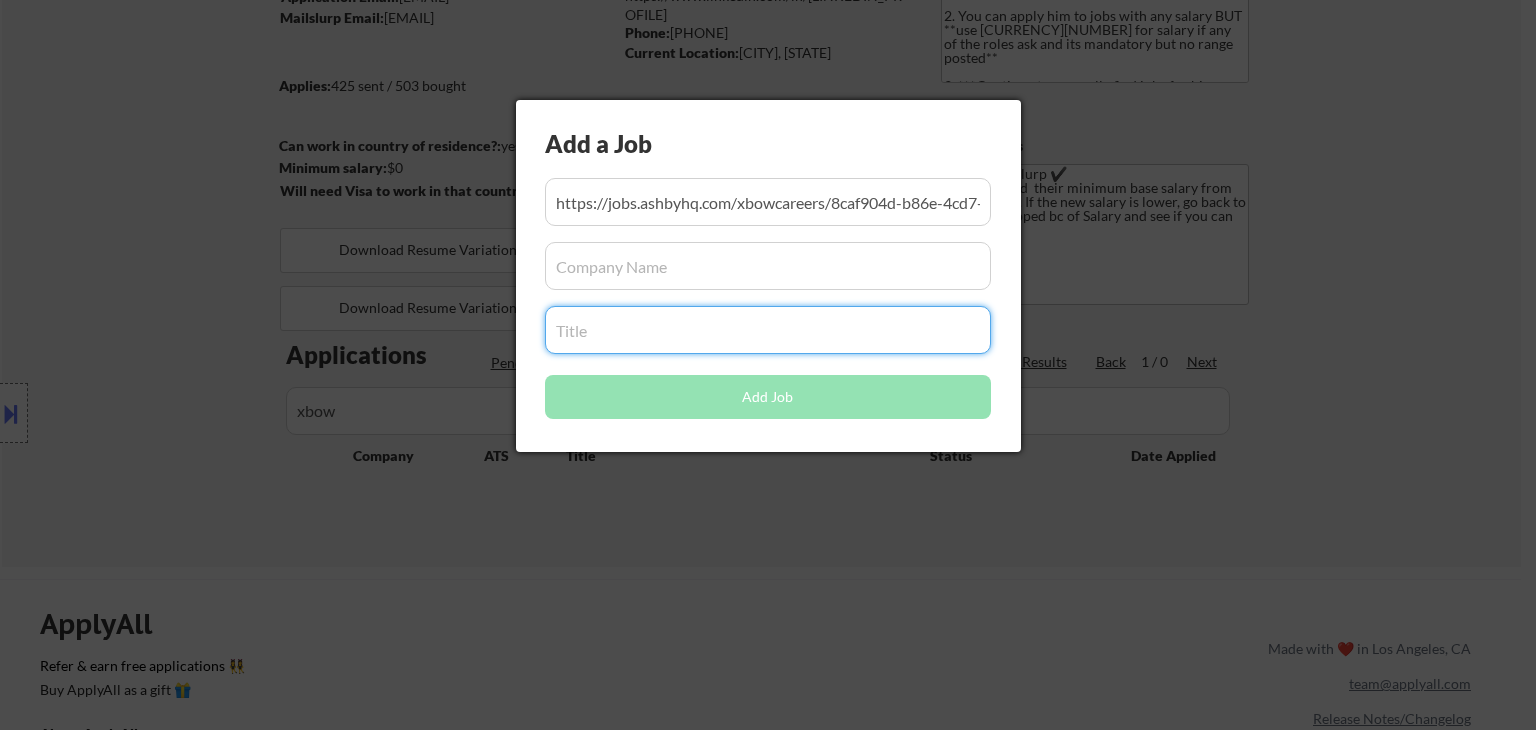 click at bounding box center [768, 330] 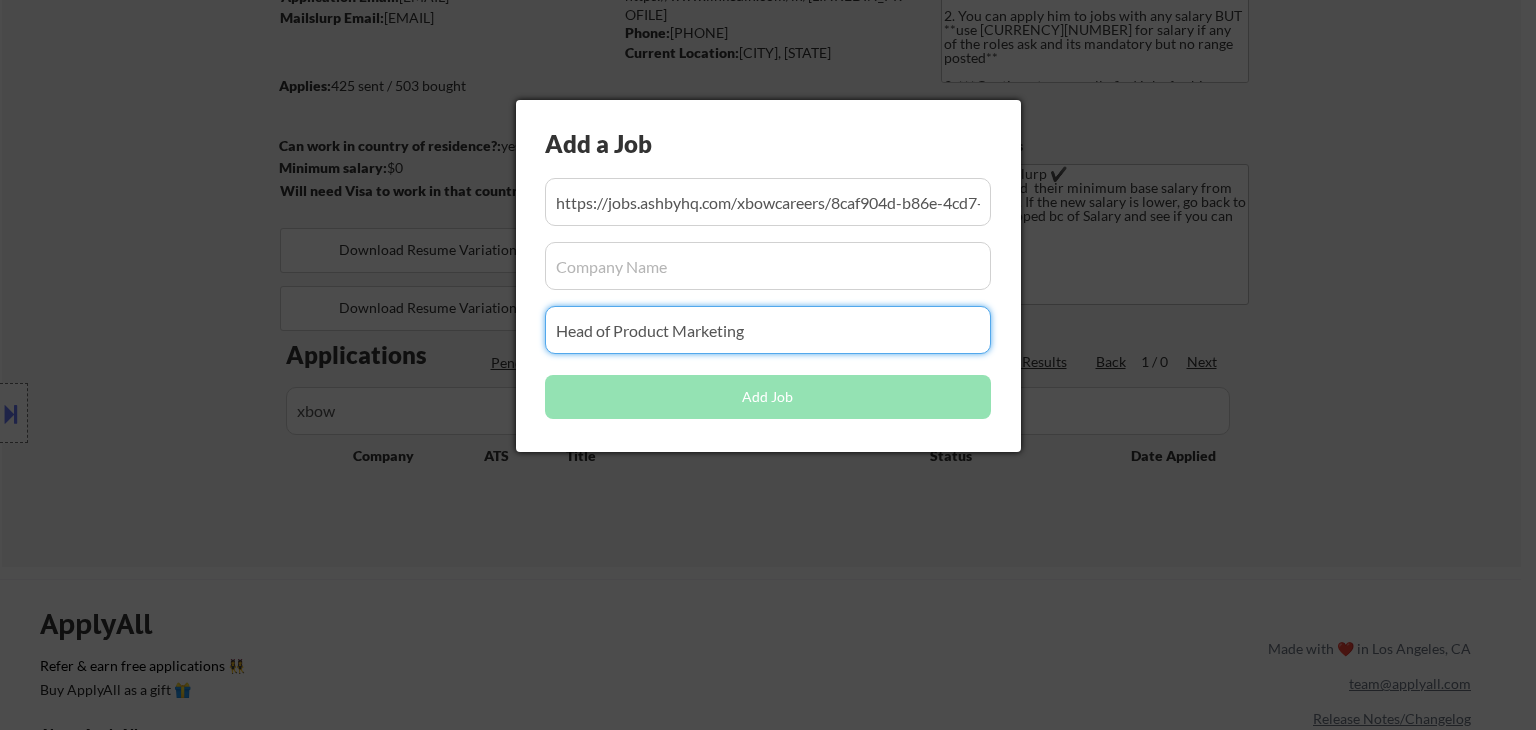 type on "Head of Product Marketing" 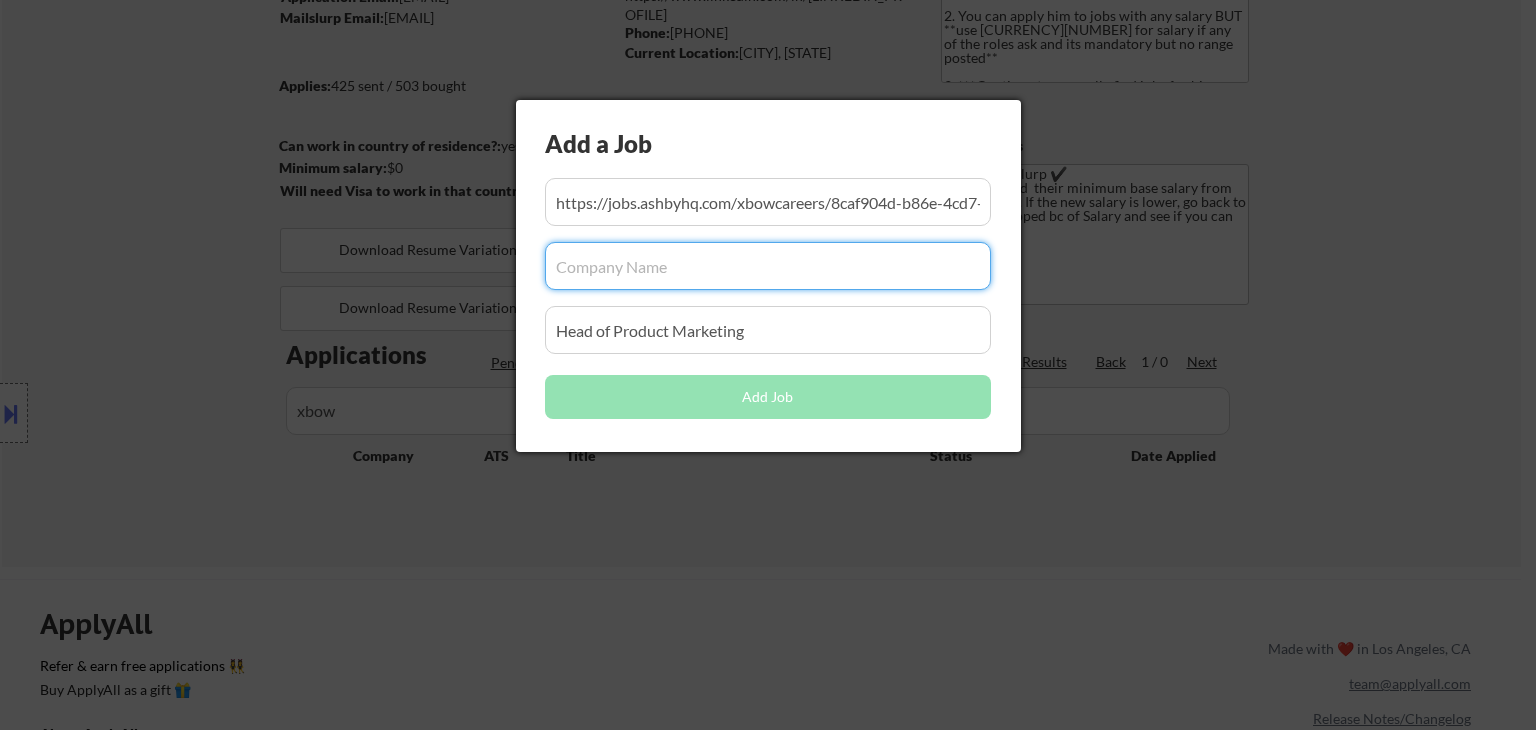 paste on "XBOW" 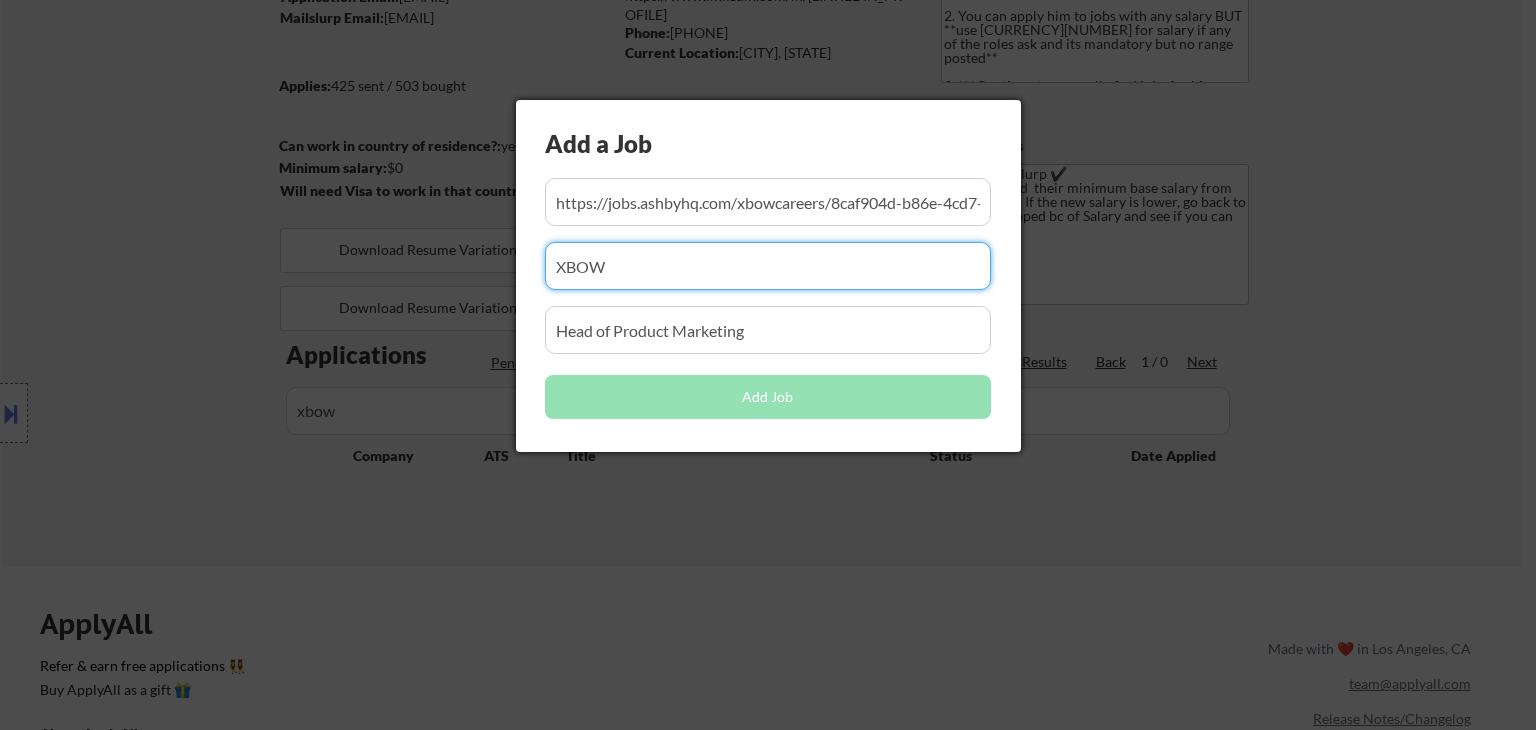 type on "XBOW" 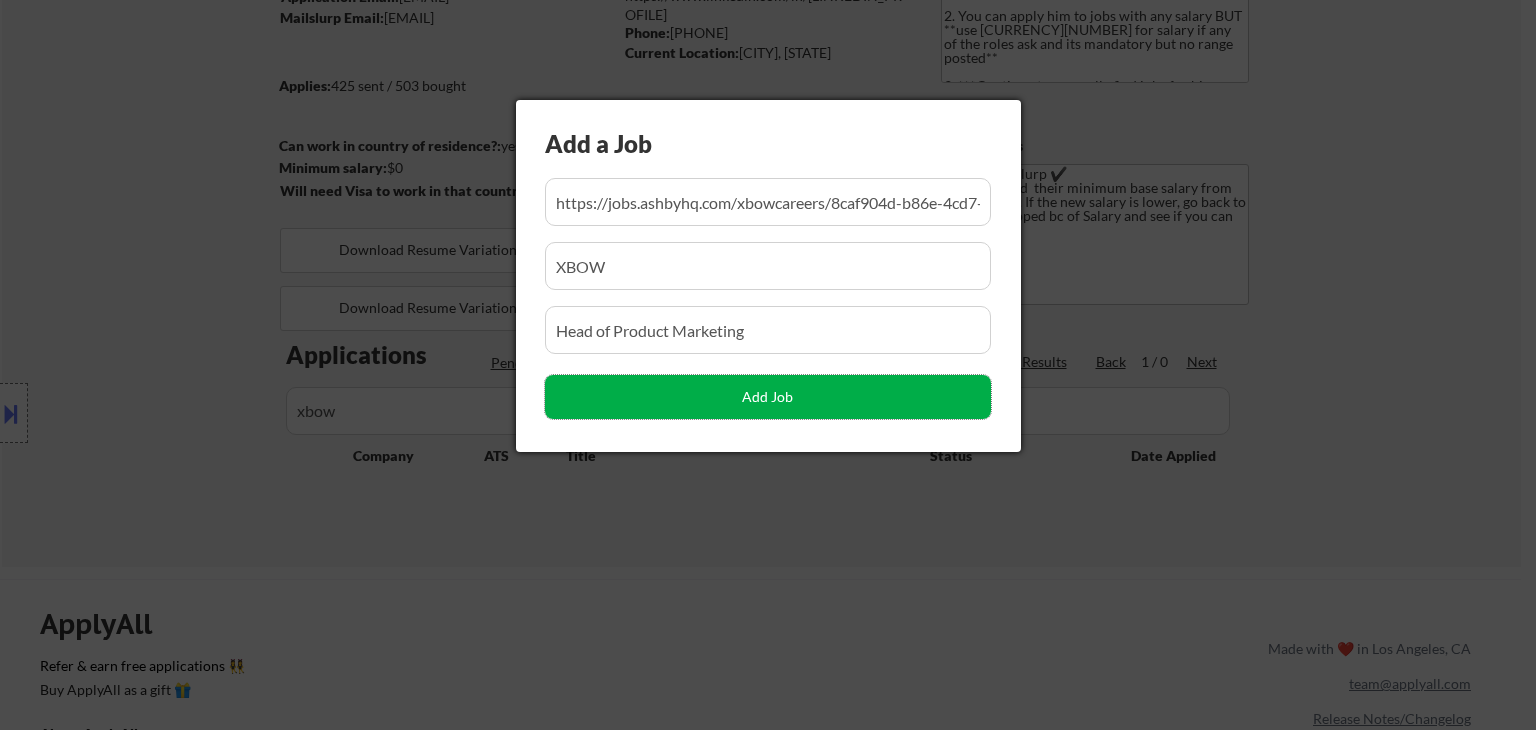 click on "Add Job" at bounding box center [768, 397] 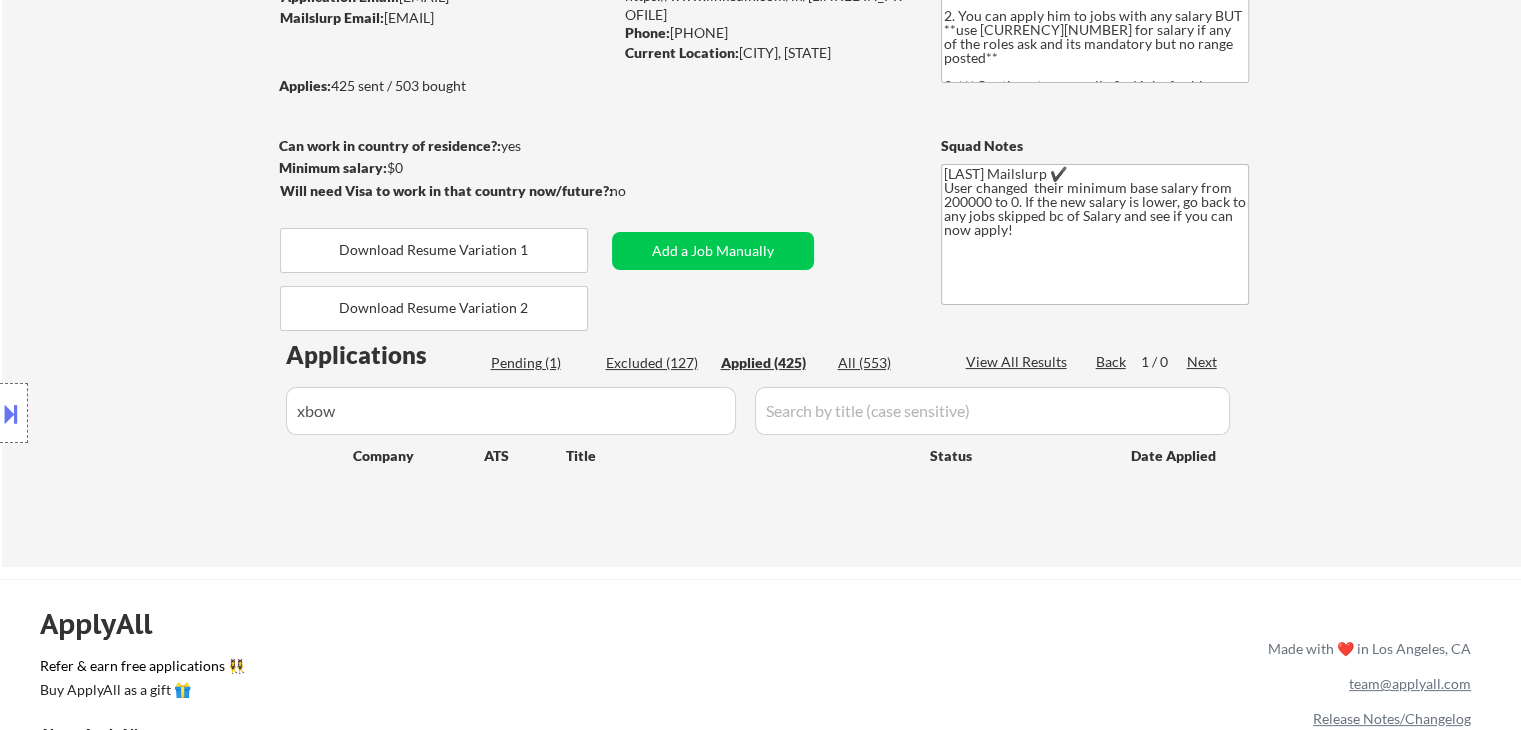click on "← Return to /applysquad Mailslurp Inbox Job Search Builder [FIRST] [LAST] User Email:  [EMAIL] Application Email:  [EMAIL] Mailslurp Email:  [EMAIL] LinkedIn:   https://www.linkedin.com/in/[LINKEDIN_PROFILE]
Phone:  [PHONE] Current Location:  [CITY], [STATE] Applies:  425 sent / 503 bought Internal Notes Can work in country of residence?:  yes Squad Notes Minimum salary:  $0 Will need Visa to work in that country now/future?:   no Download Resume Variation 1 Add a Job Manually Download Resume Variation 2 [LAST] Mailslurp ✔️
User changed  their minimum base salary from 200000 to 0. If the new salary is lower, go back to any jobs skipped bc of Salary and see if you can now apply! Applications Pending (1) Excluded (127) Applied (425) All (553) View All Results Back 1 / 0
Next Company ATS Title Status Date Applied #1 doxel lever Head of Product Marketing JD Choose an option... Pending Applied Excluded (Questions) Excluded (Expired) #2 _" at bounding box center (760, 165) 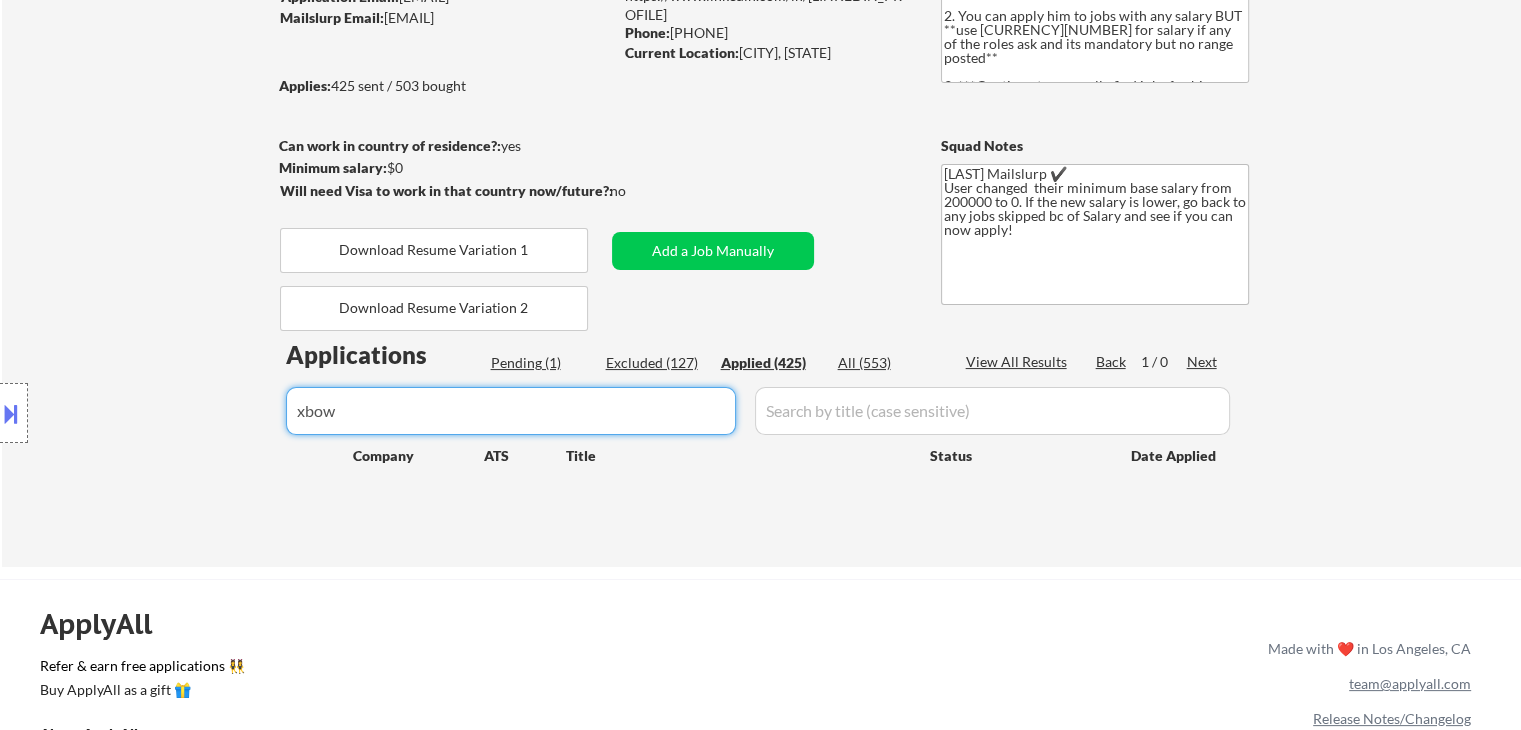 paste on "[COMPANY]" 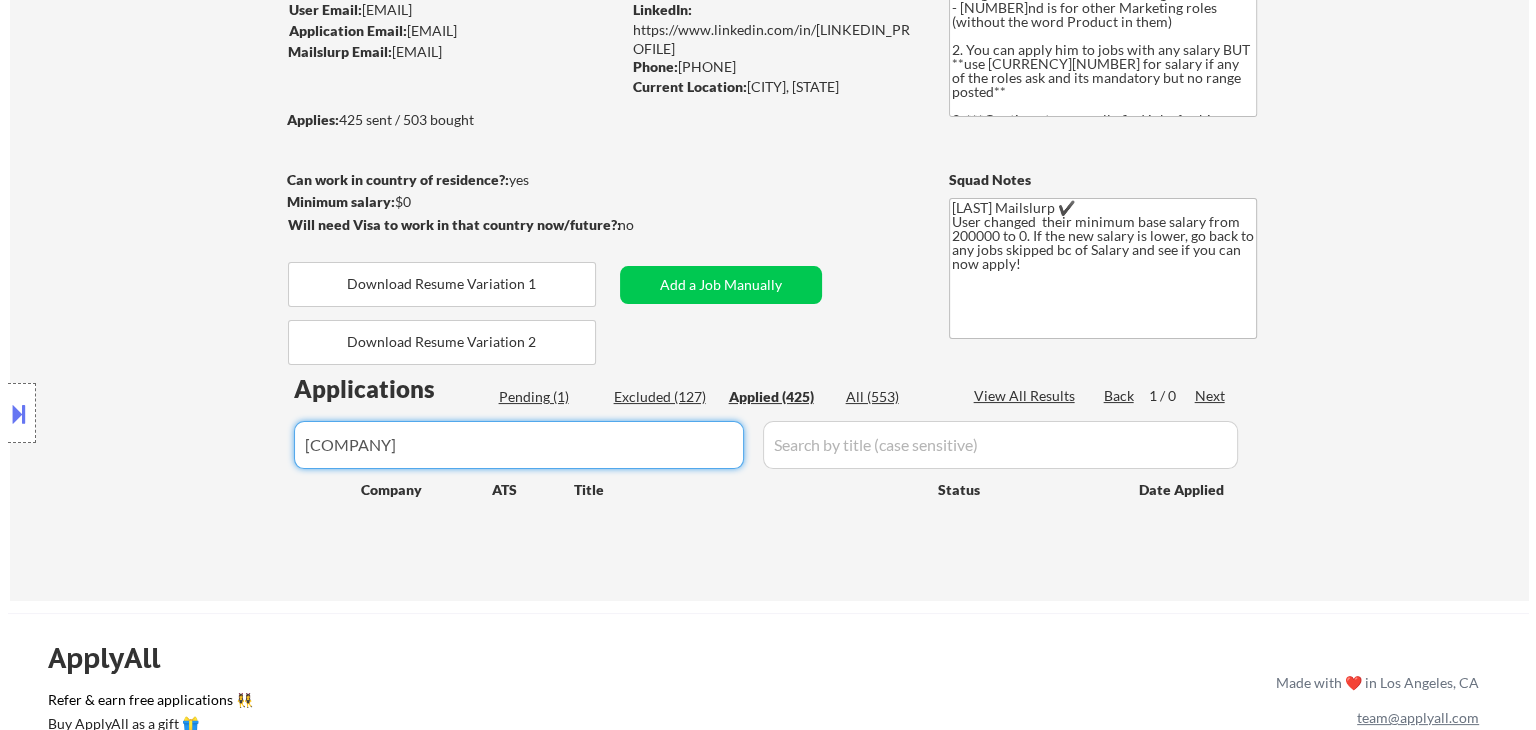 scroll, scrollTop: 200, scrollLeft: 0, axis: vertical 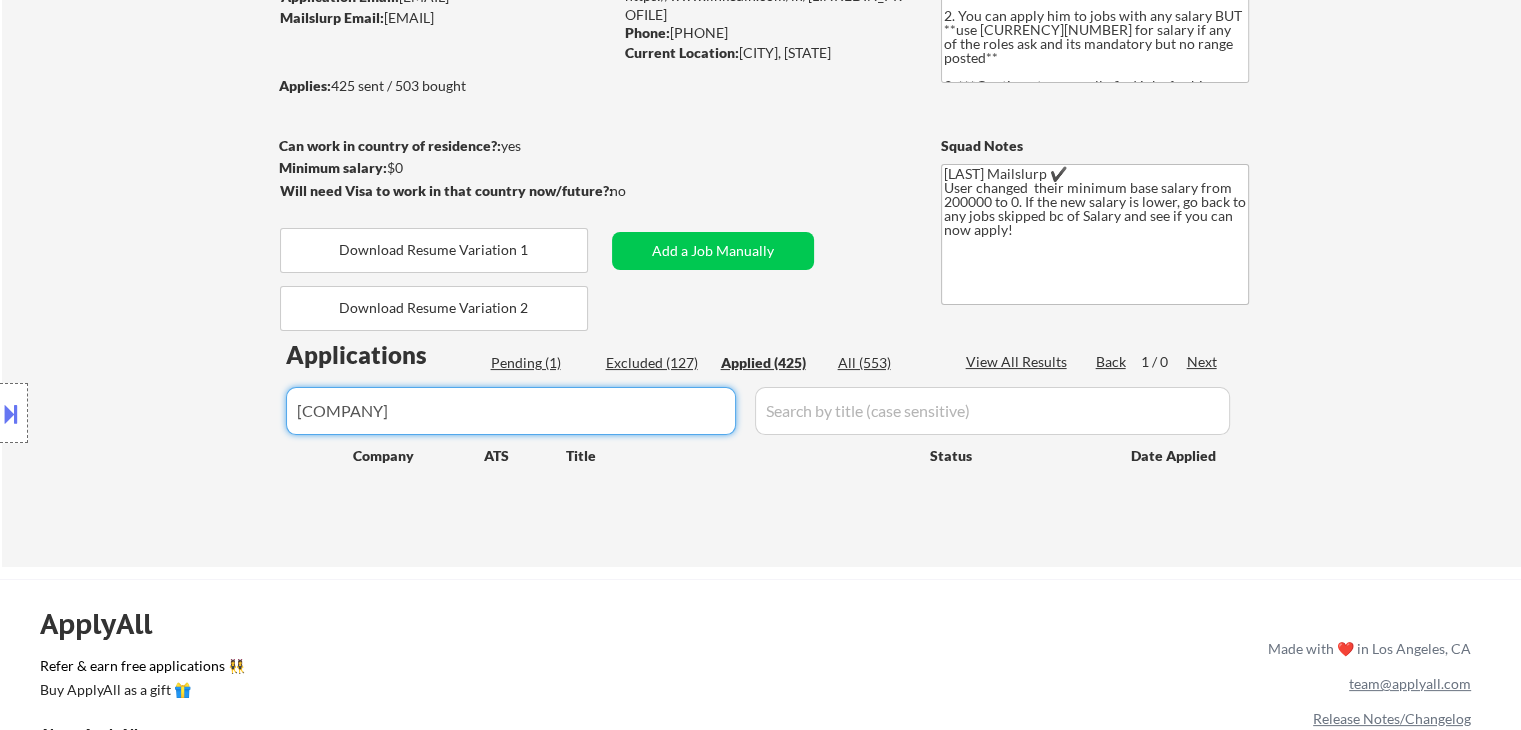 type on "[COMPANY]" 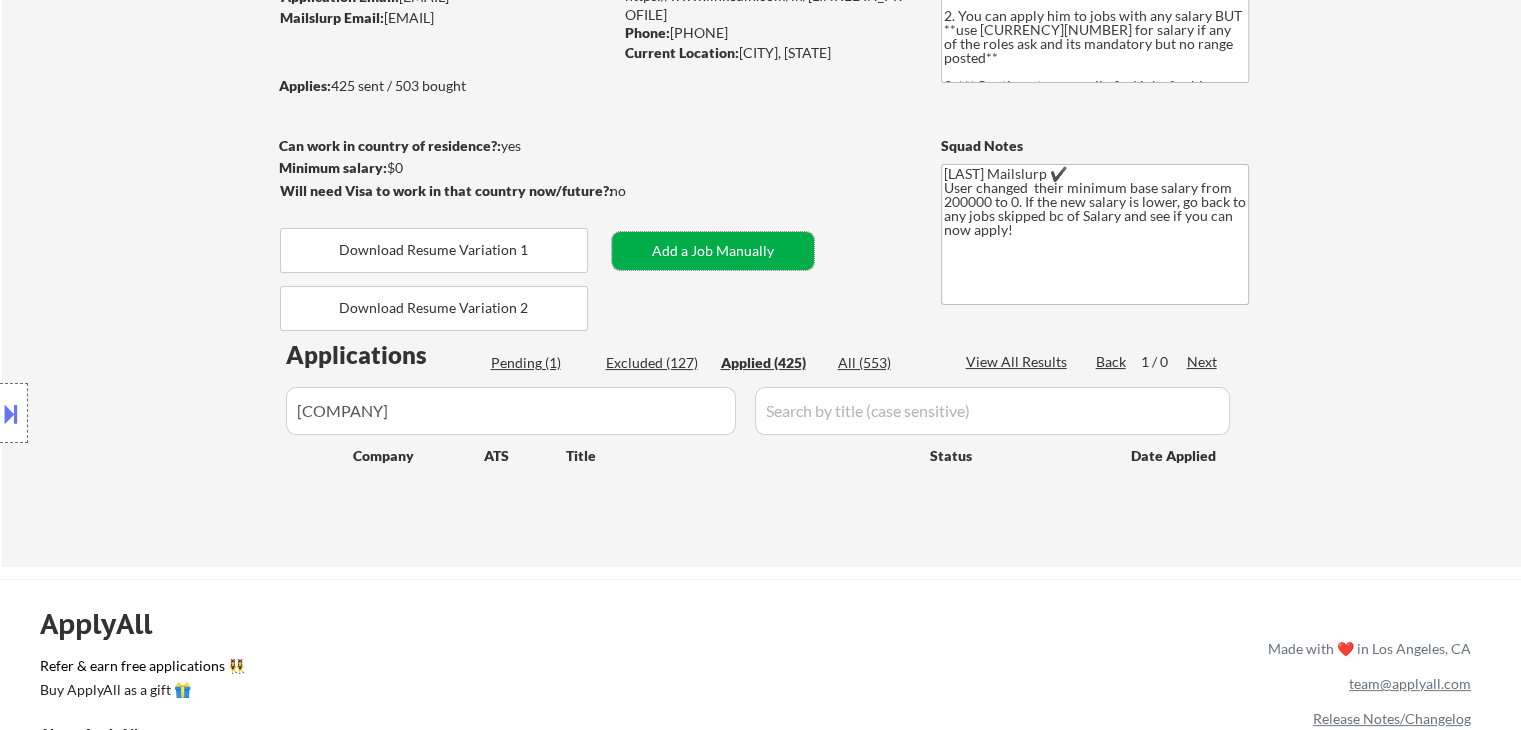 click on "Add a Job Manually" at bounding box center [713, 251] 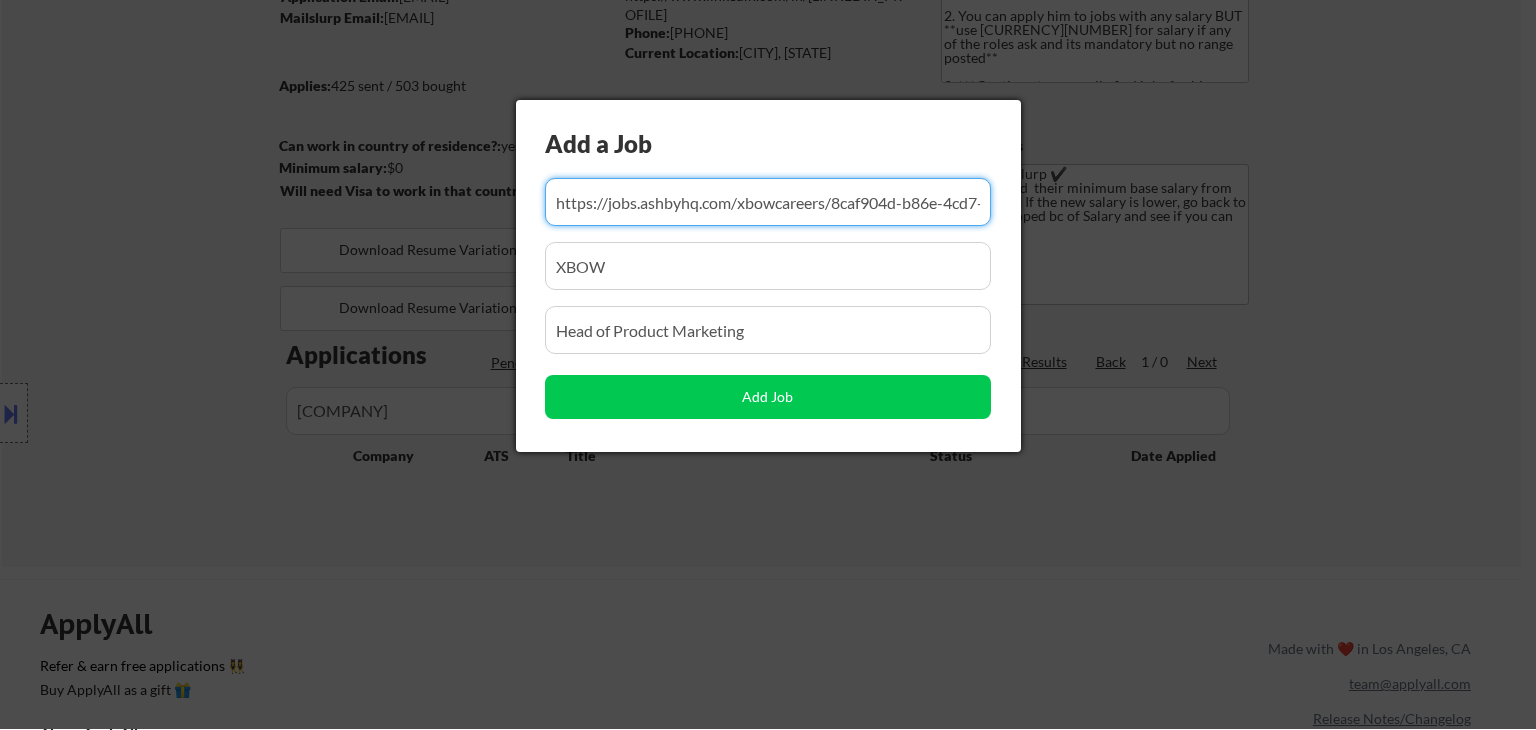 scroll, scrollTop: 0, scrollLeft: 154, axis: horizontal 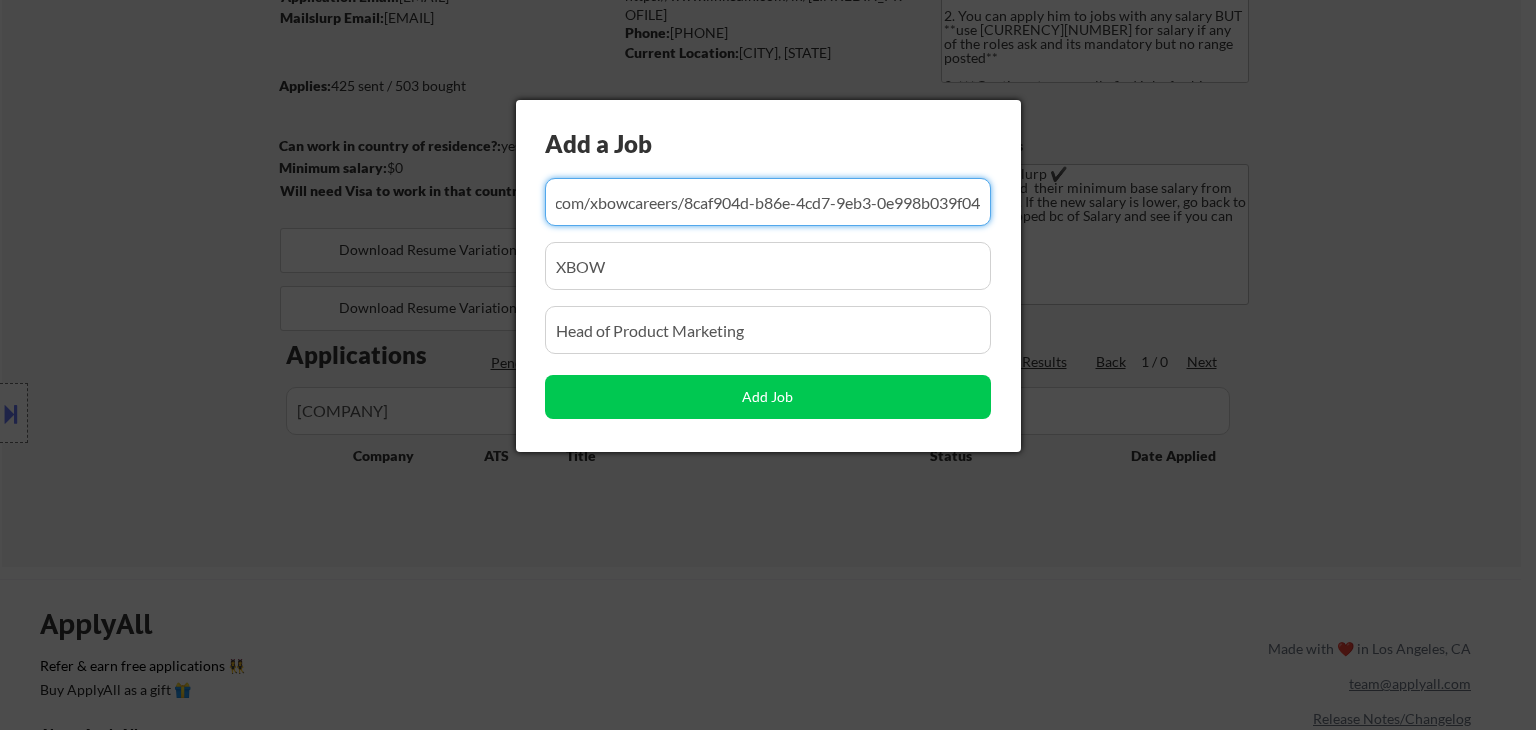 click at bounding box center (768, 202) 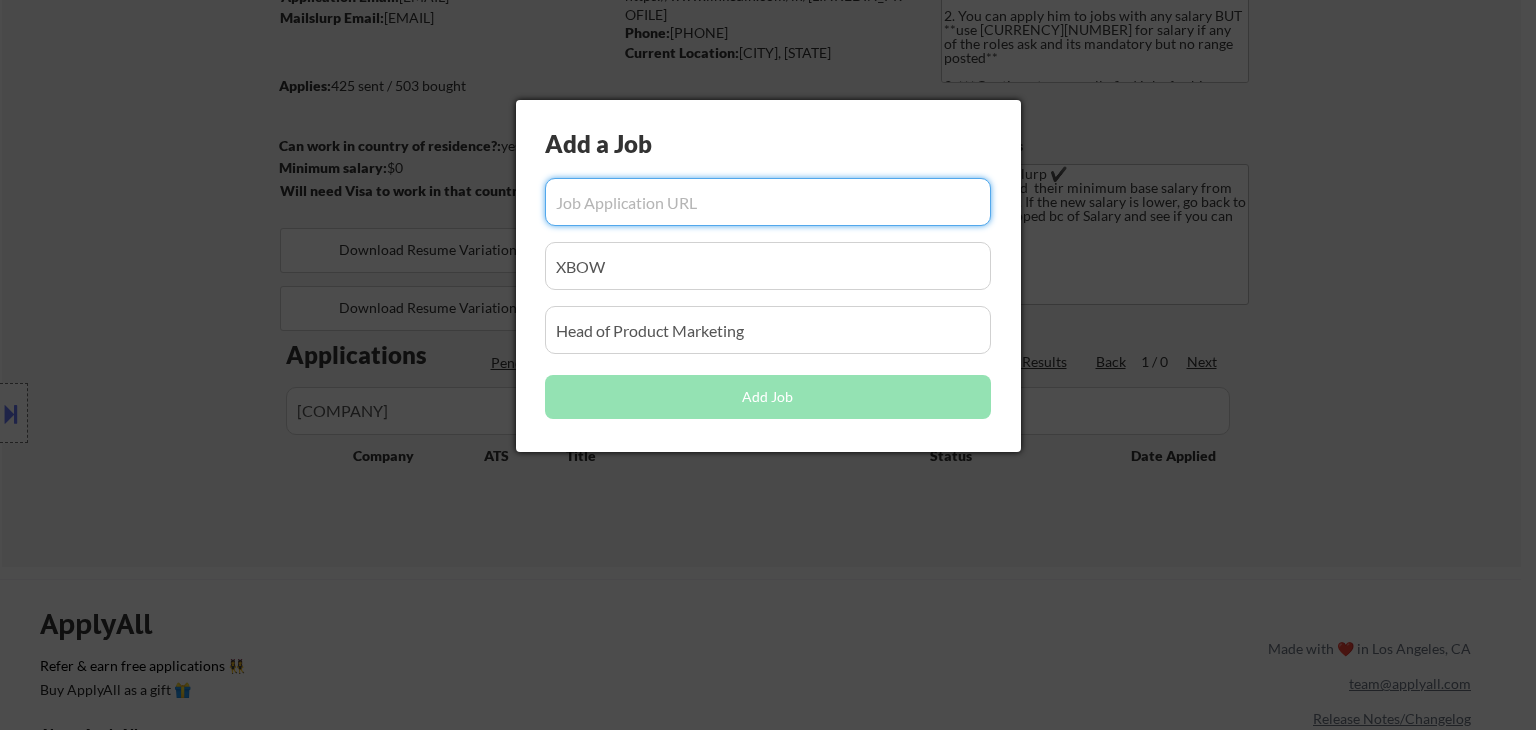 scroll, scrollTop: 0, scrollLeft: 0, axis: both 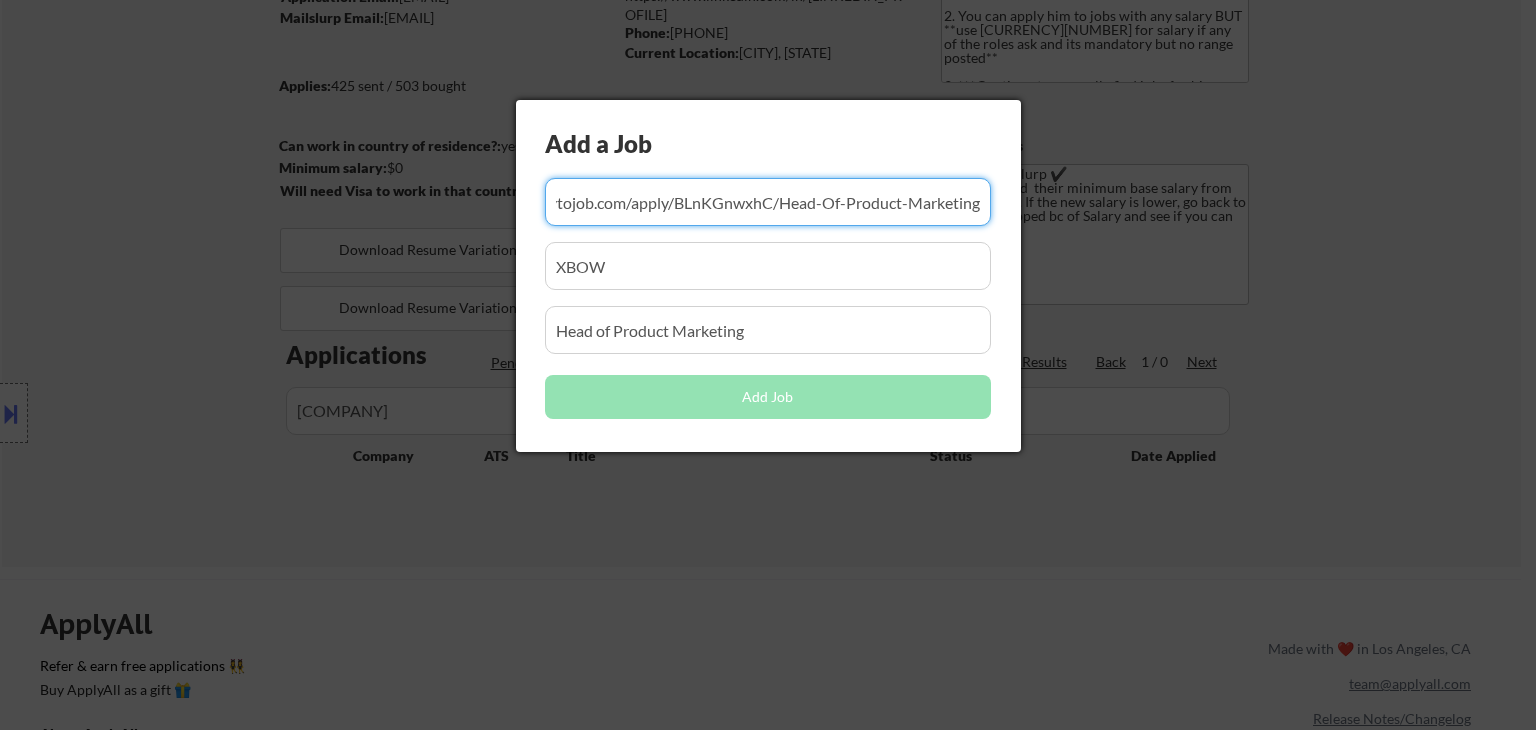type on "https://spinwheelio.applytojob.com/apply/BLnKGnwxhC/Head-Of-Product-Marketing" 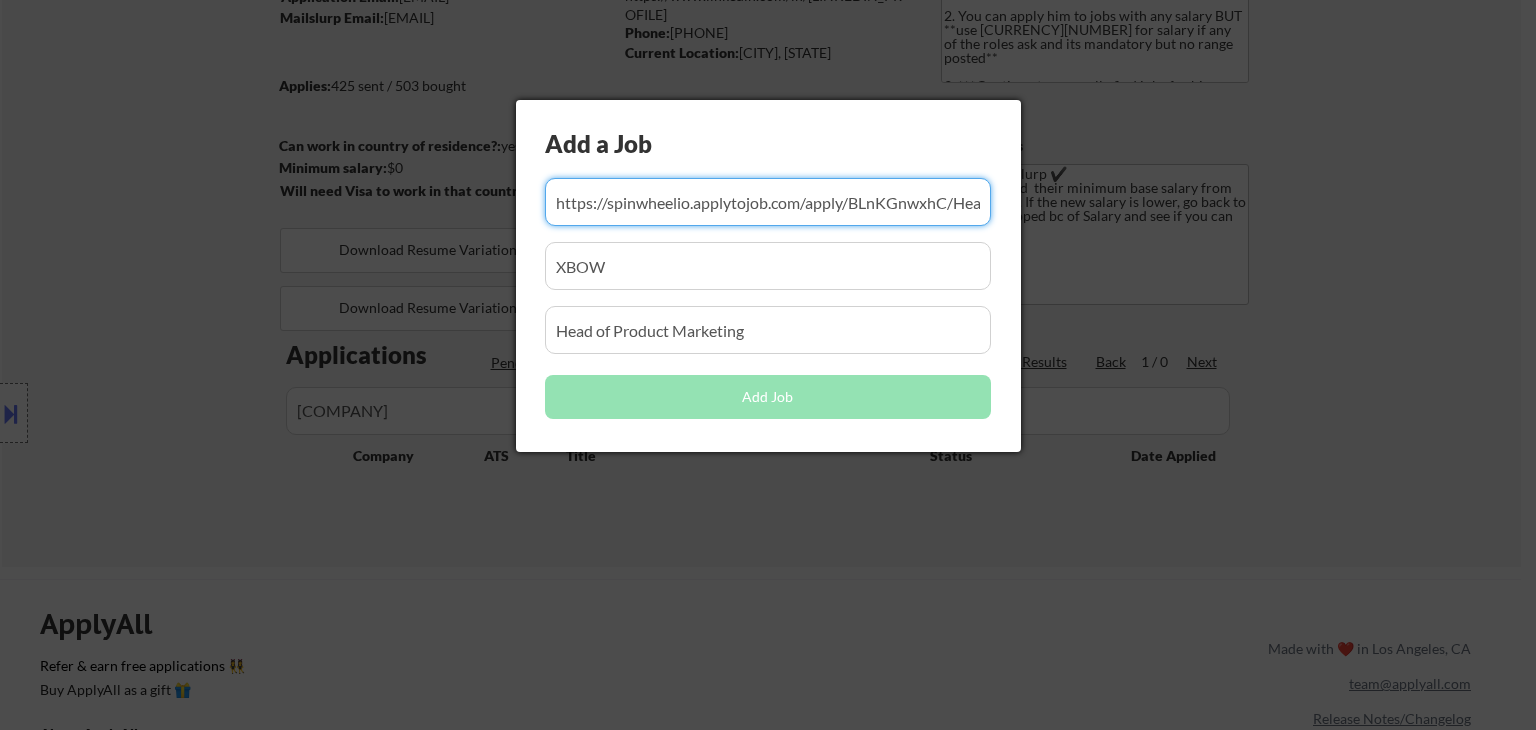 drag, startPoint x: 627, startPoint y: 265, endPoint x: 468, endPoint y: 272, distance: 159.154 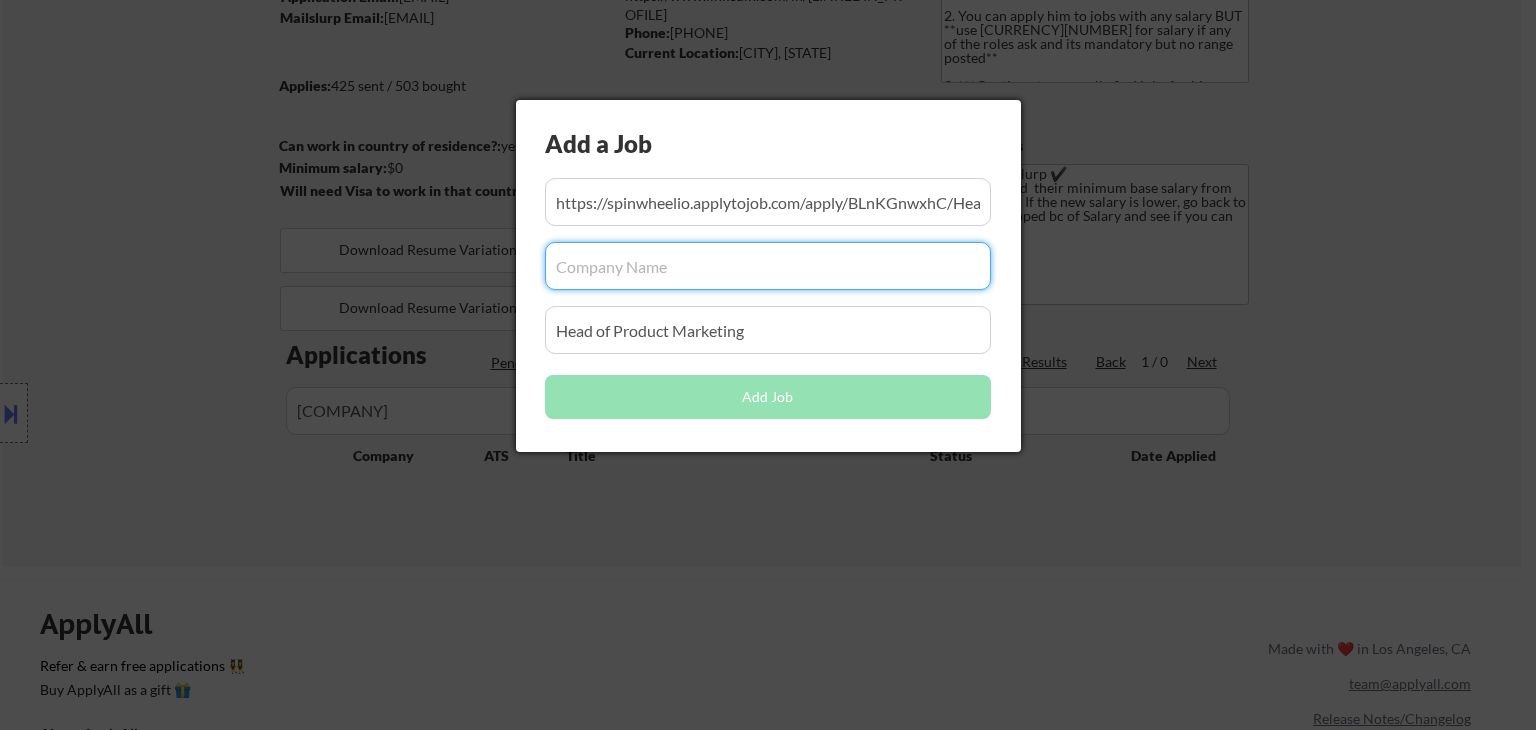 type 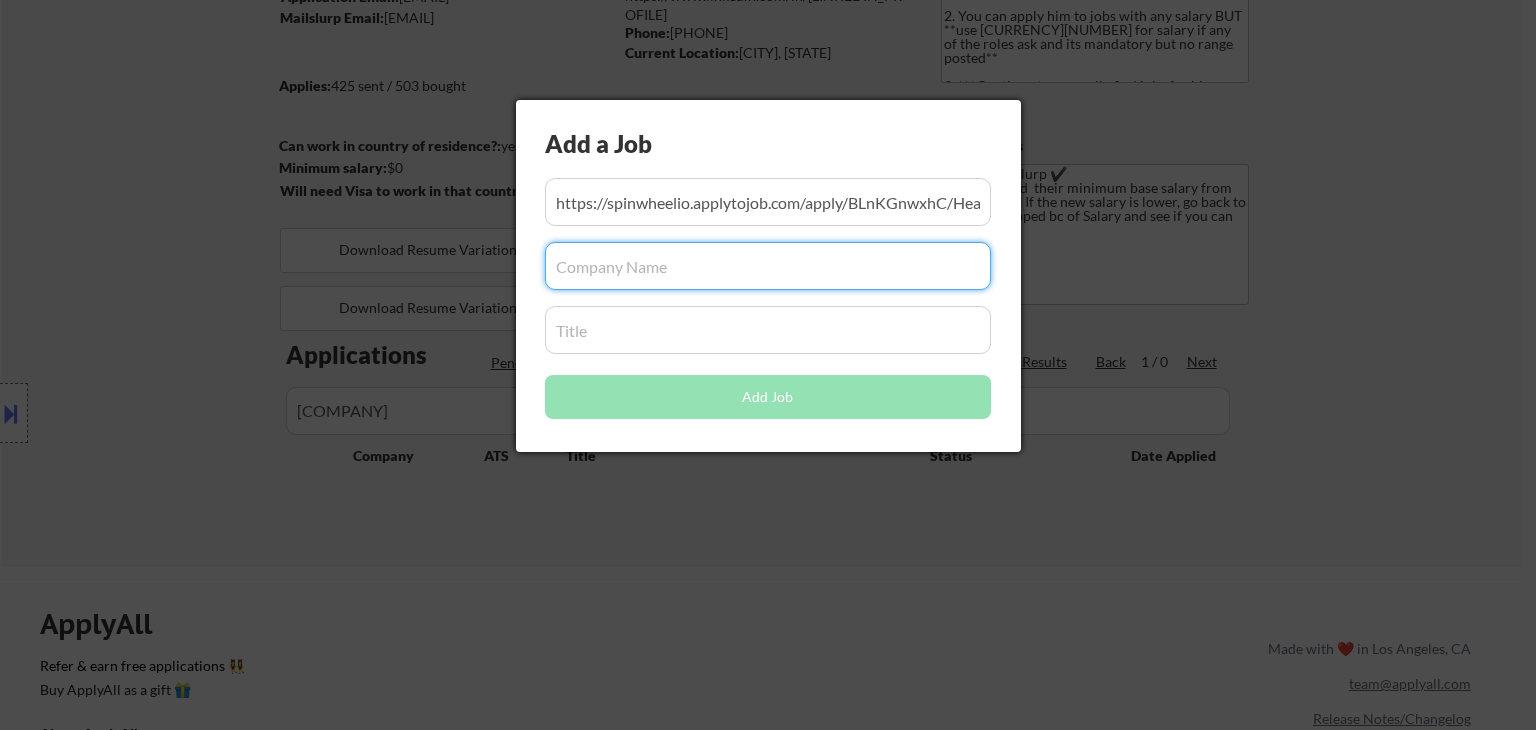 click at bounding box center [768, 266] 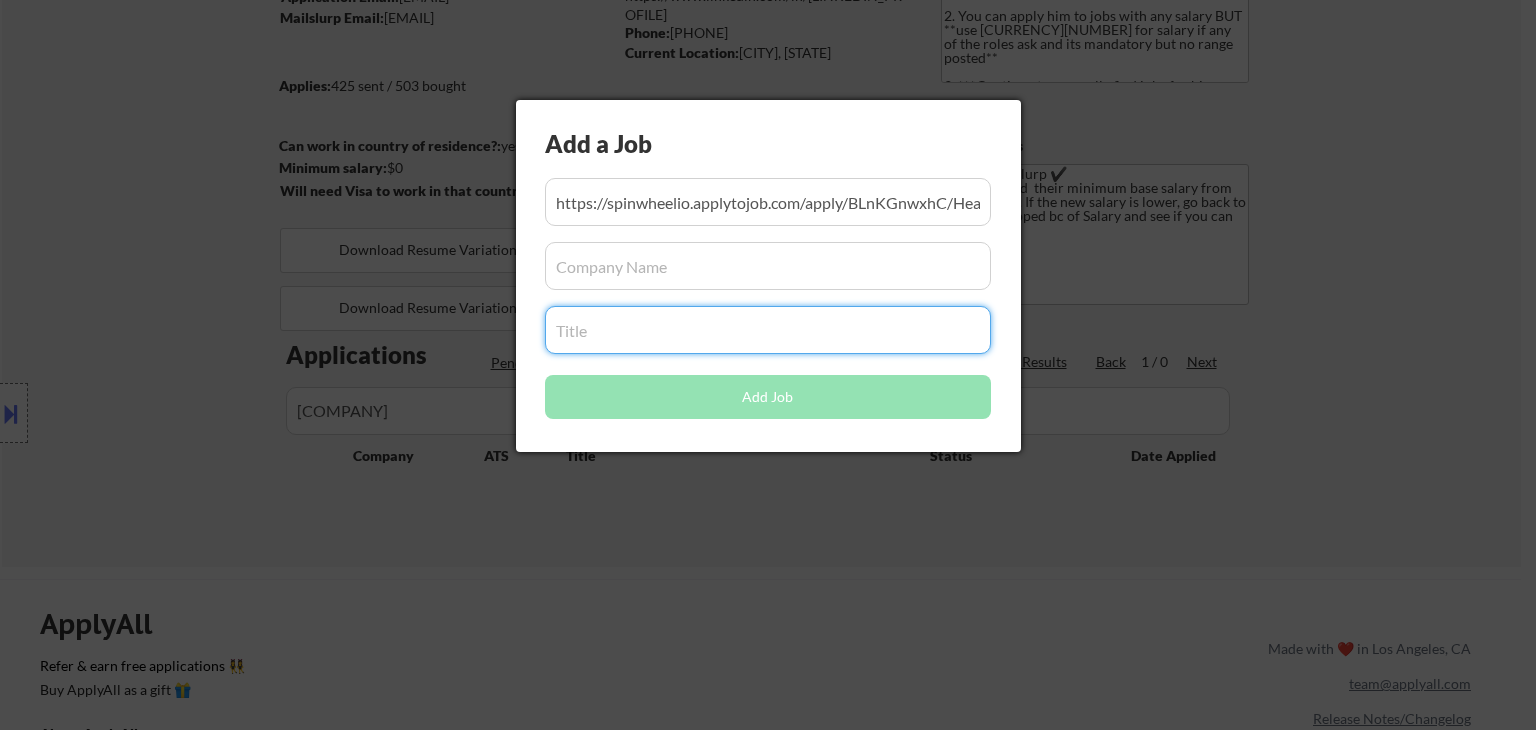 paste on "Head of Product Marketing" 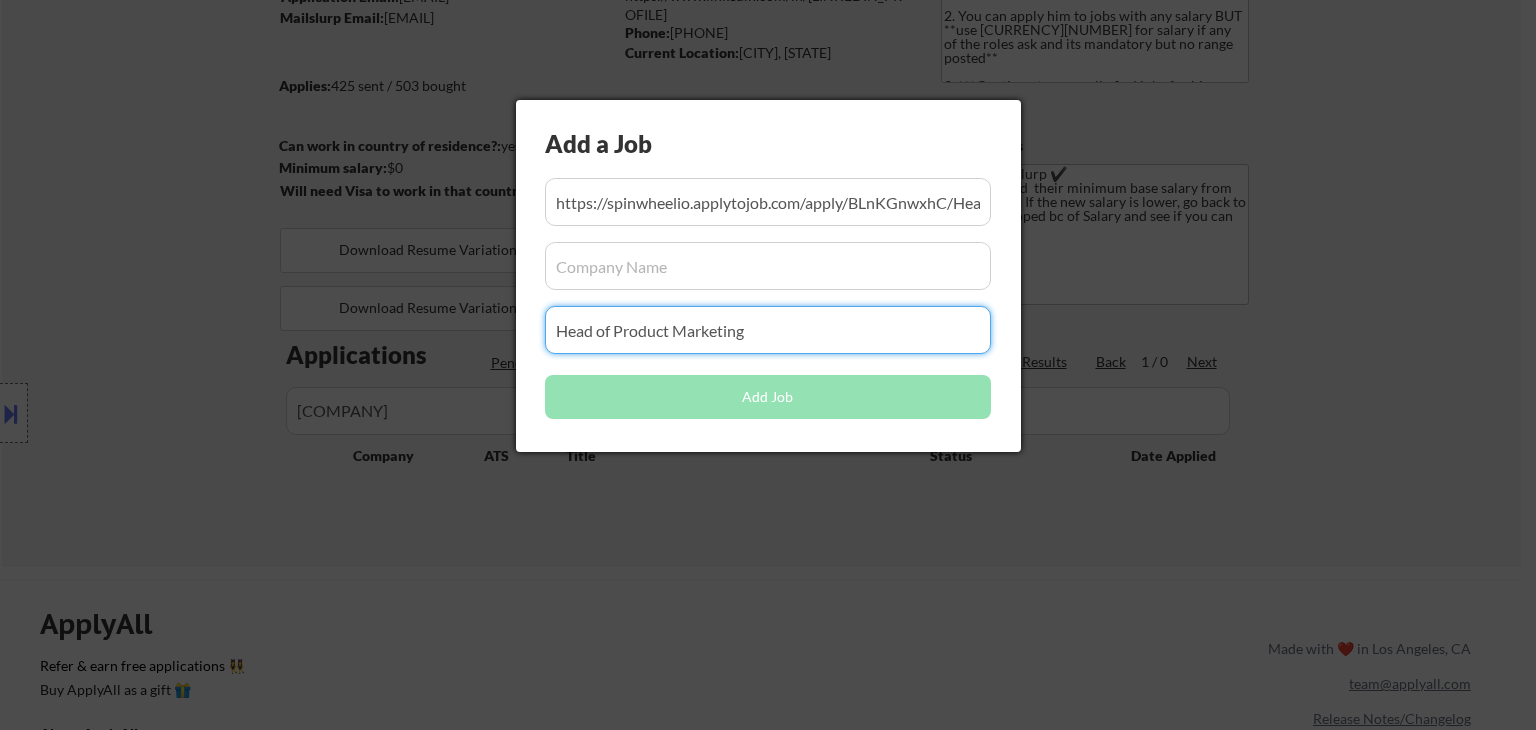 type on "Head of Product Marketing" 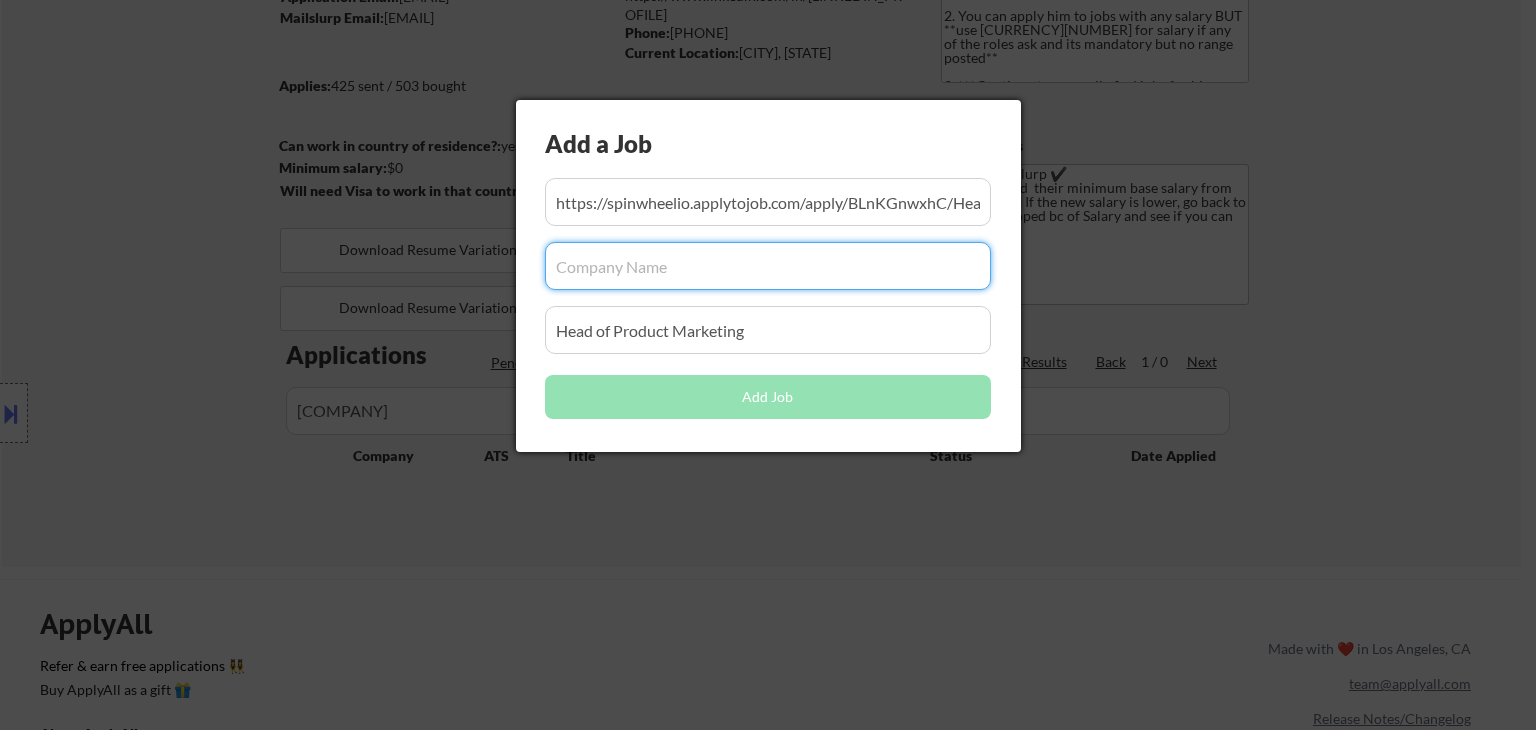 paste on "[COMPANY]" 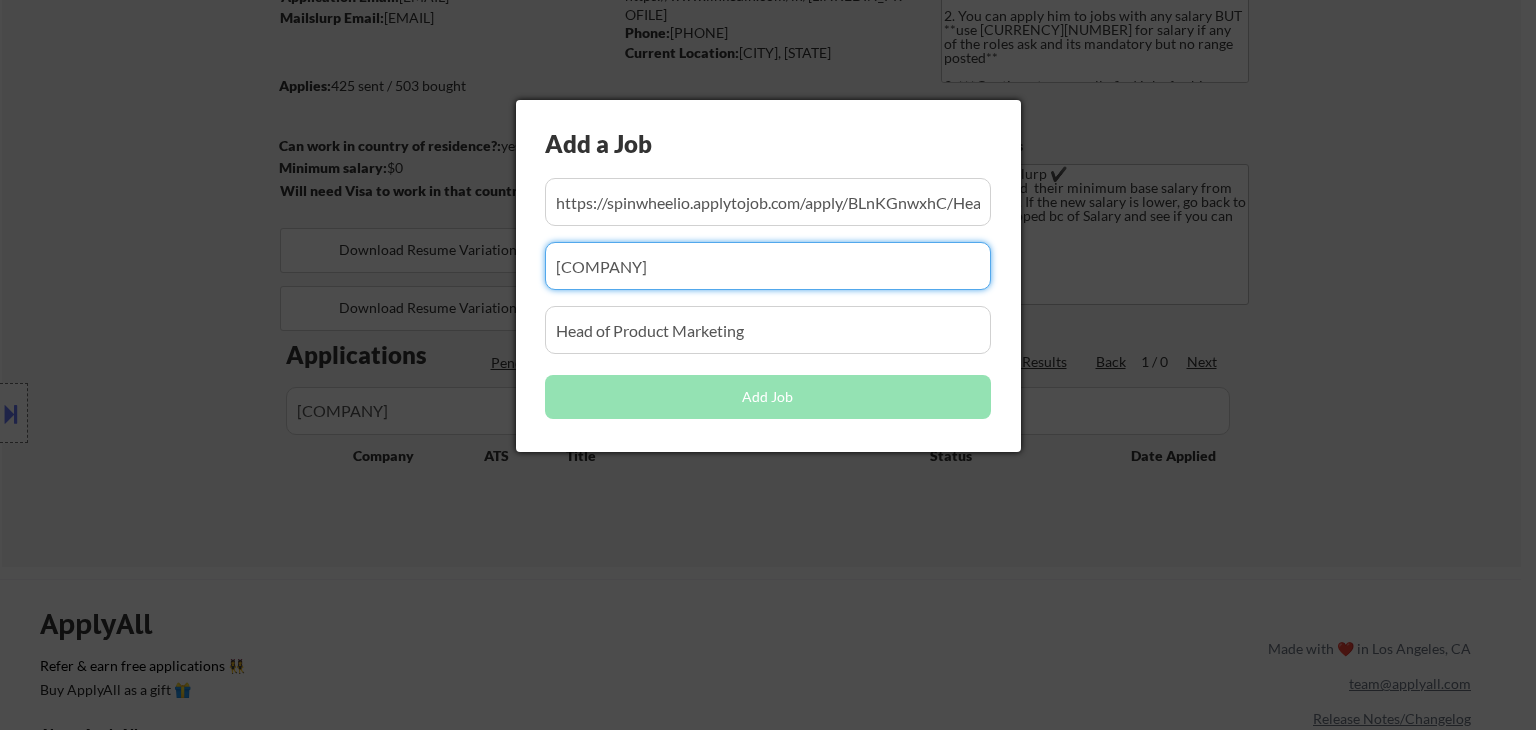 type on "[COMPANY]" 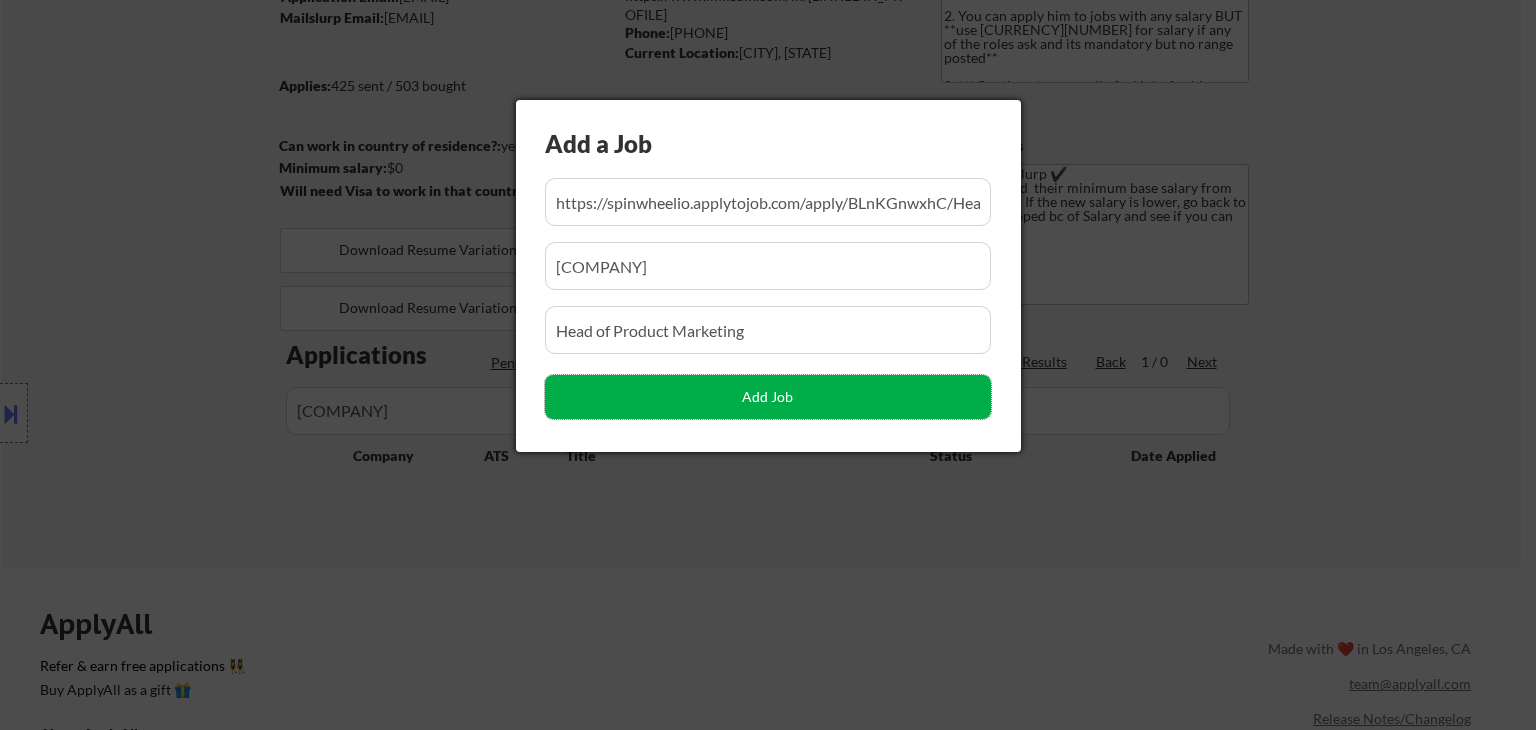 click on "Add Job" at bounding box center [768, 397] 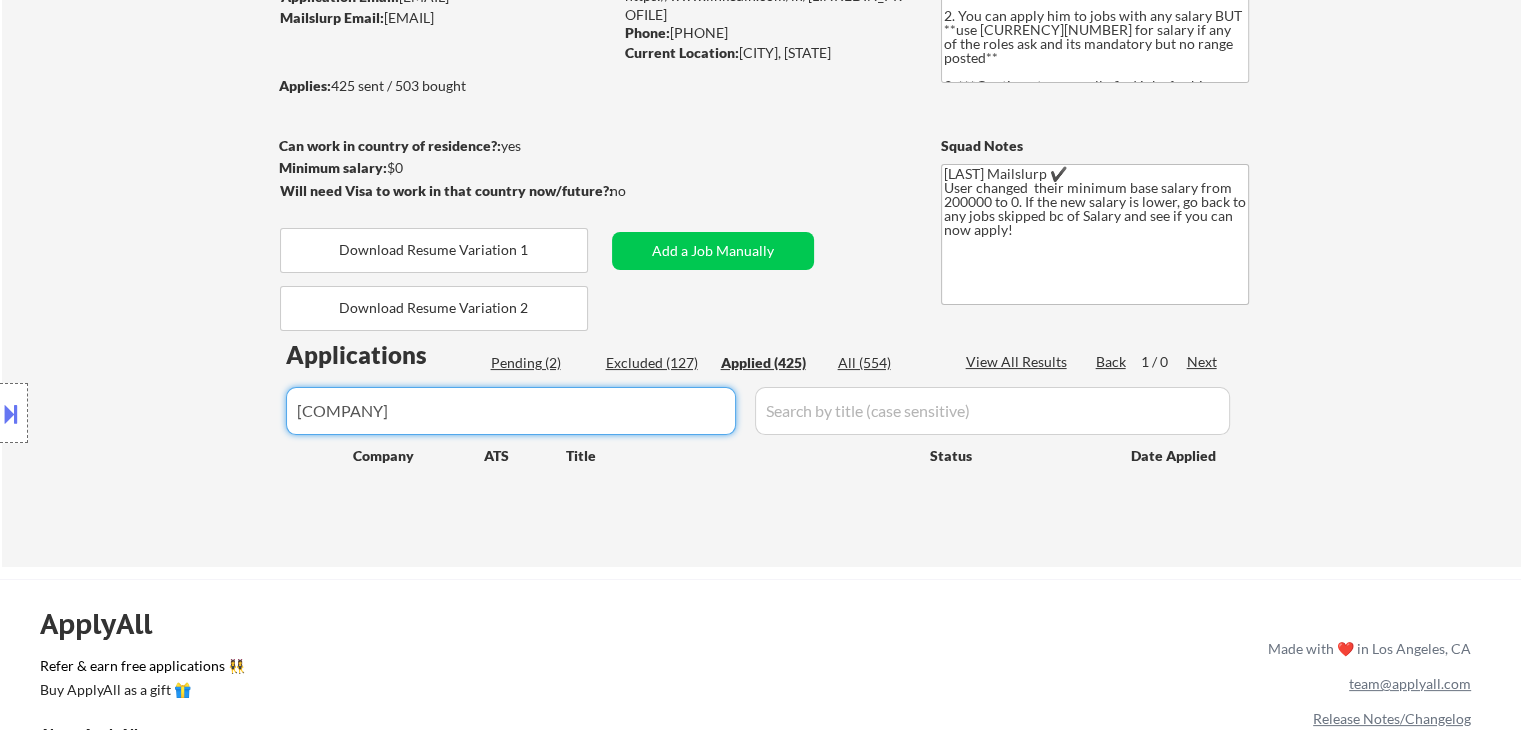 drag, startPoint x: 387, startPoint y: 407, endPoint x: 251, endPoint y: 398, distance: 136.29747 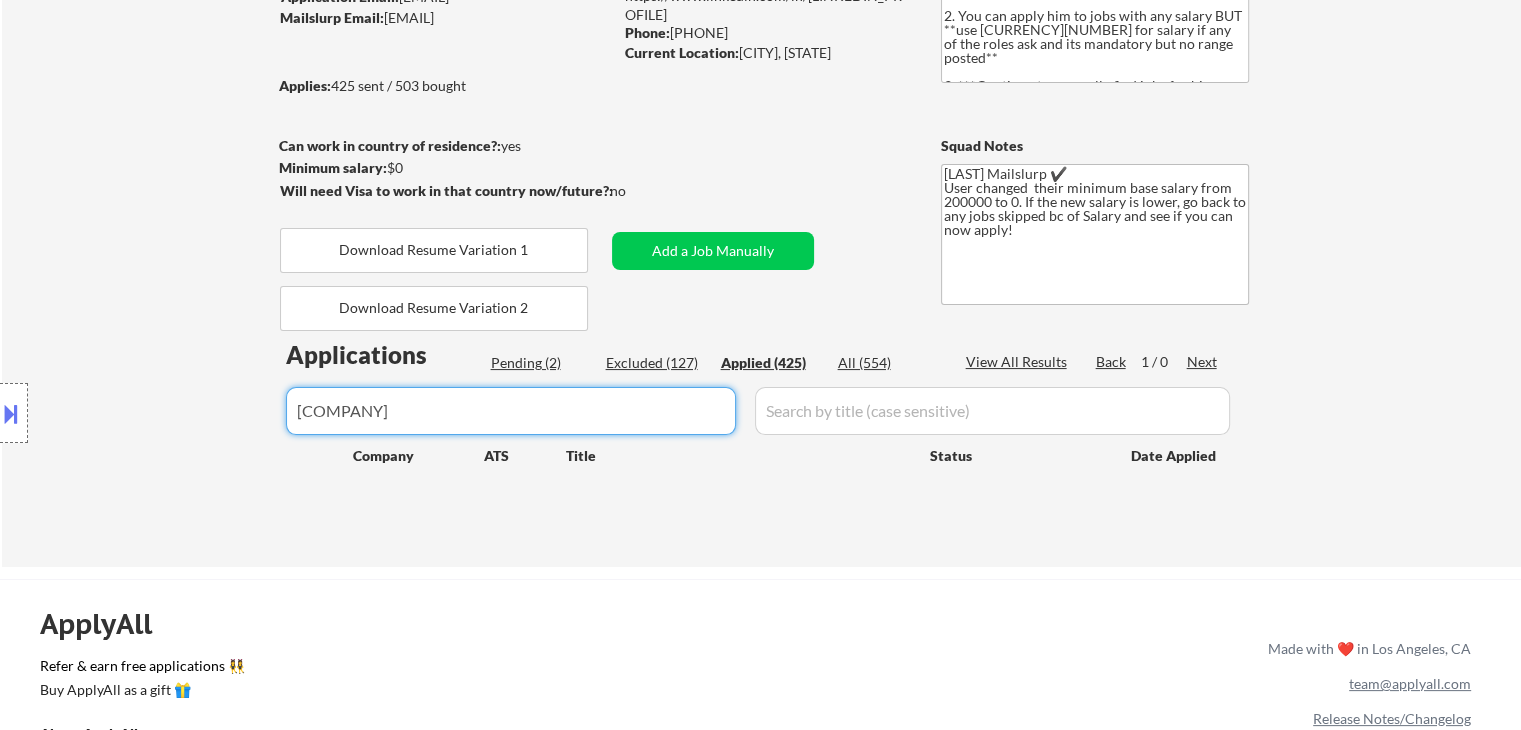 click on "← Return to /applysquad Mailslurp Inbox Job Search Builder [FIRST] [LAST] User Email:  [EMAIL] Application Email:  [EMAIL] Mailslurp Email:  [EMAIL] LinkedIn:   https://www.linkedin.com/in/[LINKEDIN_PROFILE]
Phone:  [PHONE] Current Location:  [CITY], [STATE] Applies:  425 sent / 503 bought Internal Notes Can work in country of residence?:  yes Squad Notes Minimum salary:  $0 Will need Visa to work in that country now/future?:   no Download Resume Variation 1 Add a Job Manually Download Resume Variation 2 [LAST] Mailslurp ✔️
User changed  their minimum base salary from 200000 to 0. If the new salary is lower, go back to any jobs skipped bc of Salary and see if you can now apply! Applications Pending (2) Excluded (127) Applied (425) All (554) View All Results Back 1 / 0
Next Company ATS Title Status Date Applied #1 doxel lever Head of Product Marketing JD Choose an option... Pending Applied Excluded (Questions) Excluded (Expired) #2 _" at bounding box center (760, 165) 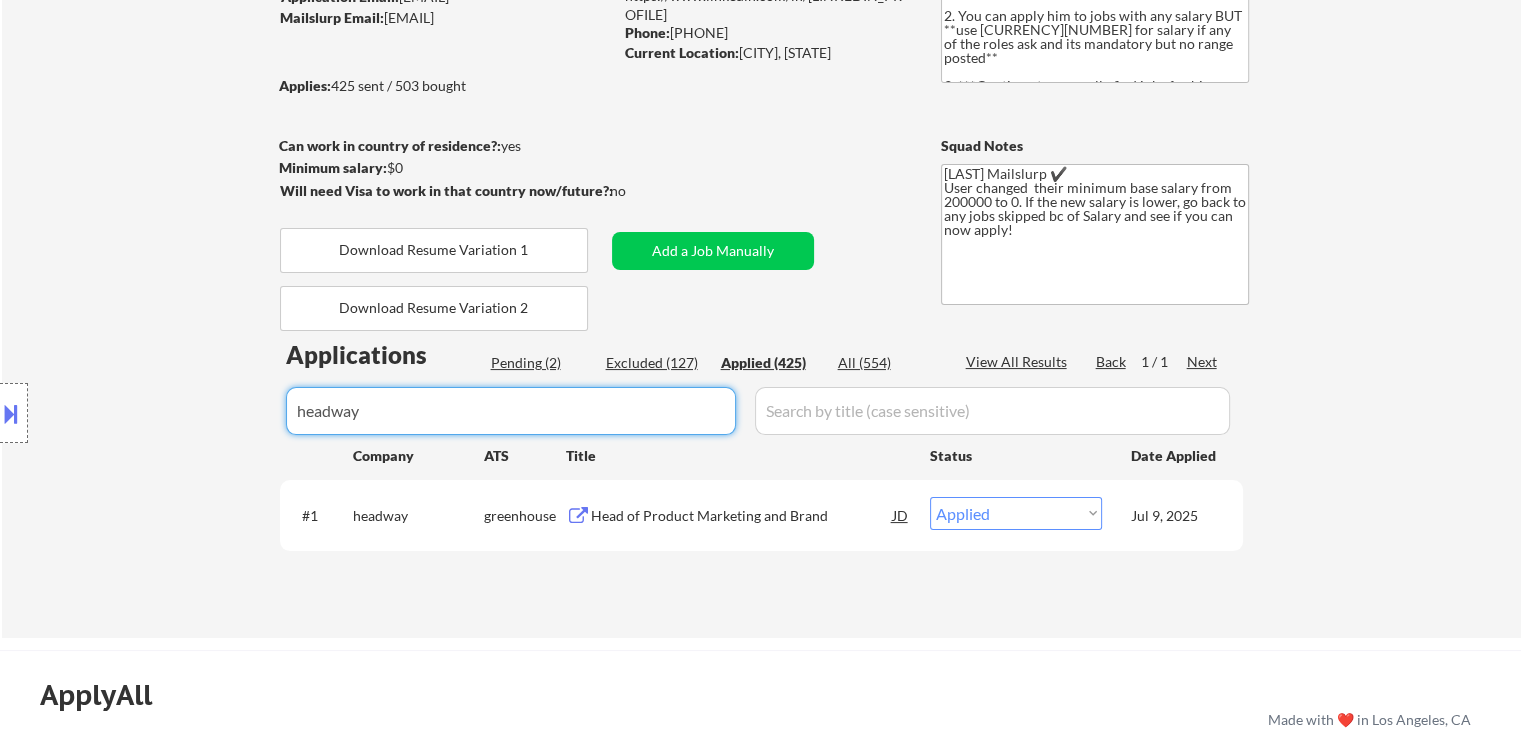 drag, startPoint x: 376, startPoint y: 410, endPoint x: 252, endPoint y: 409, distance: 124.004036 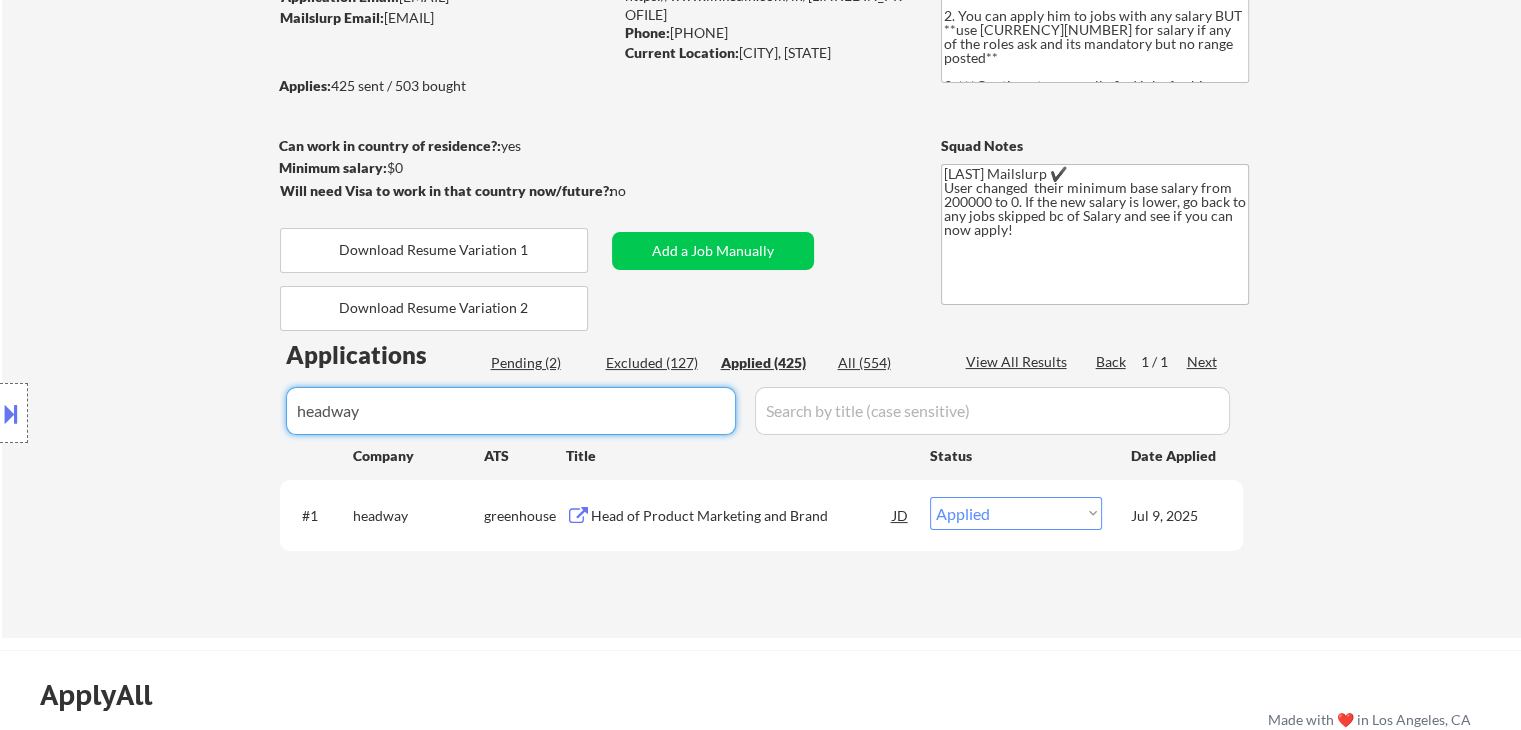 click on "← Return to /applysquad Mailslurp Inbox Job Search Builder [FIRST] [LAST] User Email:  [EMAIL] Application Email:  [EMAIL] Mailslurp Email:  [EMAIL] LinkedIn:   https://www.linkedin.com/in/[LINK]
Phone:  [PHONE] Current Location:  [CITY], [STATE] Applies:  [NUMBER] sent / [NUMBER] bought Internal Notes Can work in country of residence?:  yes Squad Notes Minimum salary:  [CURRENCY][NUMBER] Will need Visa to work in that country now/future?:   no Download Resume Variation 1 Add a Job Manually Download Resume Variation 2 [LAST] Mailslurp ✔️
User changed  their minimum base salary from [CURRENCY][NUMBER] to [CURRENCY][NUMBER]. If the new salary is lower, go back to any jobs skipped bc of Salary and see if you can now apply! Applications Pending ([NUMBER]) Excluded ([NUMBER]) Applied ([NUMBER]) All ([NUMBER]) View All Results Back 1 / 1
Next Company ATS Title Status Date Applied #1 headway greenhouse Head of Product Marketing and Brand JD Choose an option... Pending Applied Excluded (Questions) #2 _ _" at bounding box center (760, 165) 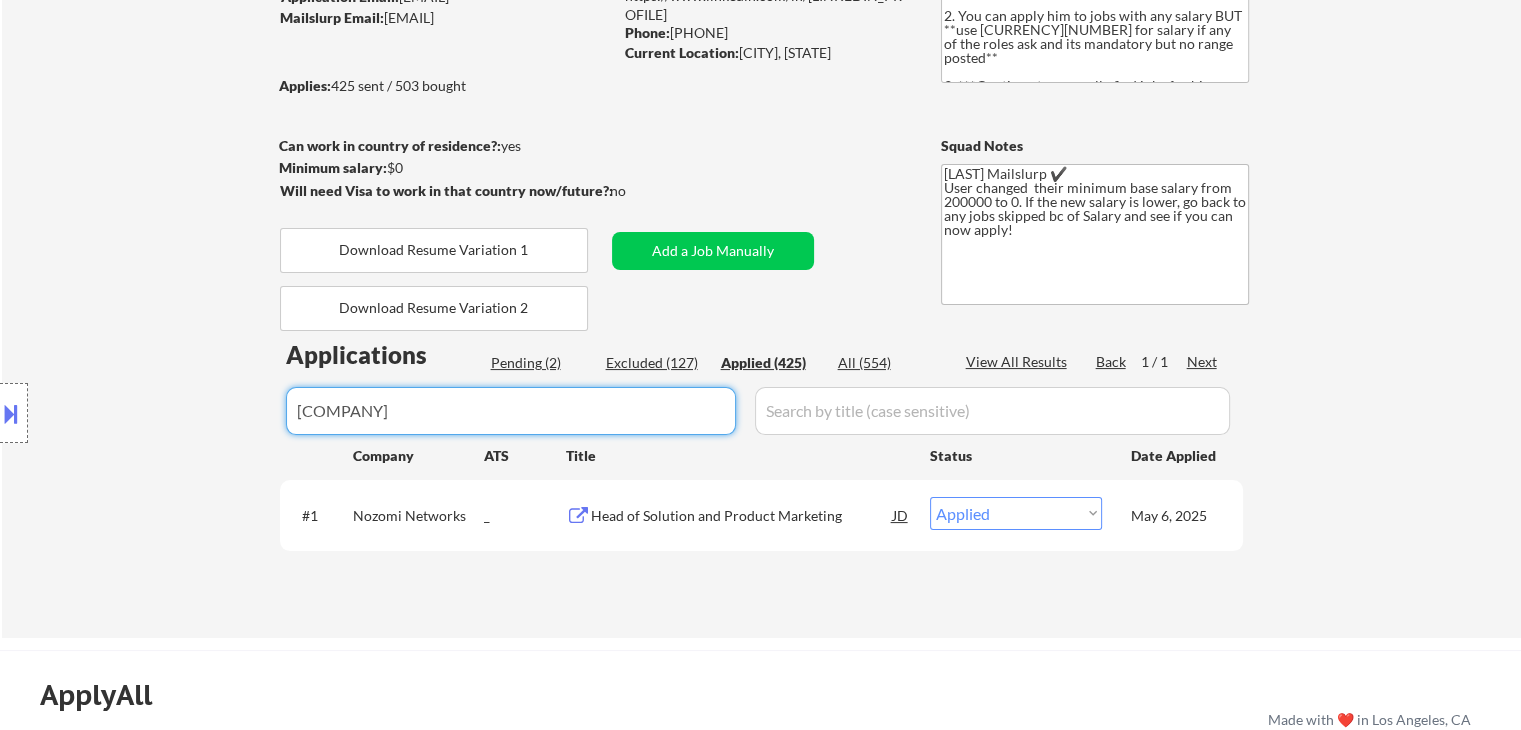 drag, startPoint x: 390, startPoint y: 418, endPoint x: 136, endPoint y: 393, distance: 255.22736 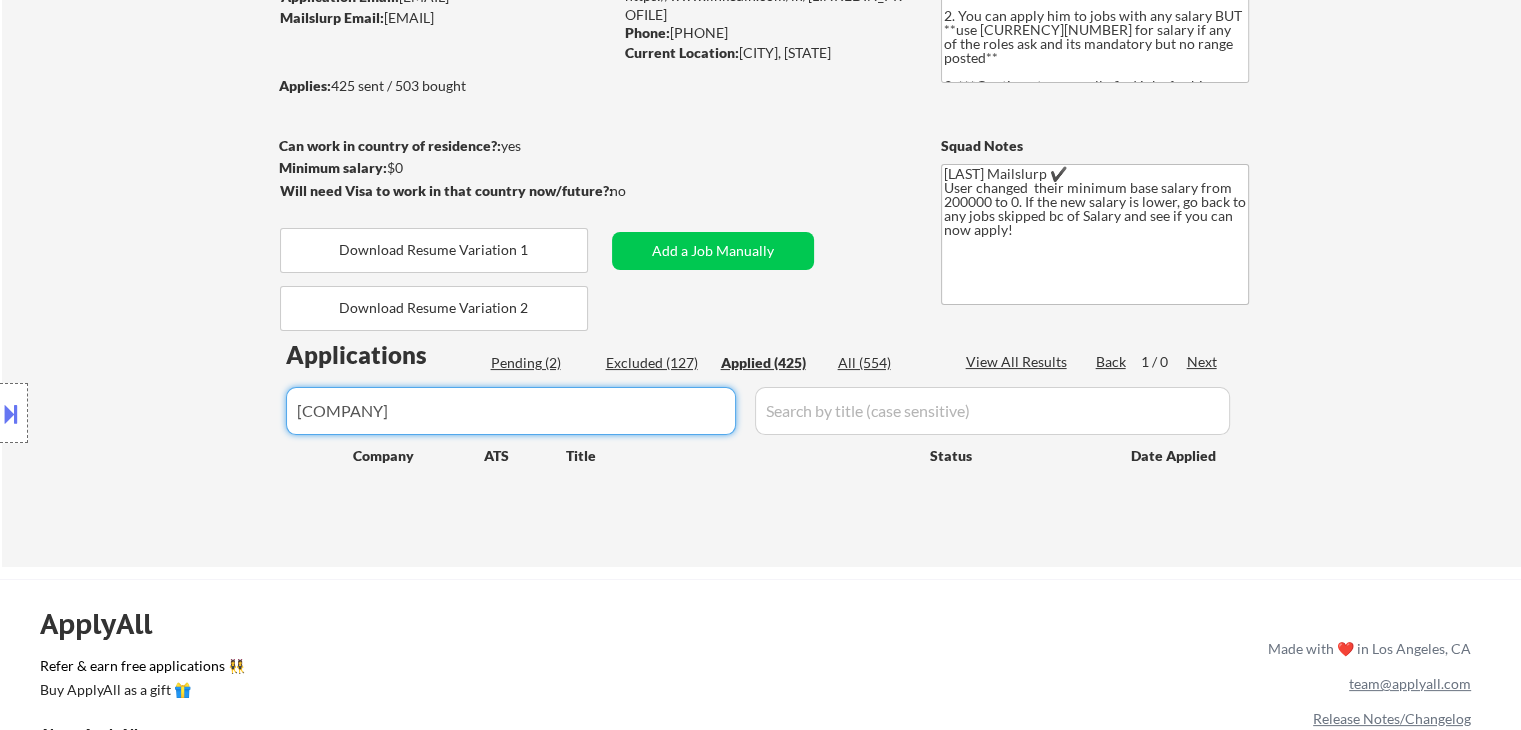 type on "[COMPANY]" 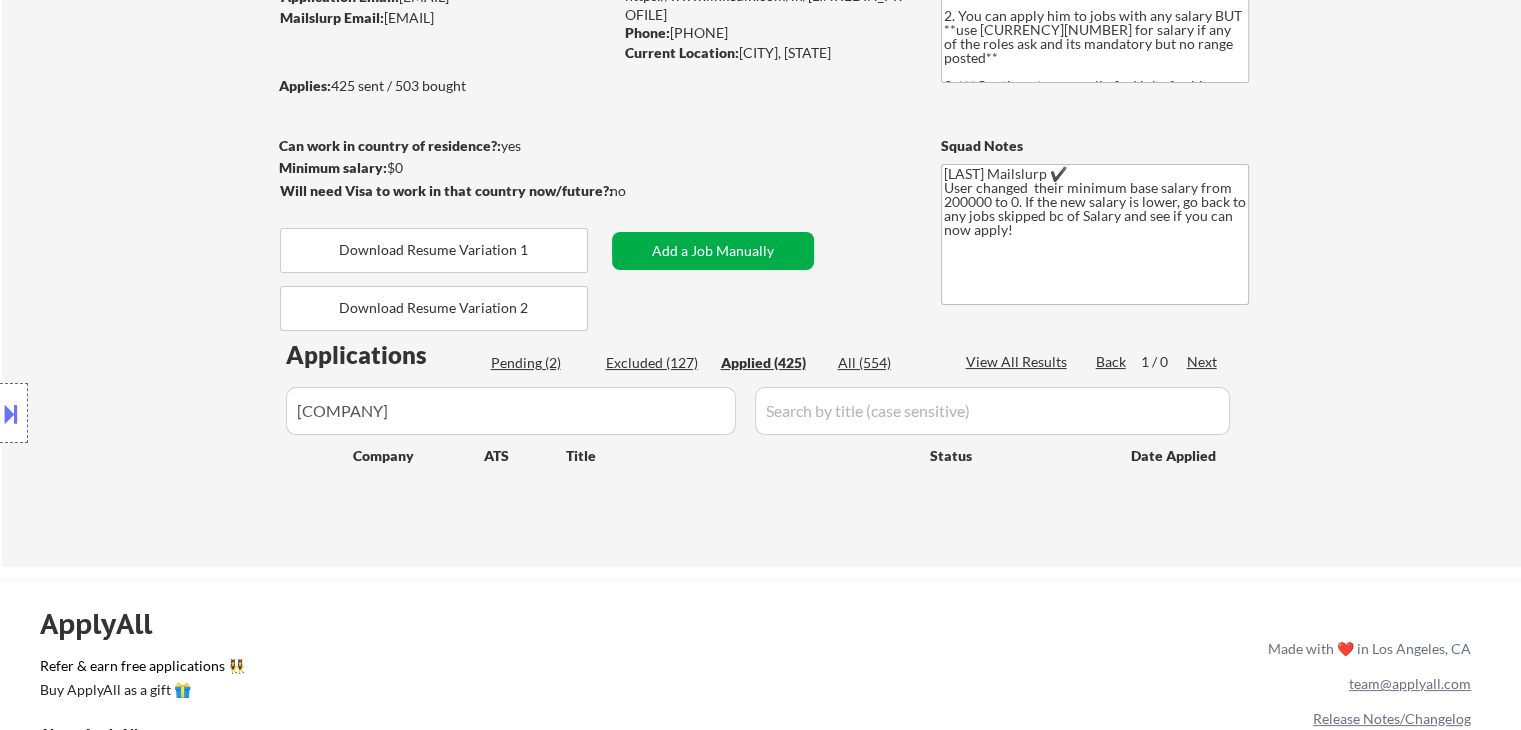 click on "Add a Job Manually" at bounding box center [713, 251] 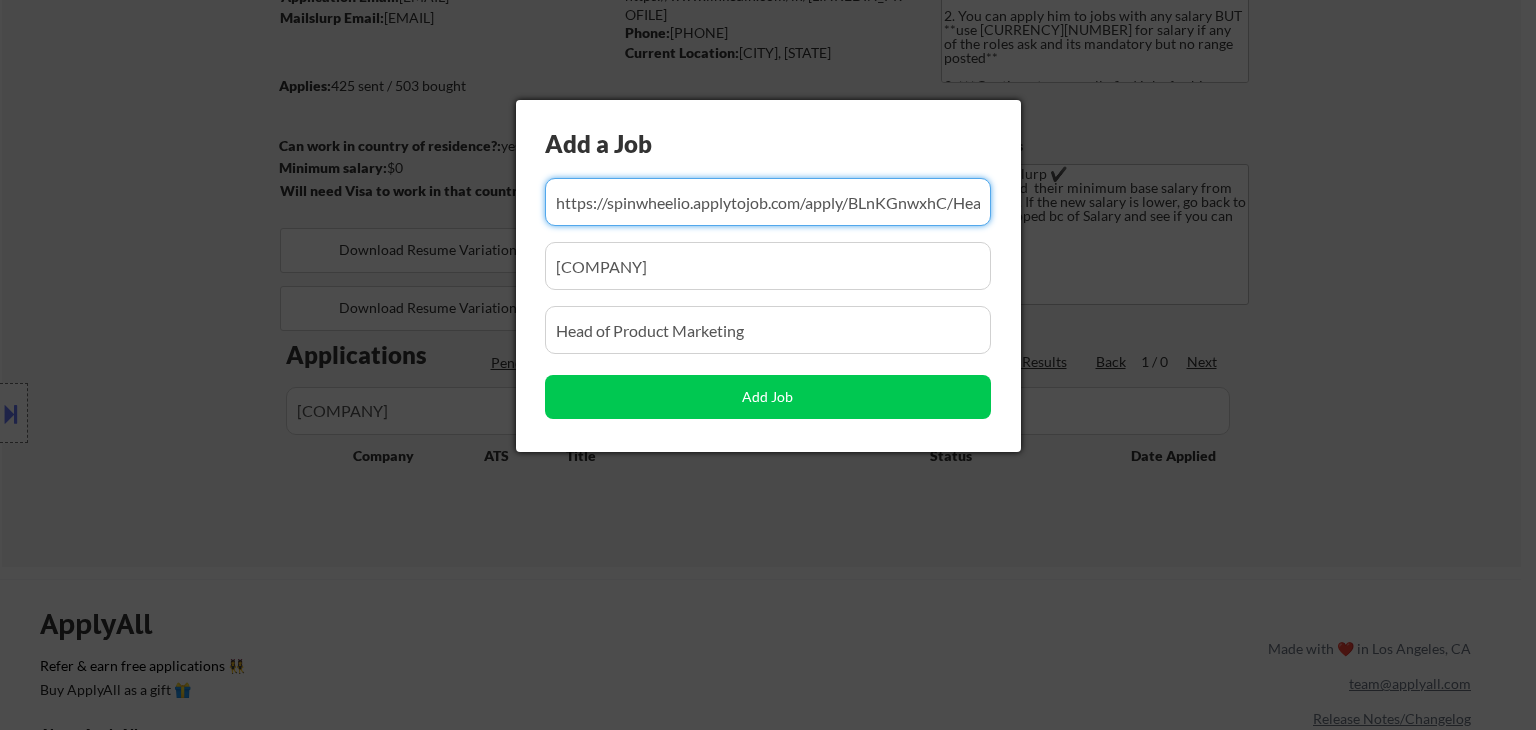 scroll, scrollTop: 0, scrollLeft: 175, axis: horizontal 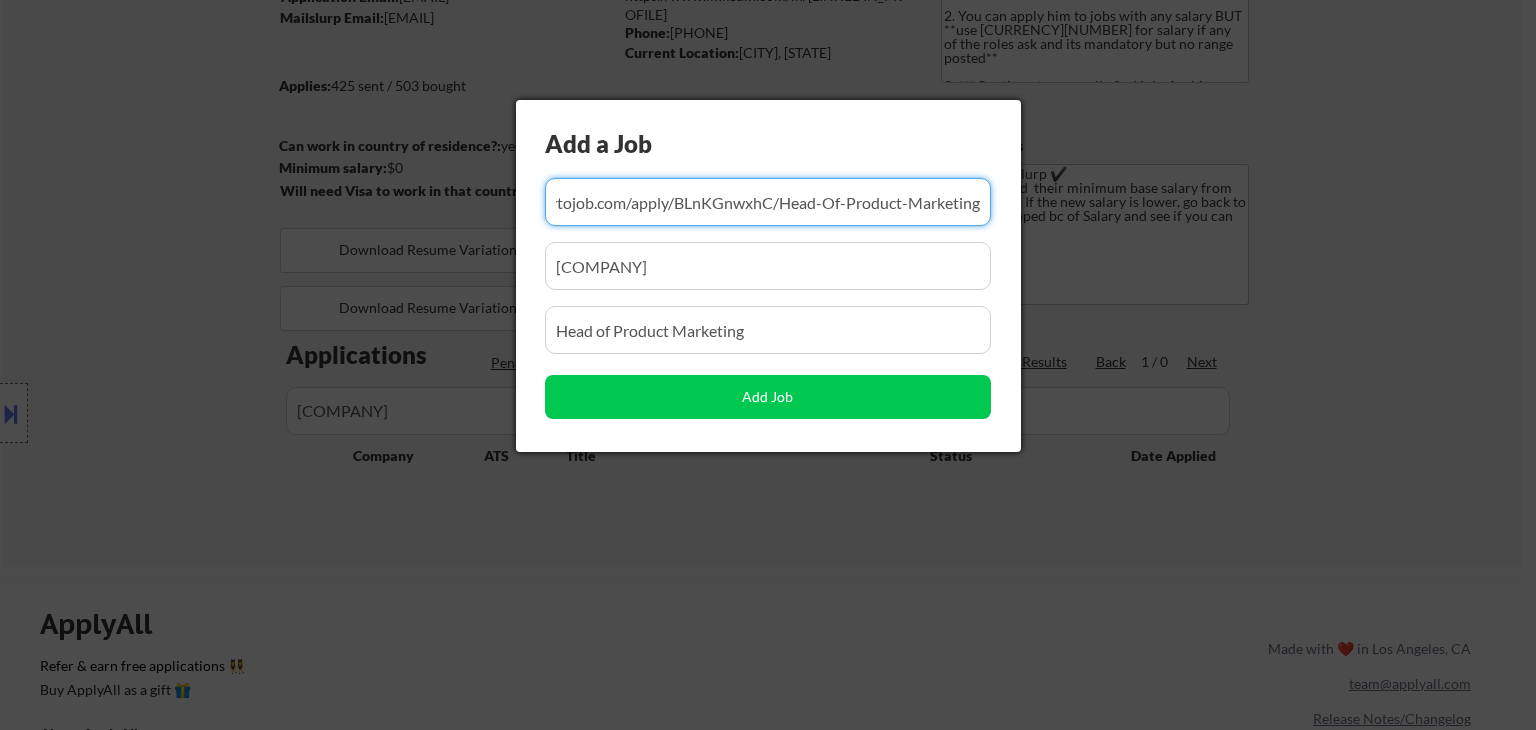 click at bounding box center (768, 202) 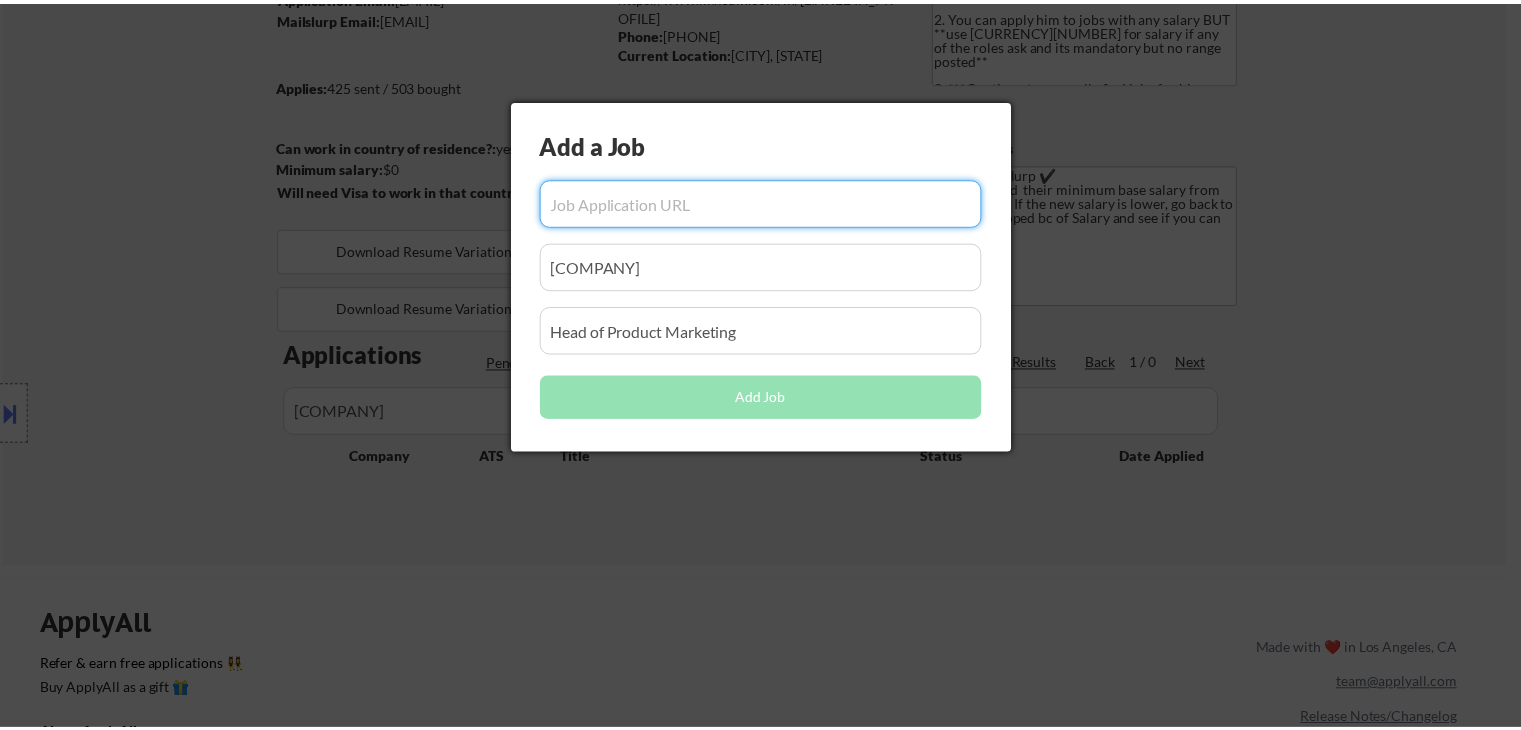 scroll, scrollTop: 0, scrollLeft: 0, axis: both 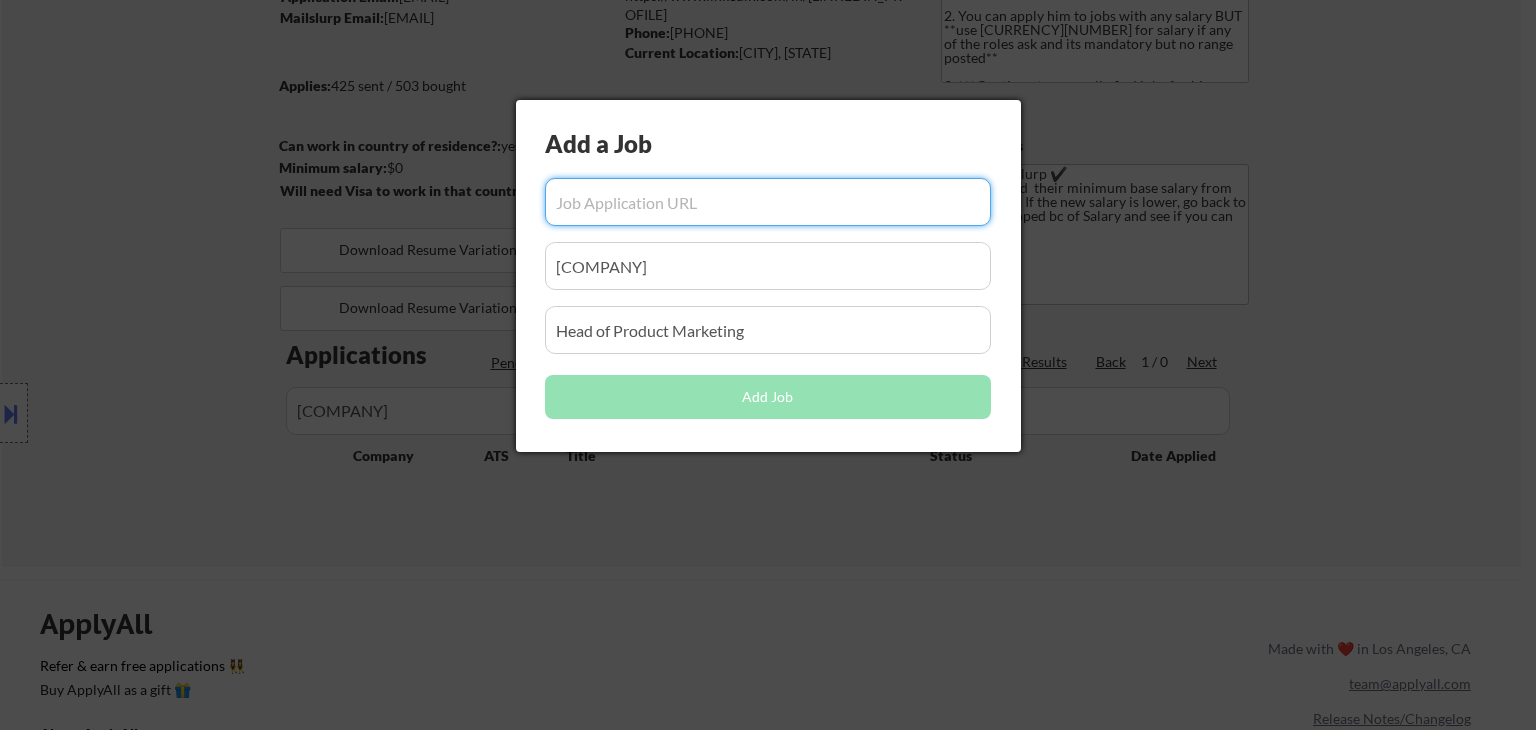 paste on "https://apply.workable.com/veriswap/j/3C5F6E4A7A/apply/" 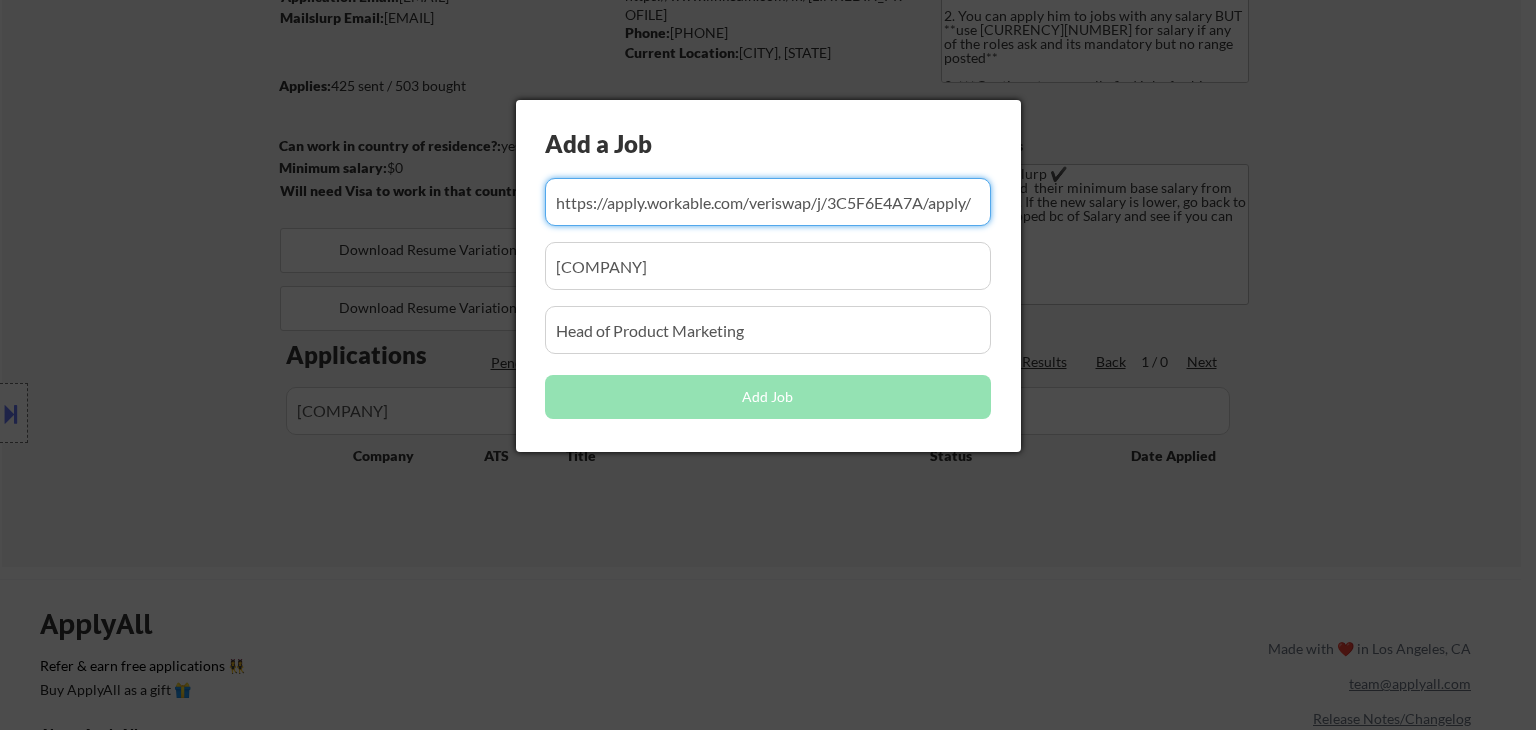 type on "https://apply.workable.com/veriswap/j/3C5F6E4A7A/apply/" 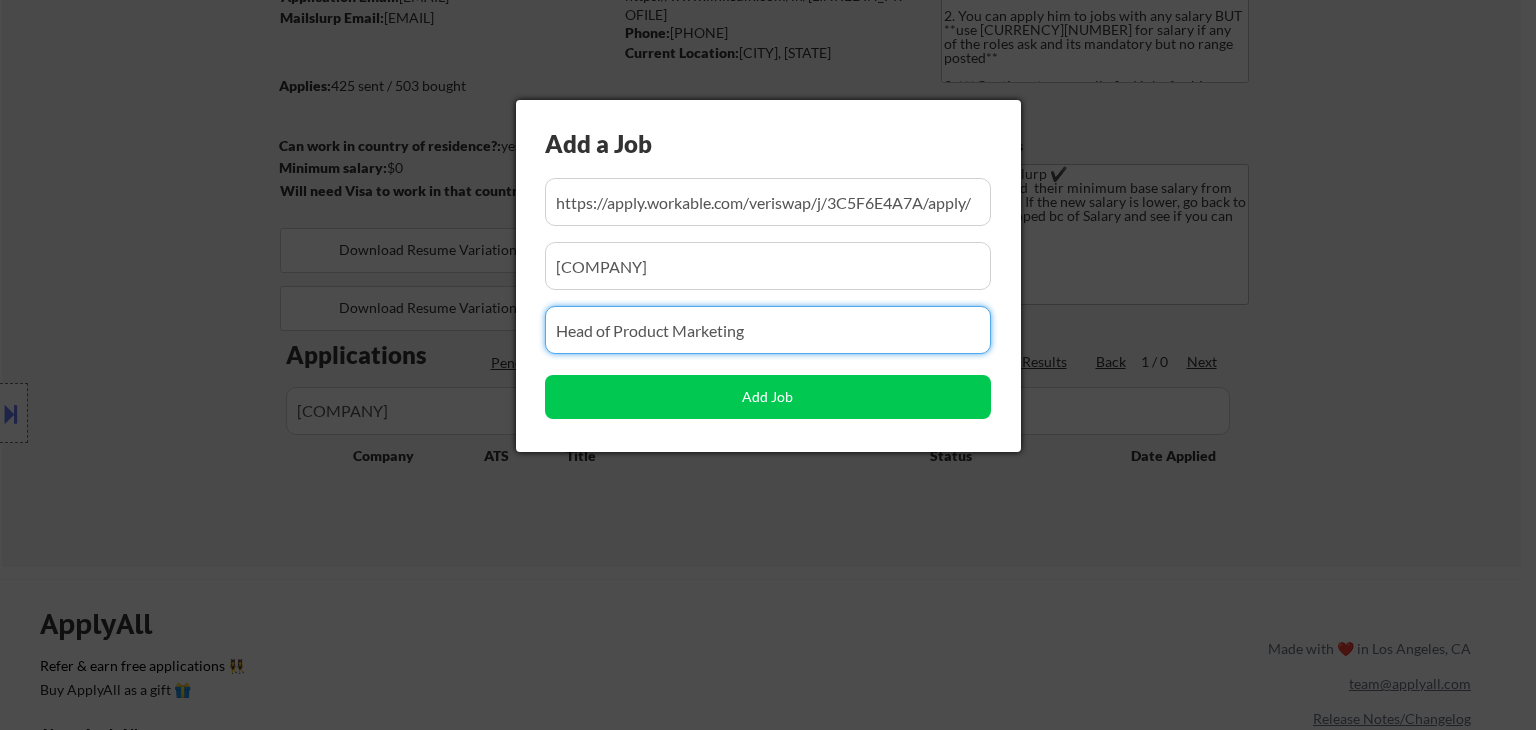 drag, startPoint x: 771, startPoint y: 337, endPoint x: 476, endPoint y: 338, distance: 295.0017 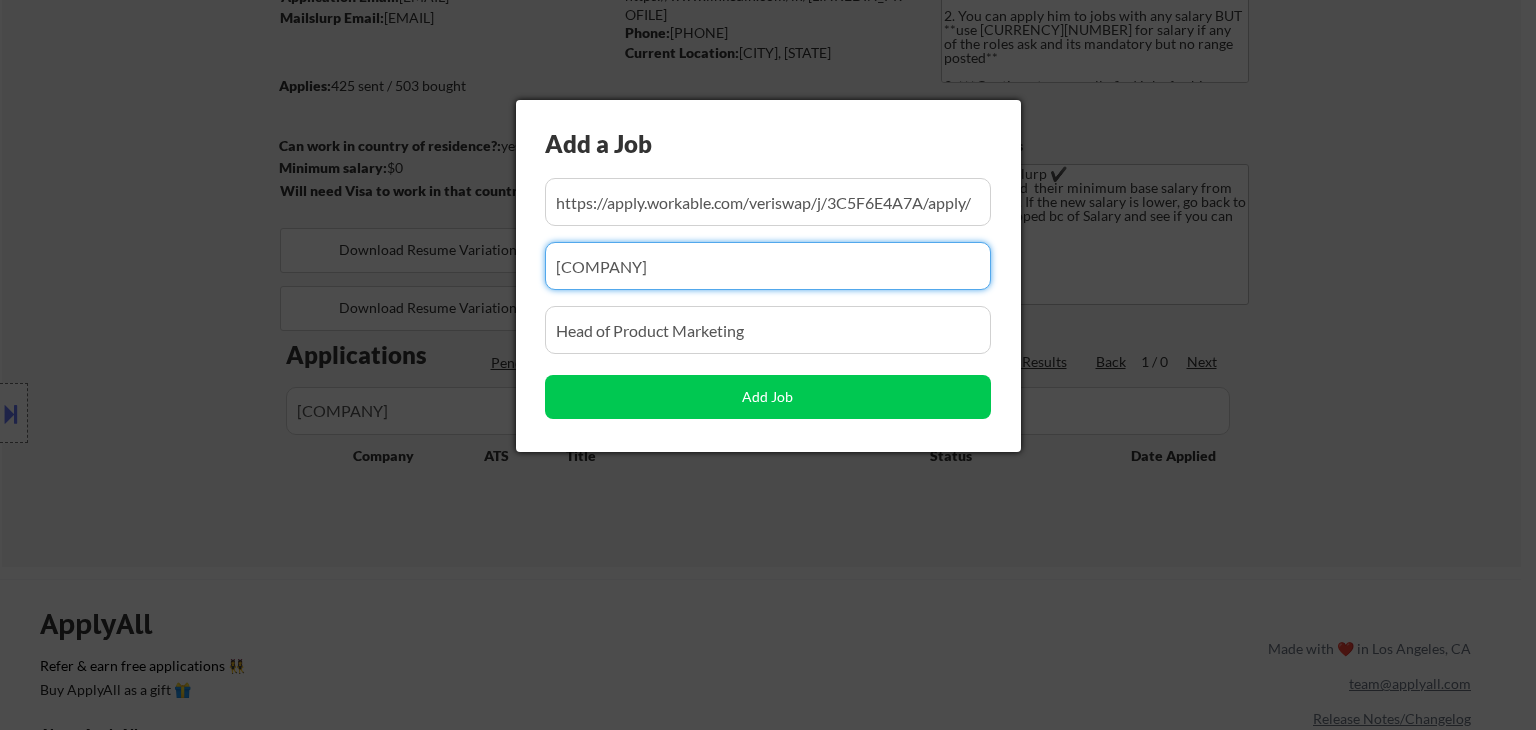 drag, startPoint x: 666, startPoint y: 266, endPoint x: 390, endPoint y: 249, distance: 276.52304 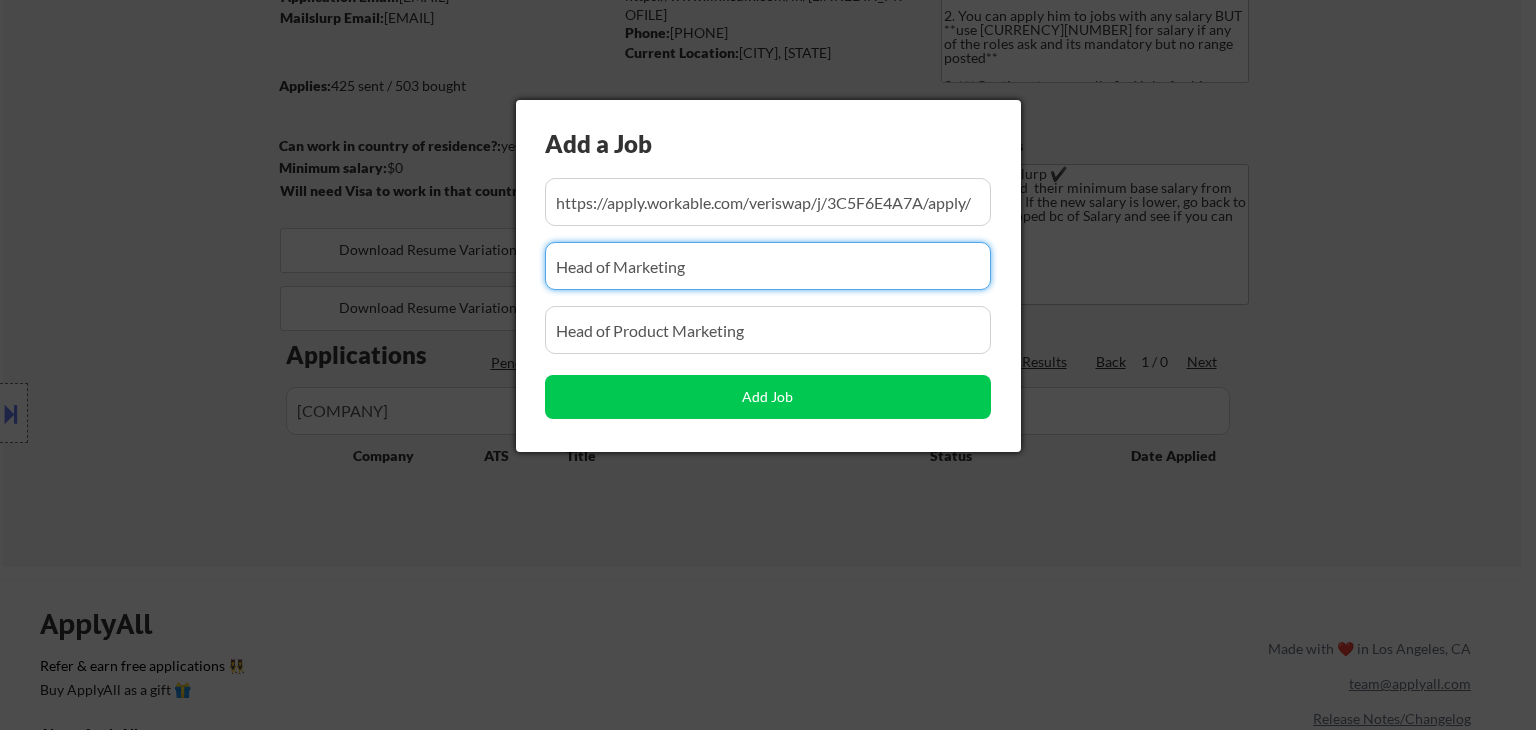 type on "Head of Marketing" 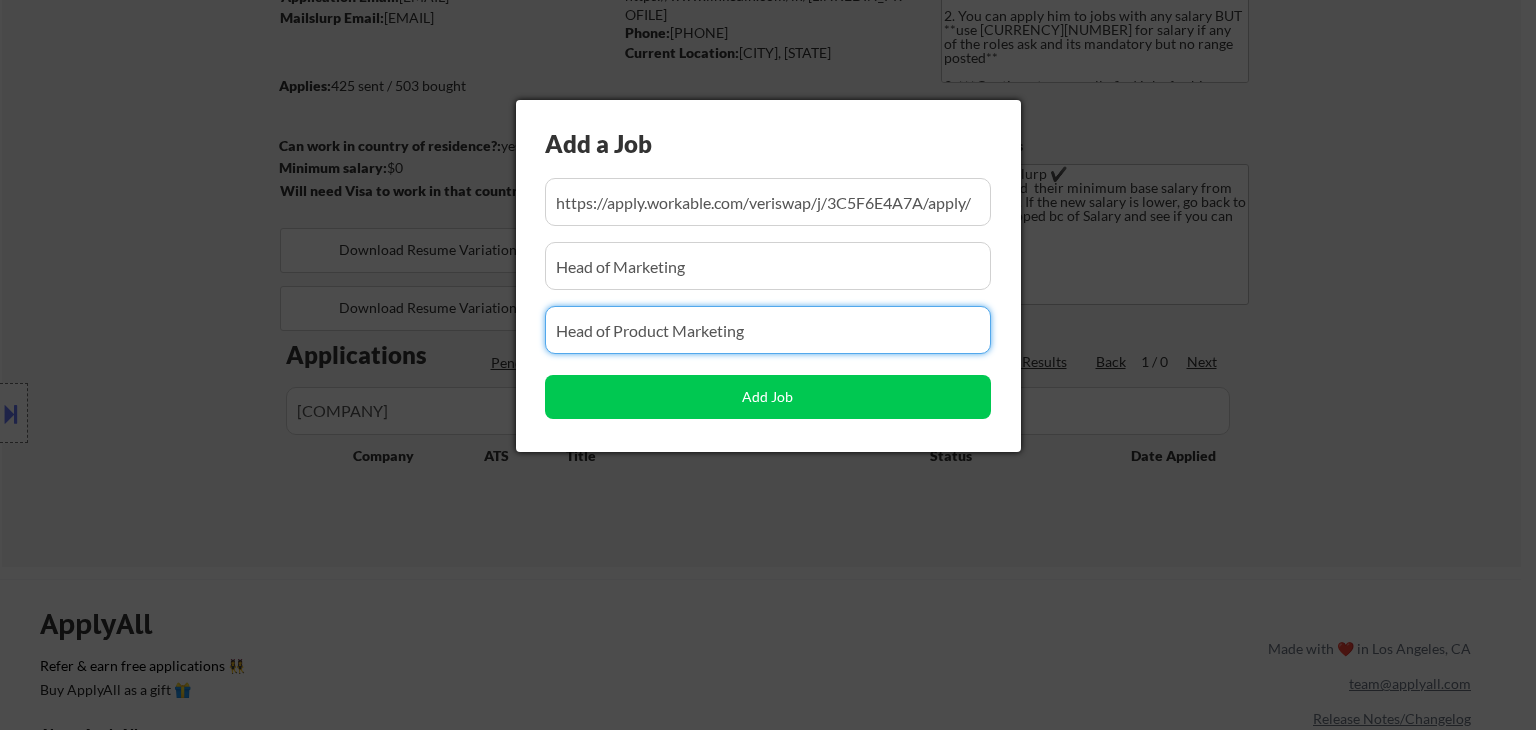click at bounding box center [768, 330] 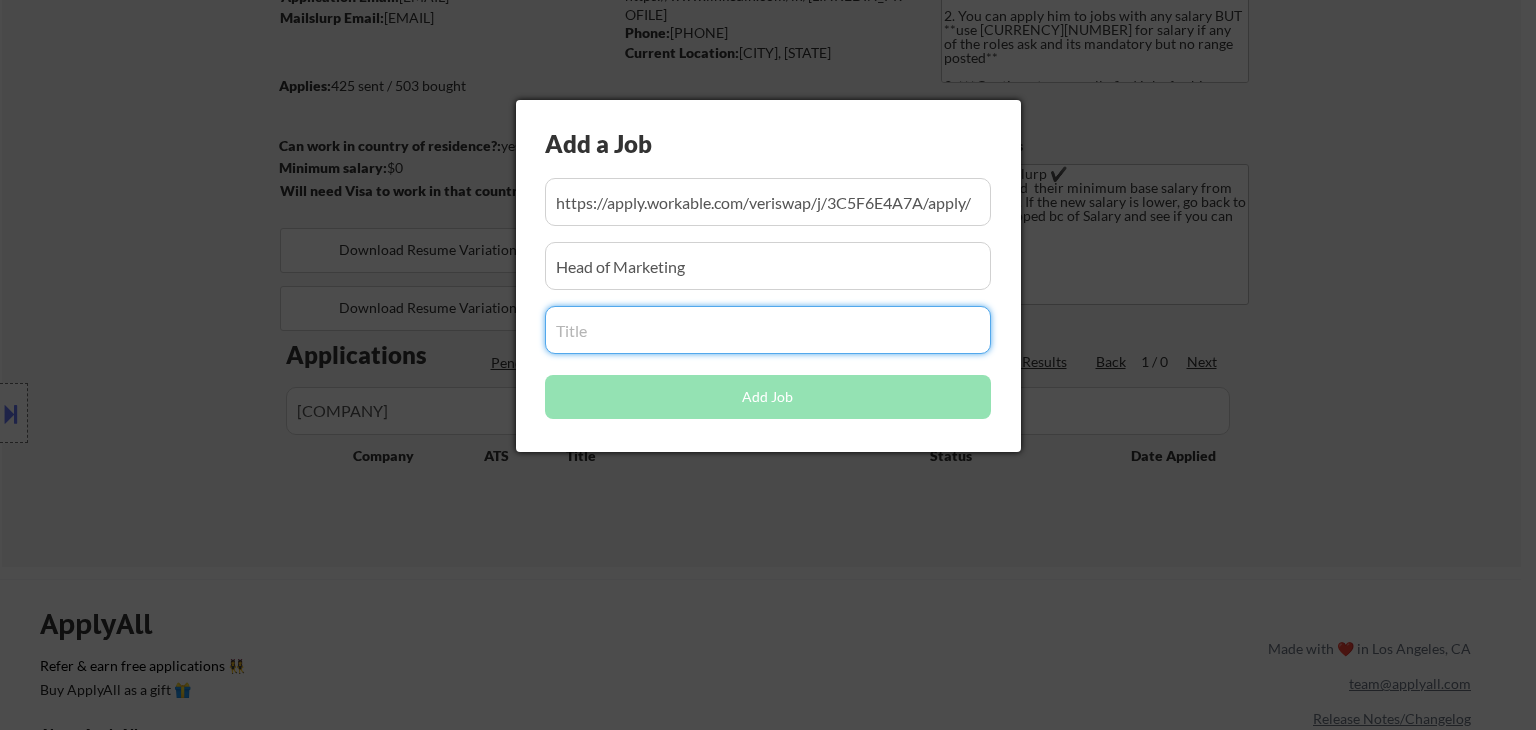 type 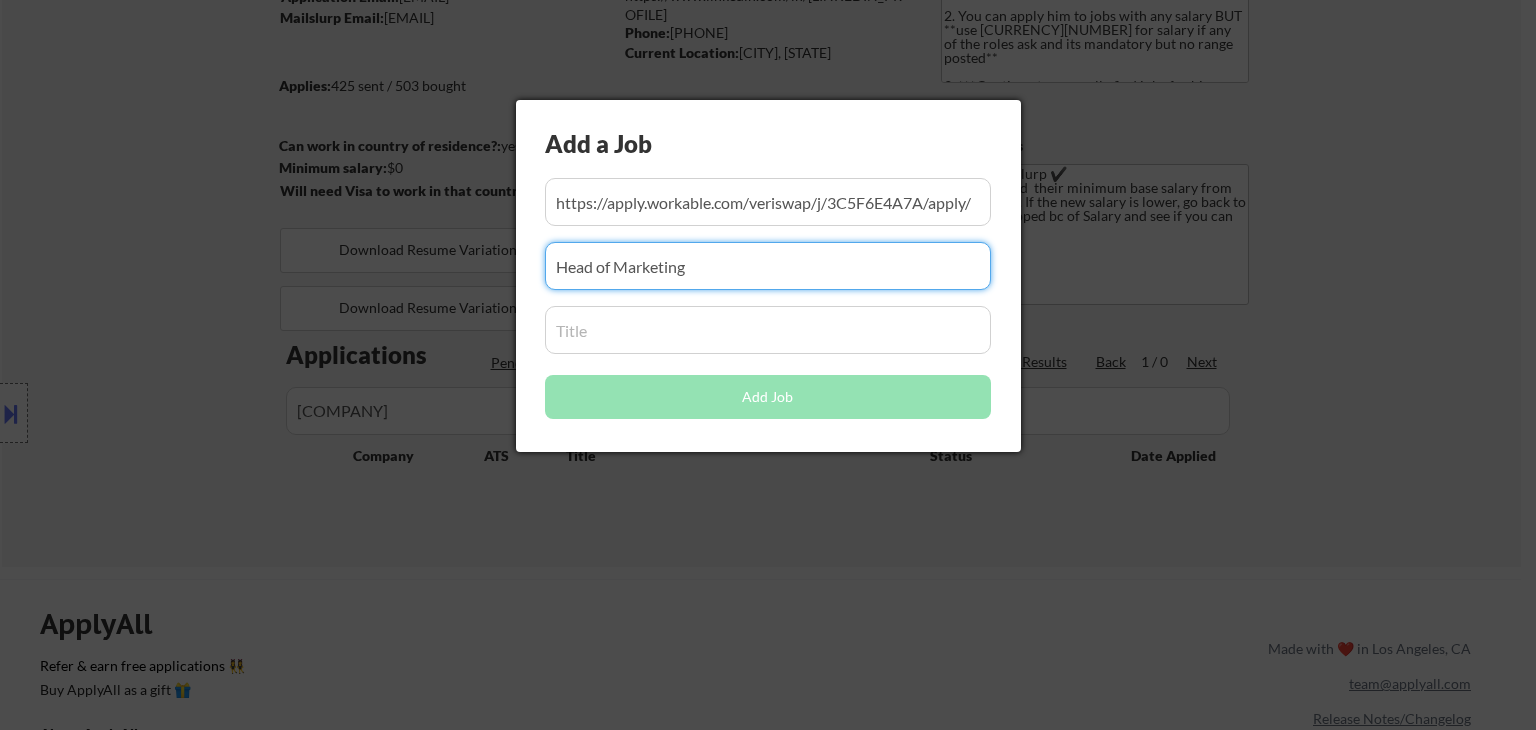 drag, startPoint x: 736, startPoint y: 271, endPoint x: 260, endPoint y: 270, distance: 476.00104 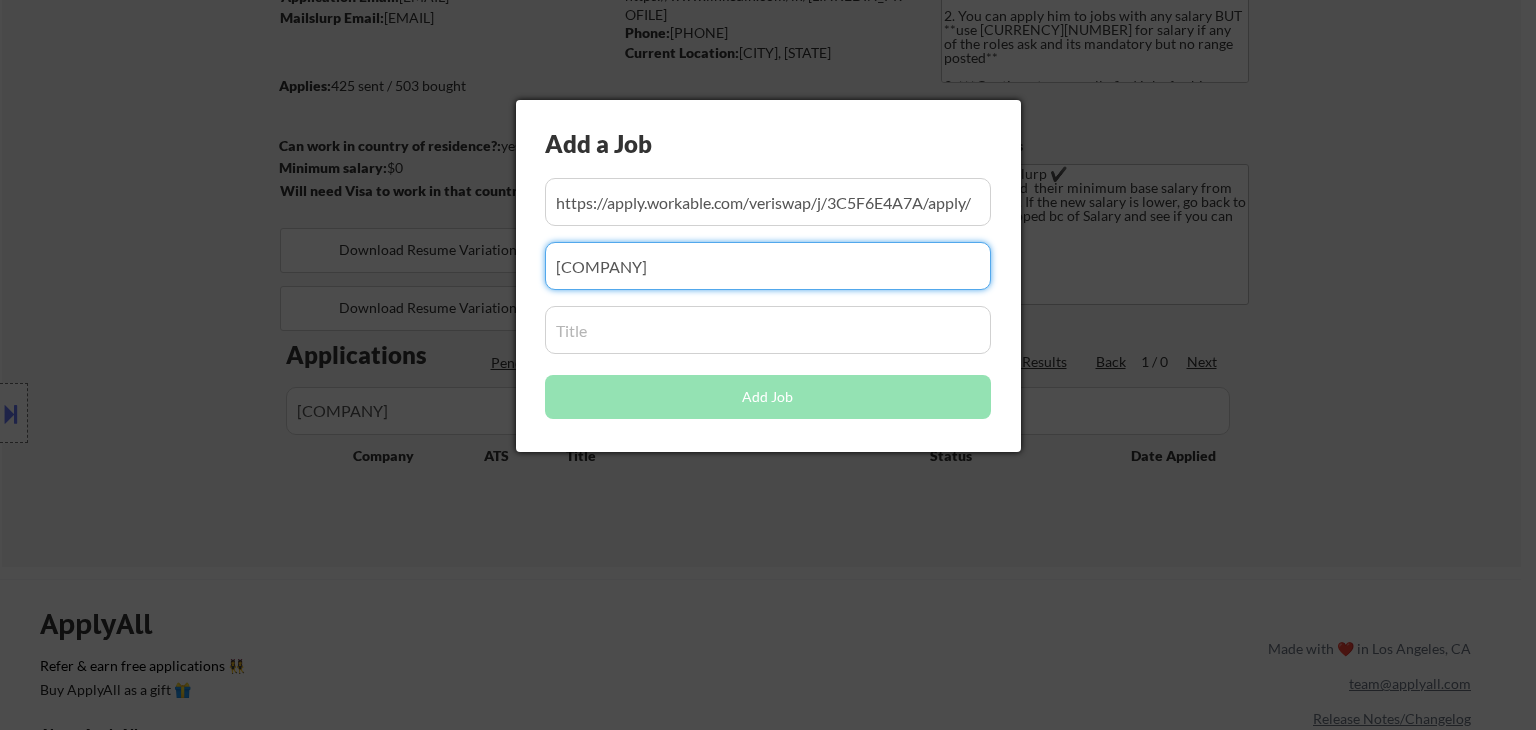 type on "[COMPANY]" 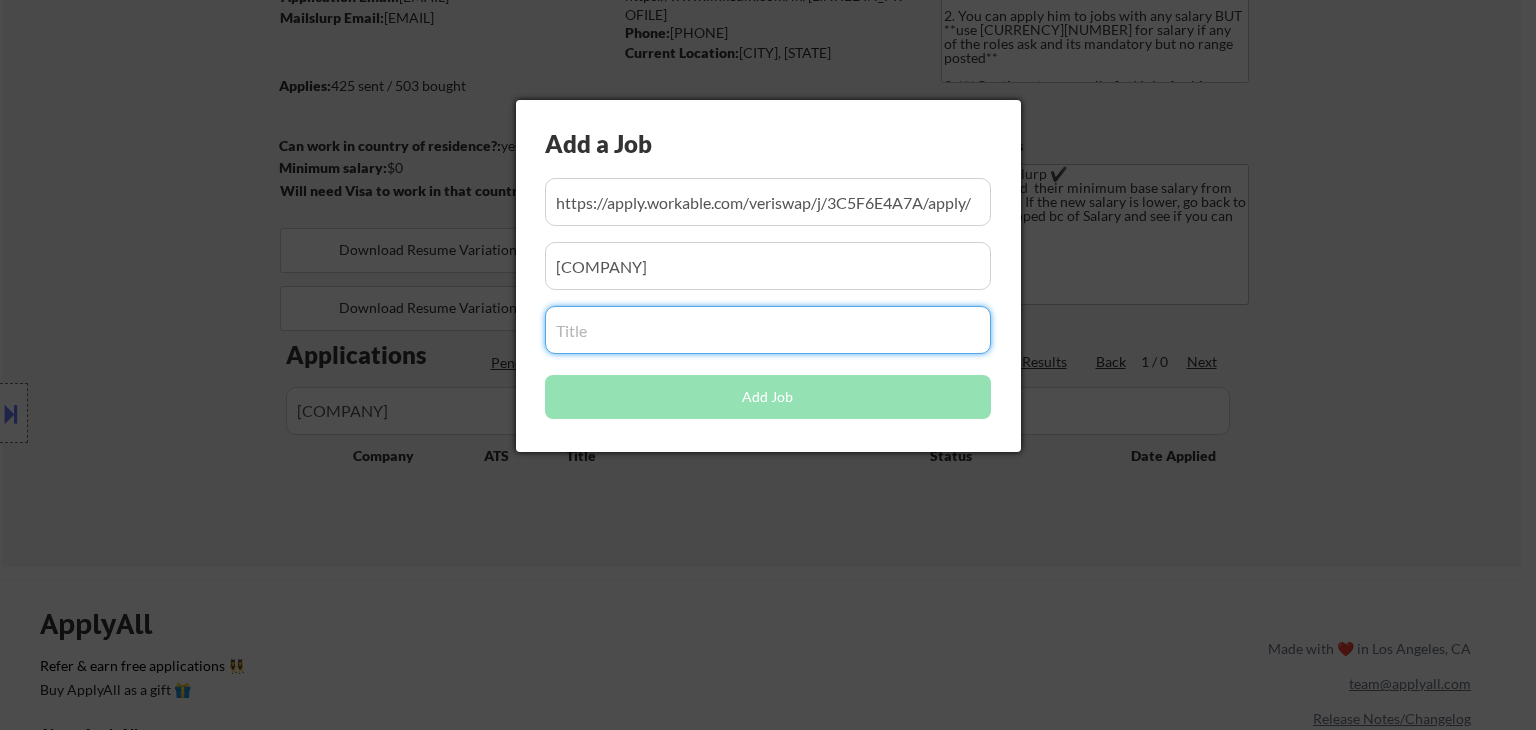 click at bounding box center (768, 330) 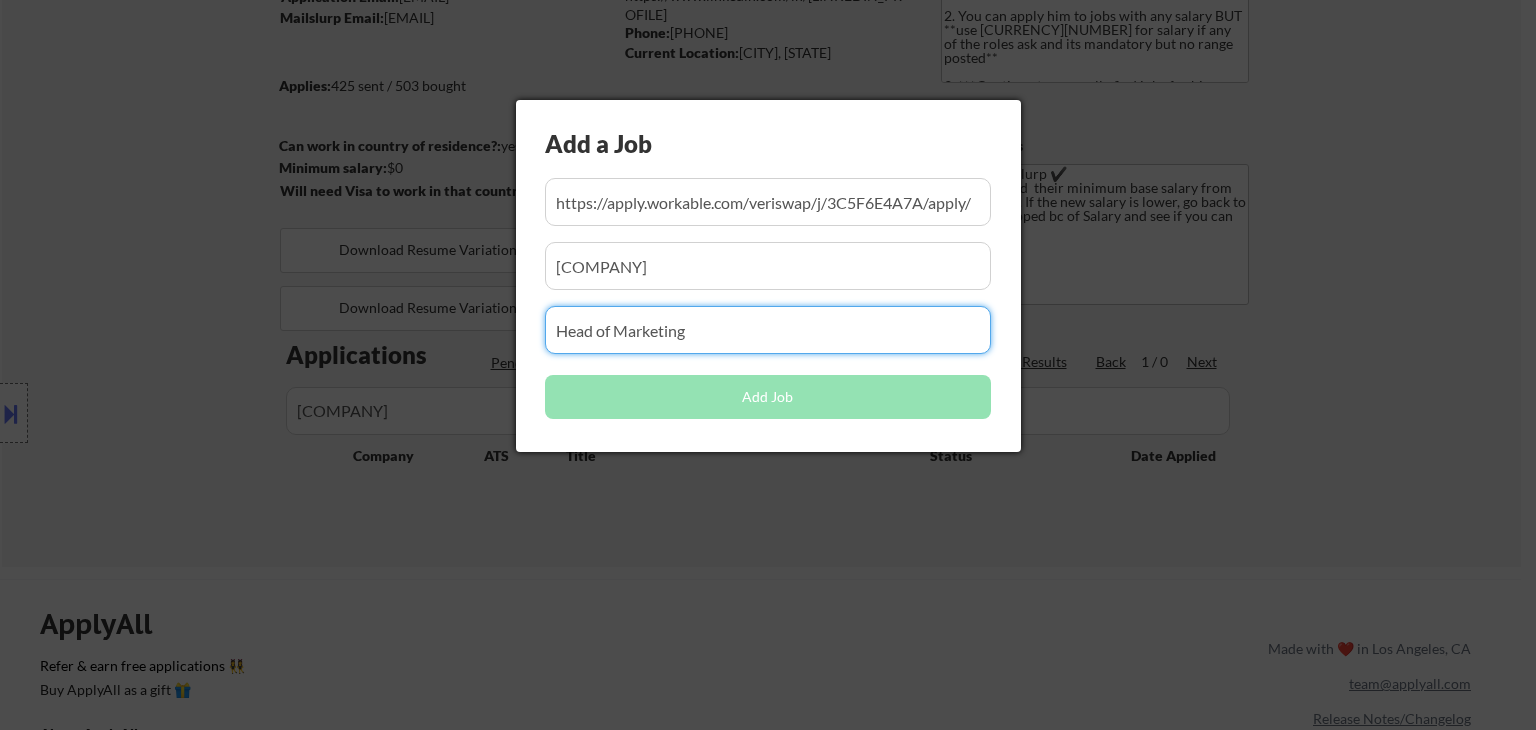 type on "Head of Marketing" 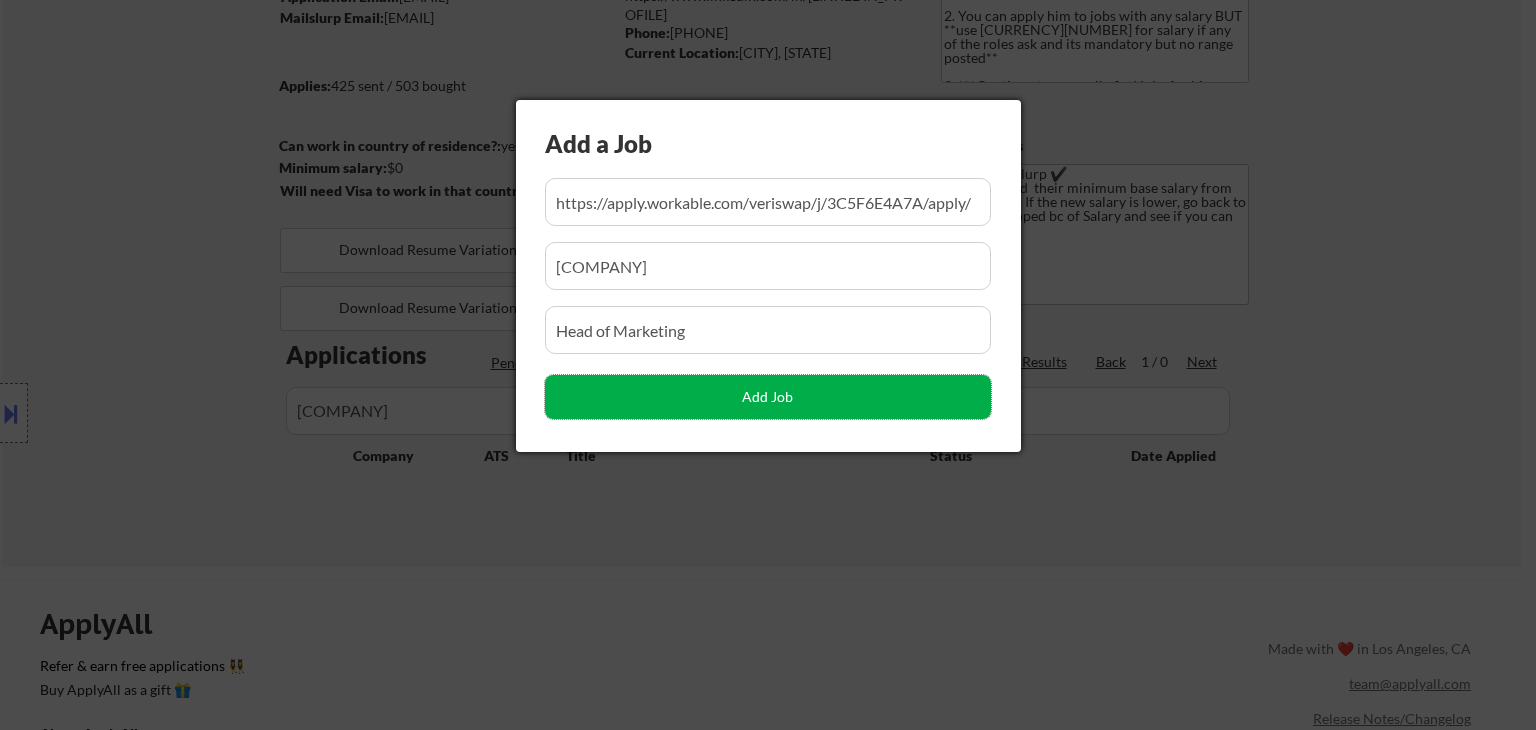 click on "Add Job" at bounding box center (768, 397) 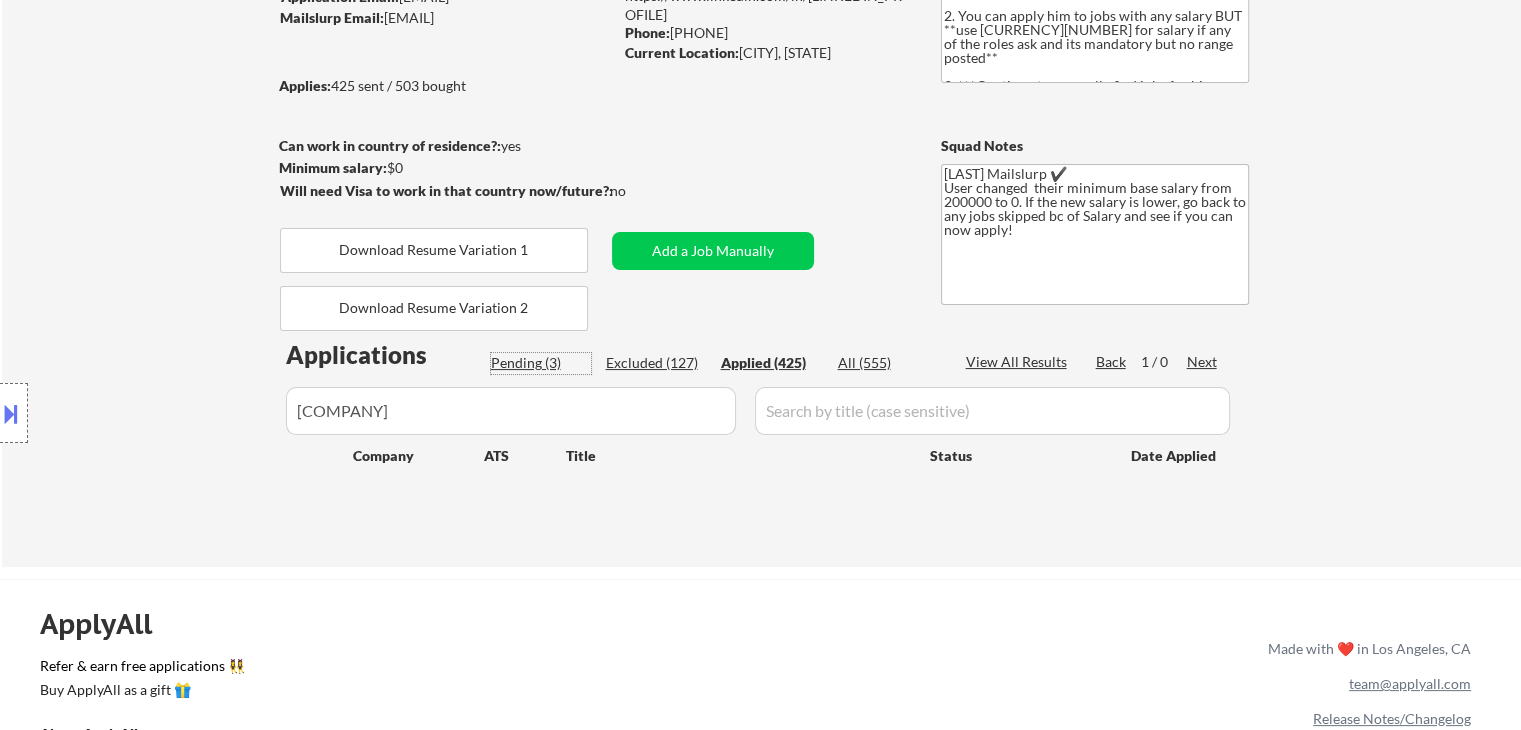 click on "Pending (3)" at bounding box center [541, 363] 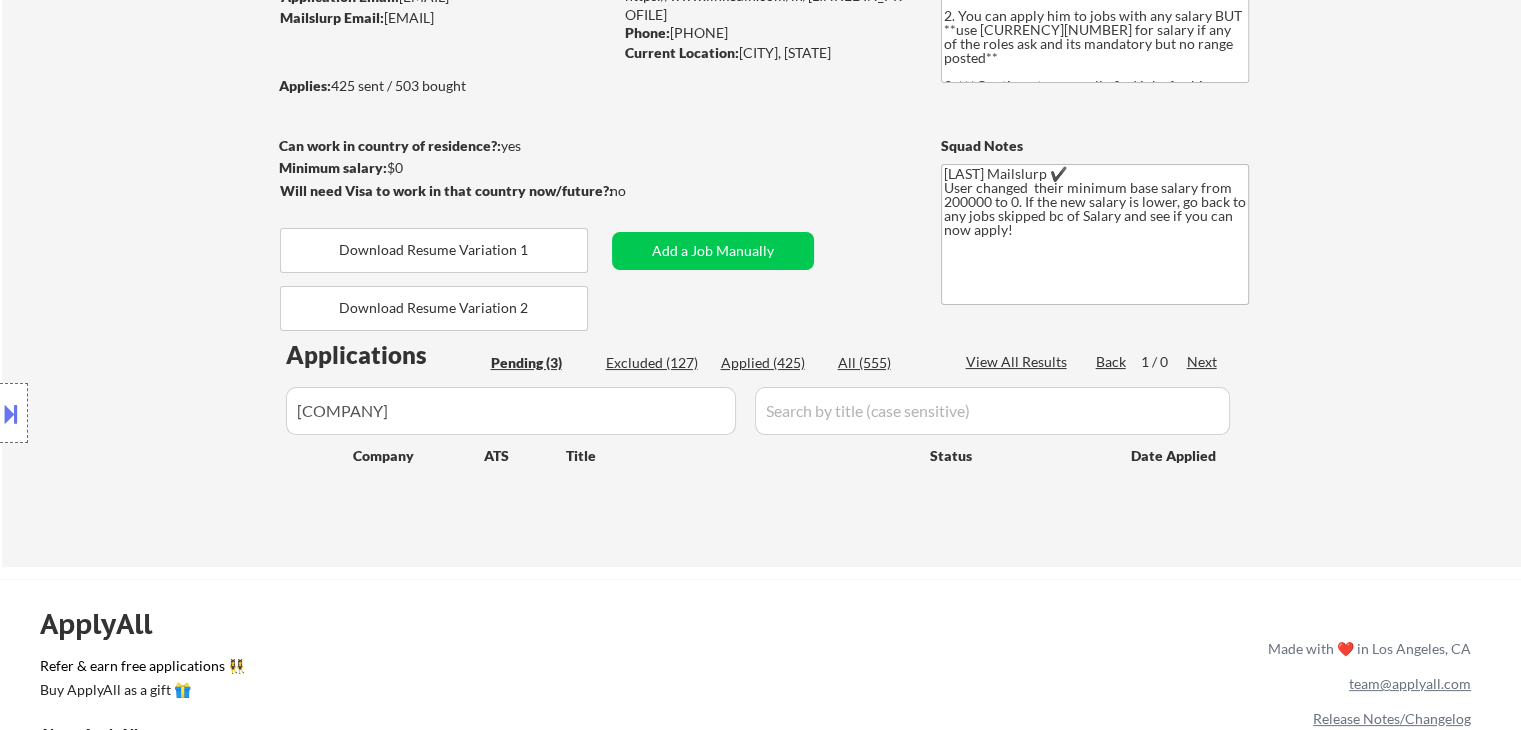 select on ""pending"" 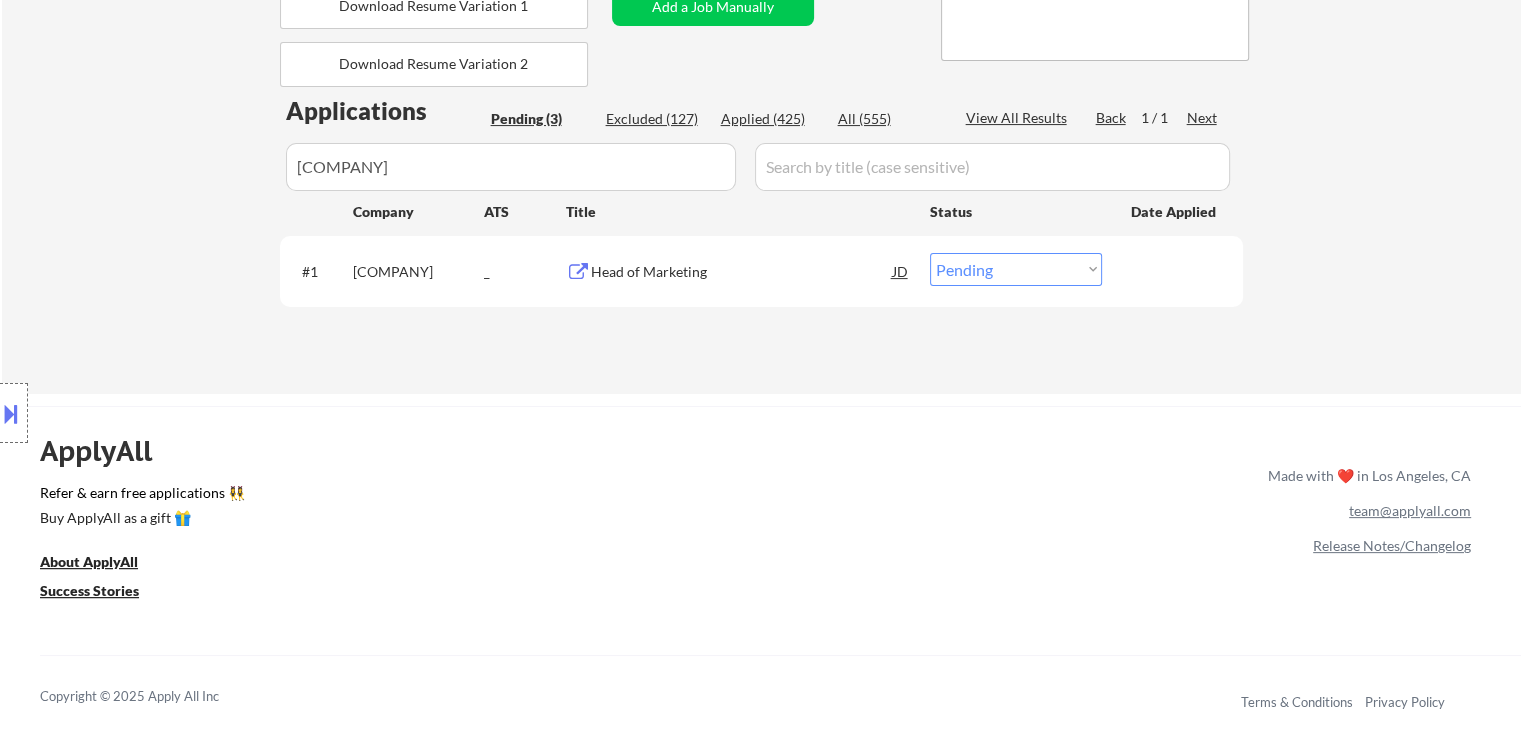 scroll, scrollTop: 500, scrollLeft: 0, axis: vertical 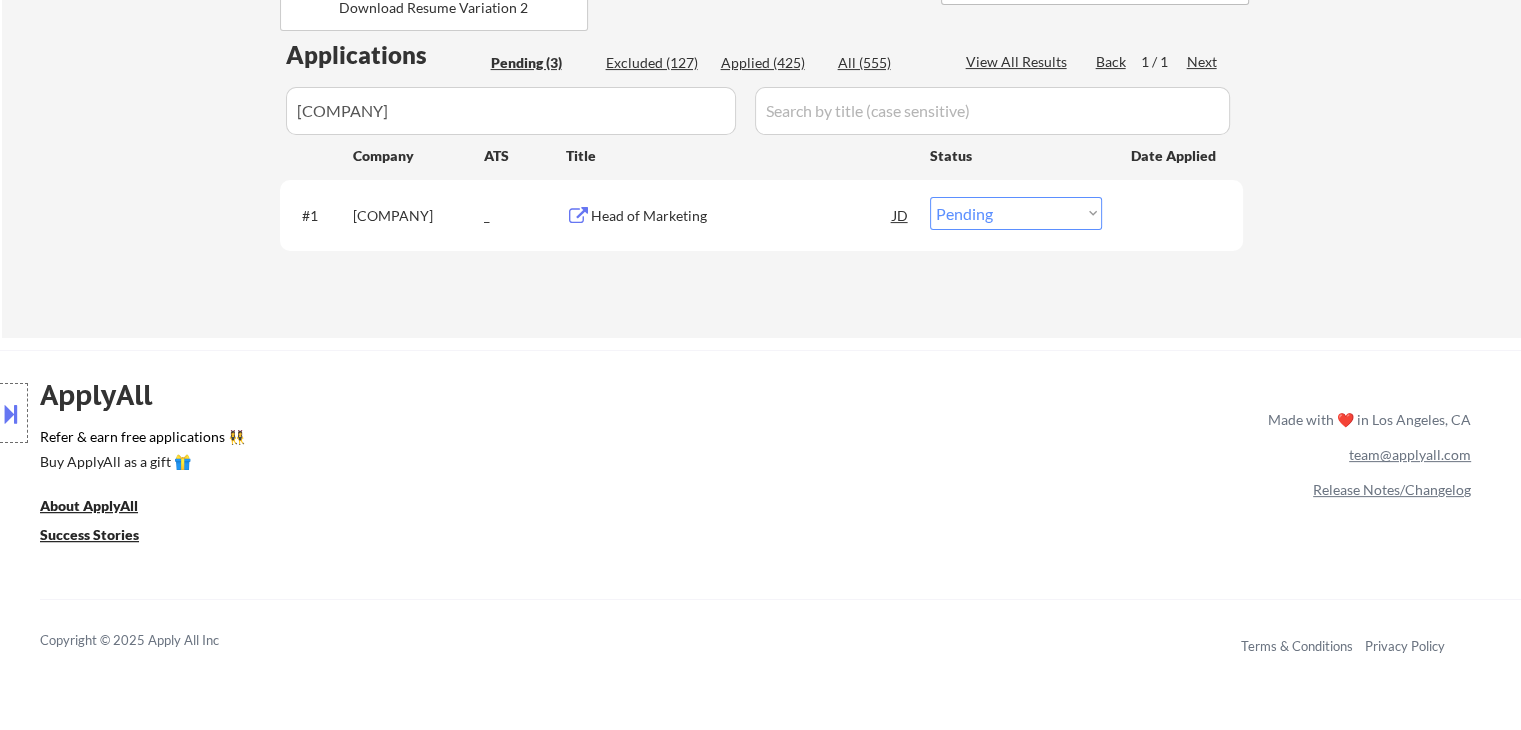 drag, startPoint x: 385, startPoint y: 113, endPoint x: 202, endPoint y: 137, distance: 184.56706 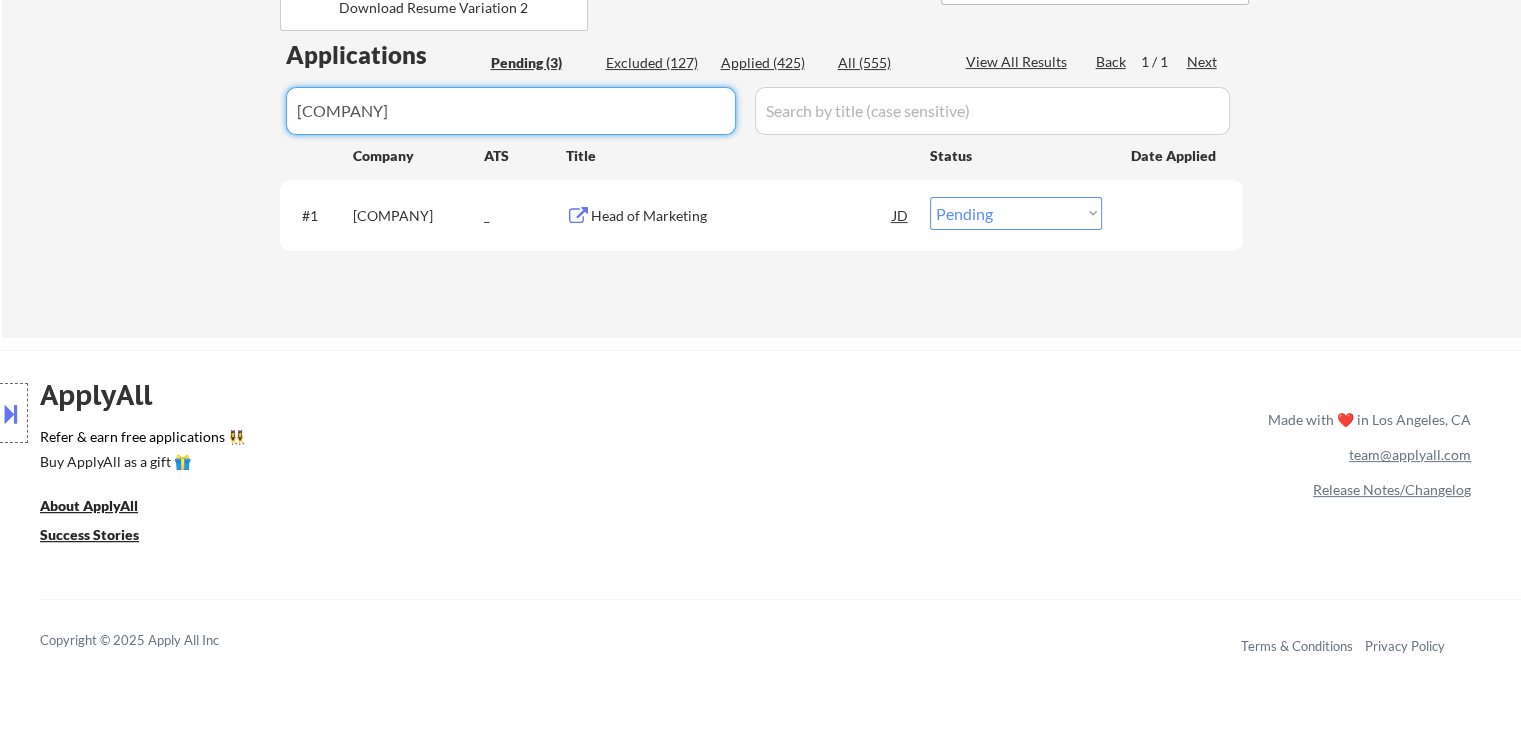 type 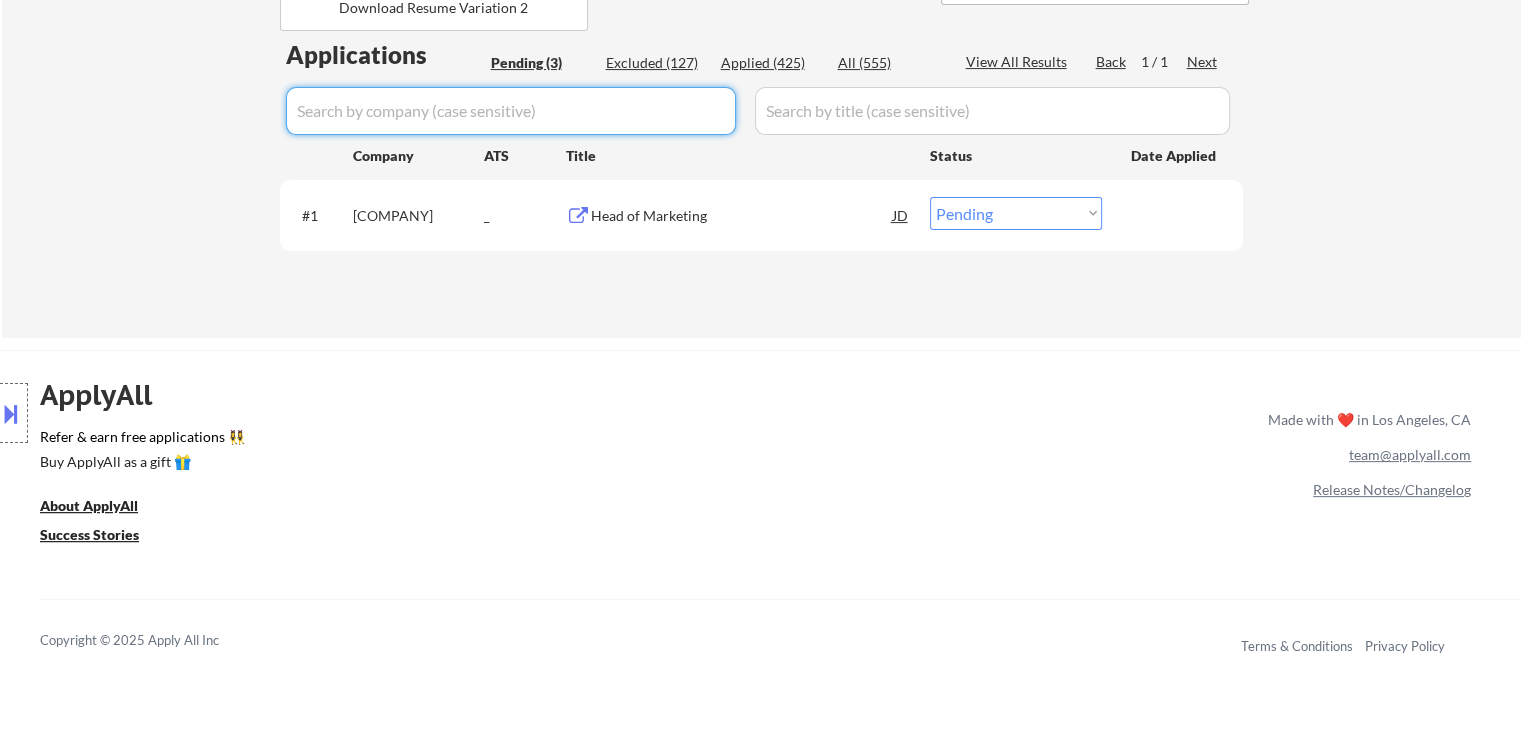 select on ""pending"" 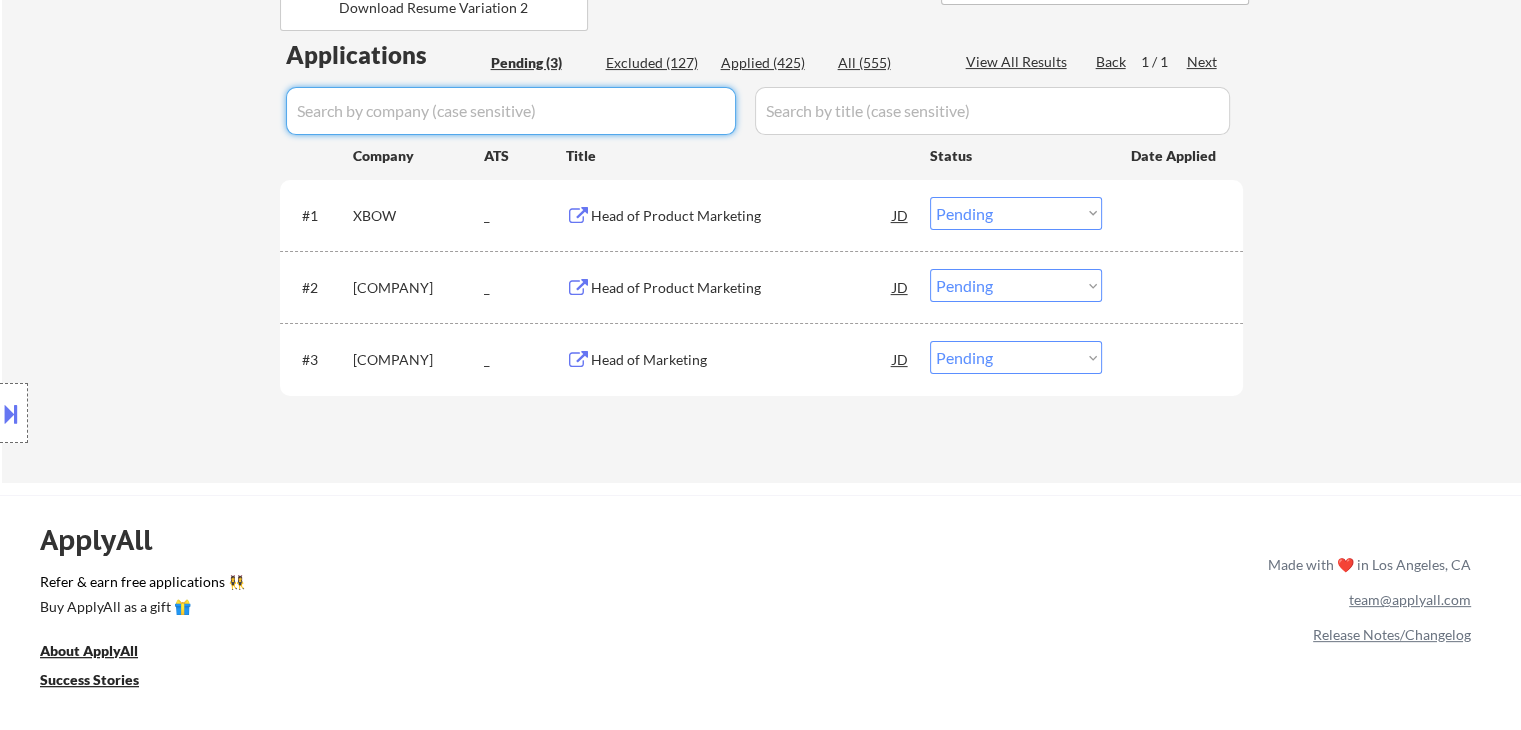 type 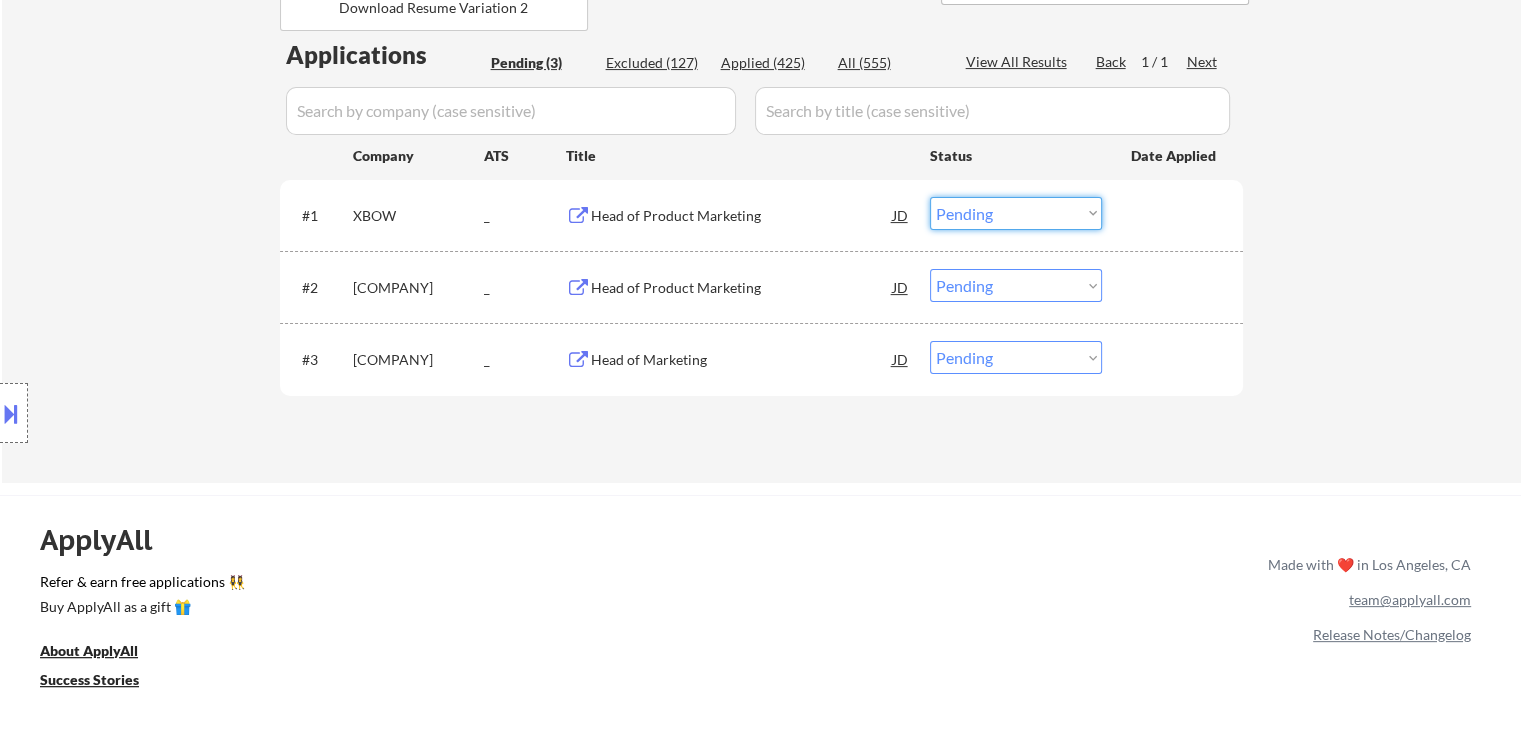 click on "Choose an option... Pending Applied Excluded (Questions) Excluded (Expired) Excluded (Location) Excluded (Bad Match) Excluded (Blocklist) Excluded (Salary) Excluded (Other)" at bounding box center [1016, 213] 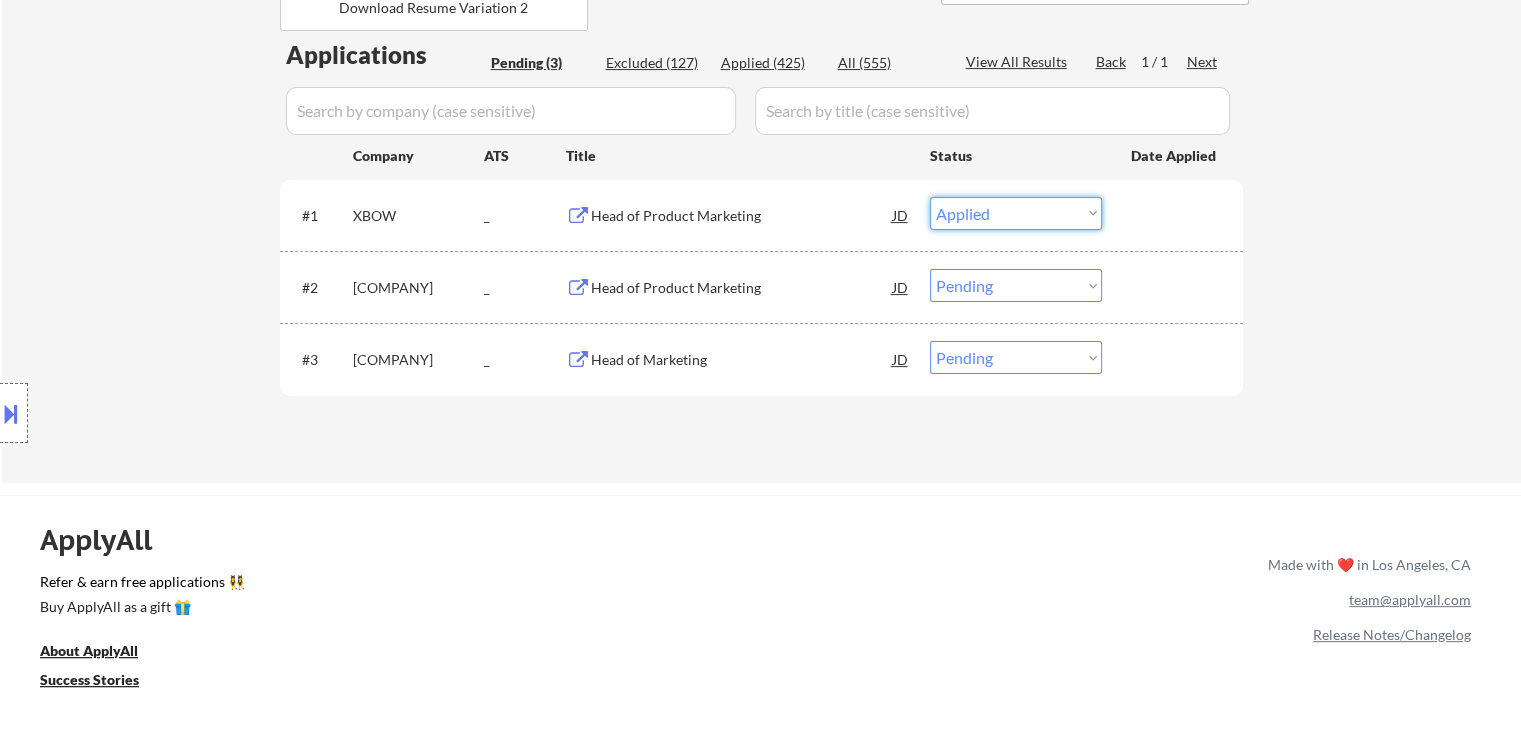 click on "Choose an option... Pending Applied Excluded (Questions) Excluded (Expired) Excluded (Location) Excluded (Bad Match) Excluded (Blocklist) Excluded (Salary) Excluded (Other)" at bounding box center (1016, 213) 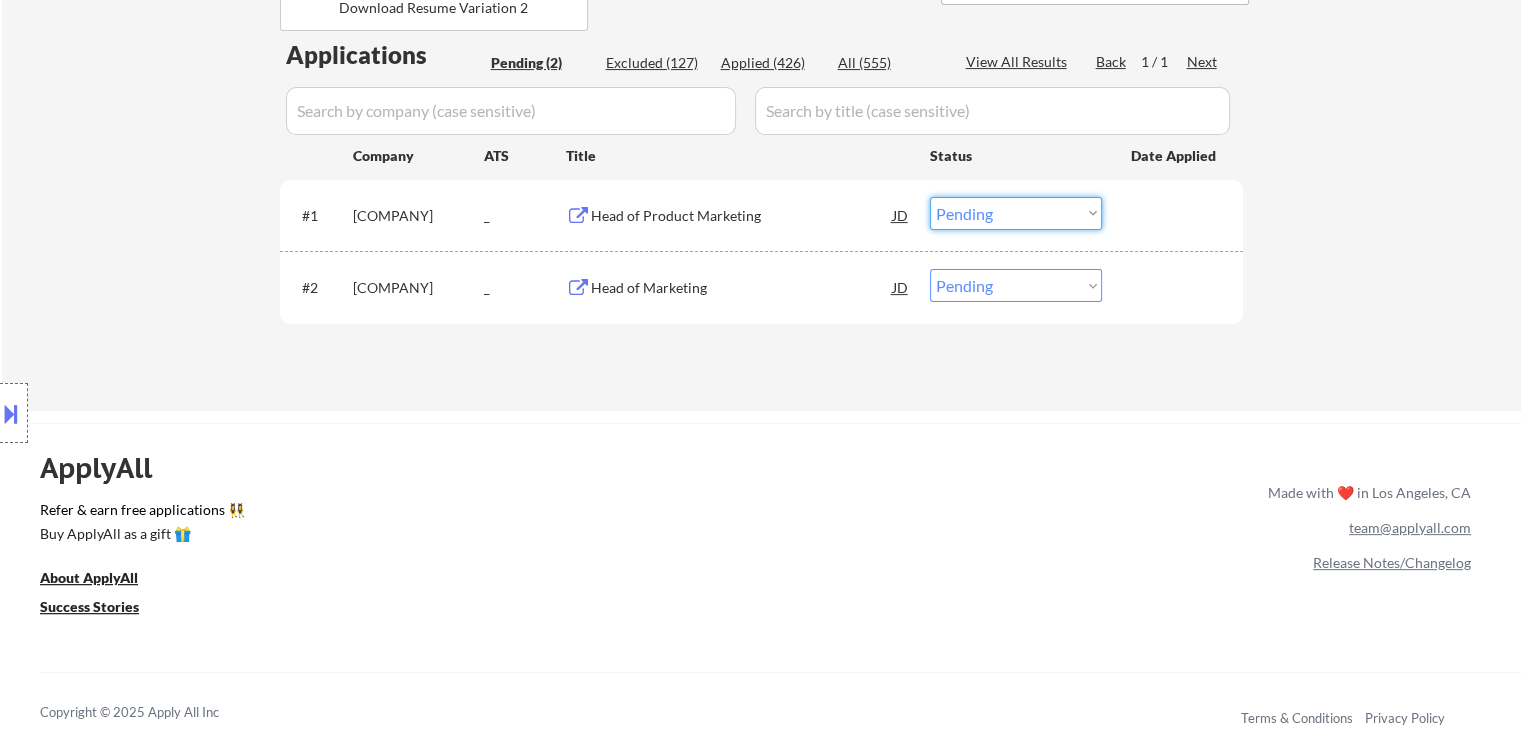 click on "Choose an option... Pending Applied Excluded (Questions) Excluded (Expired) Excluded (Location) Excluded (Bad Match) Excluded (Blocklist) Excluded (Salary) Excluded (Other)" at bounding box center [1016, 213] 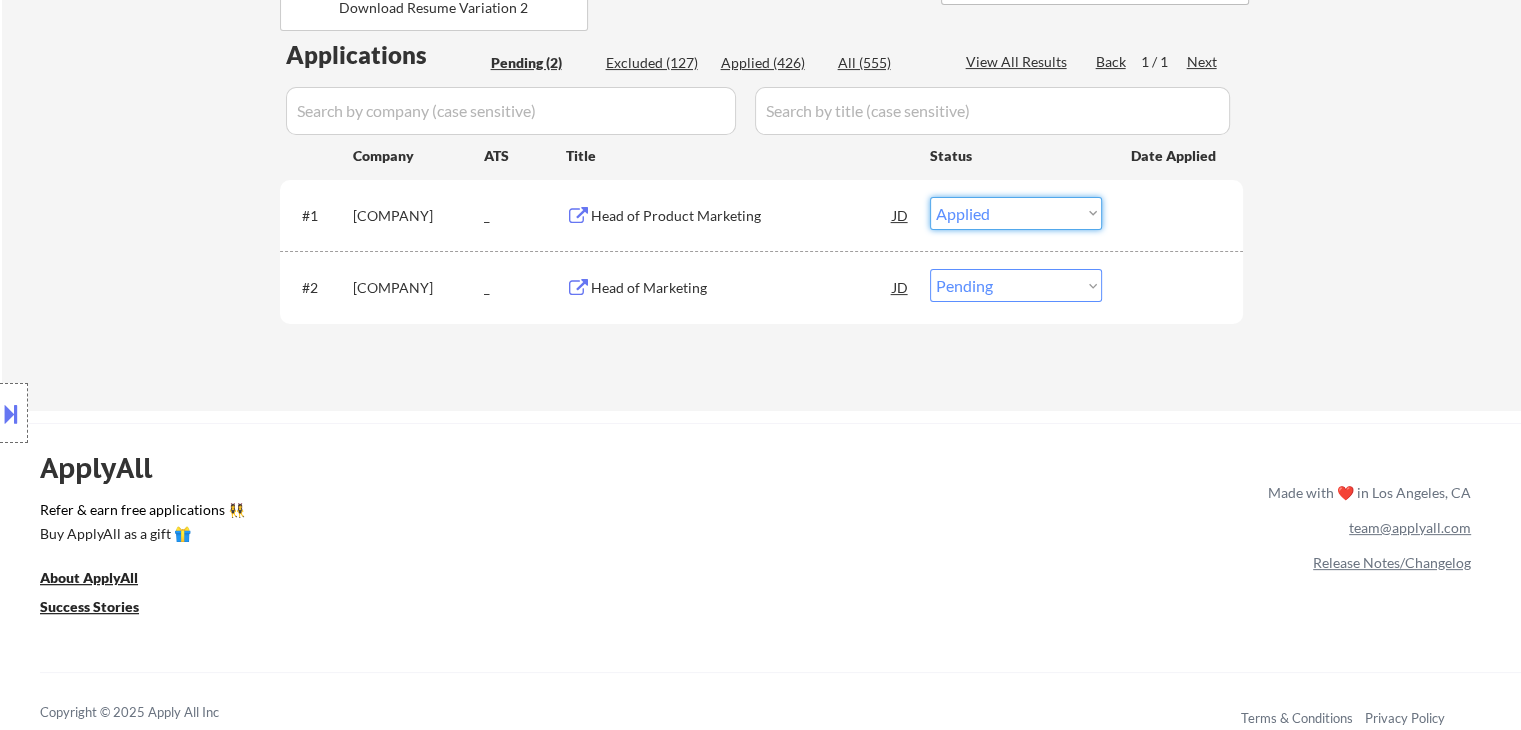 click on "Choose an option... Pending Applied Excluded (Questions) Excluded (Expired) Excluded (Location) Excluded (Bad Match) Excluded (Blocklist) Excluded (Salary) Excluded (Other)" at bounding box center [1016, 213] 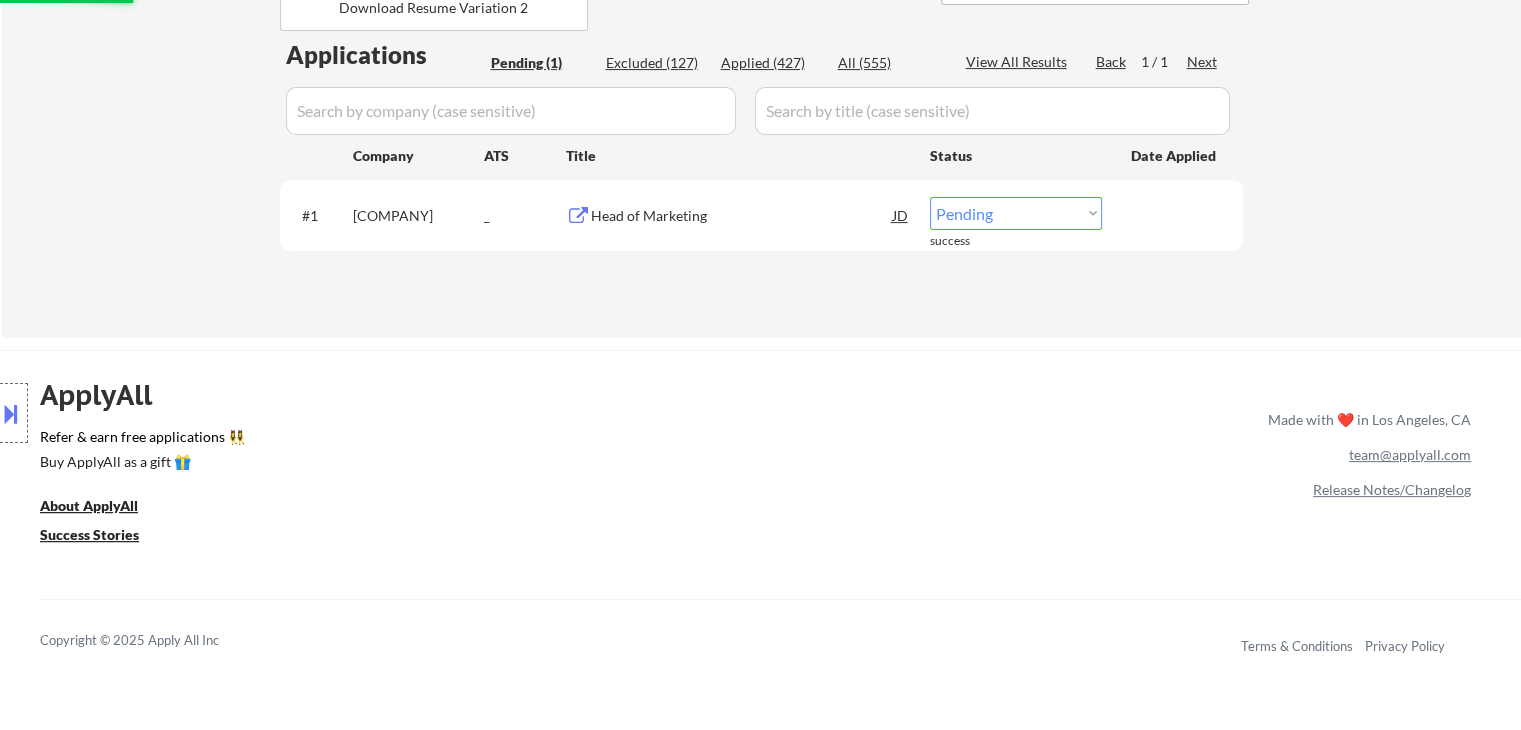 click on "Choose an option... Pending Applied Excluded (Questions) Excluded (Expired) Excluded (Location) Excluded (Bad Match) Excluded (Blocklist) Excluded (Salary) Excluded (Other)" at bounding box center (1016, 213) 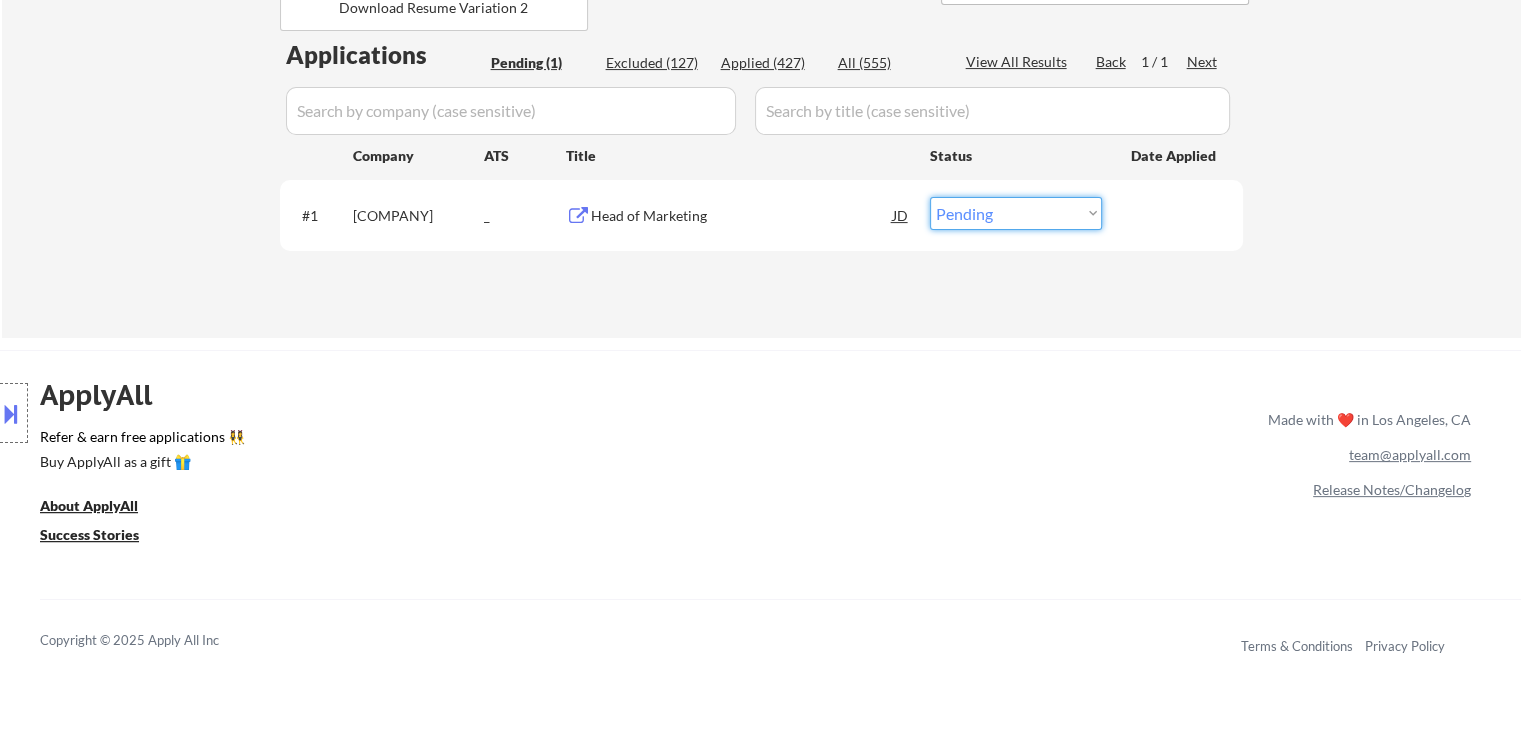 select on ""applied"" 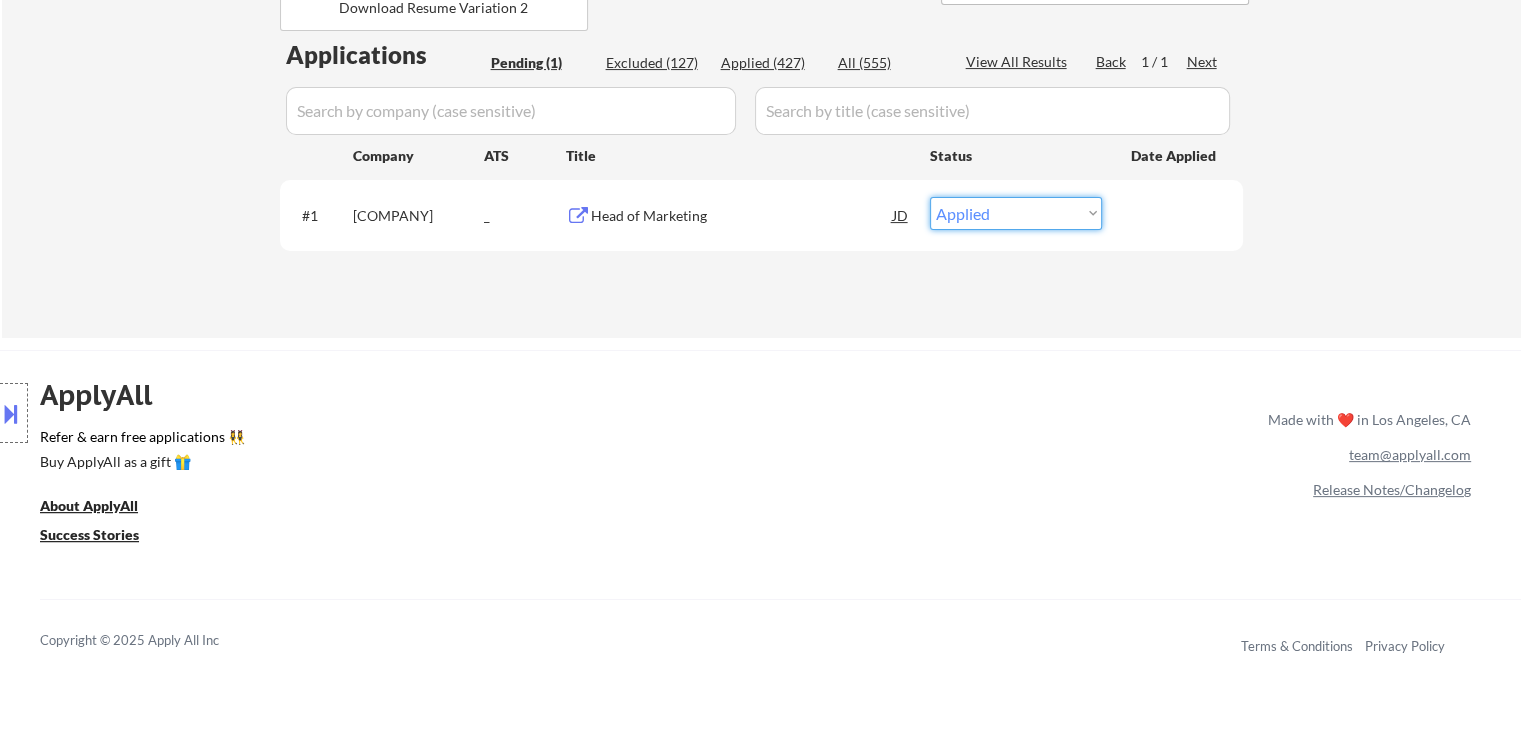 click on "Choose an option... Pending Applied Excluded (Questions) Excluded (Expired) Excluded (Location) Excluded (Bad Match) Excluded (Blocklist) Excluded (Salary) Excluded (Other)" at bounding box center (1016, 213) 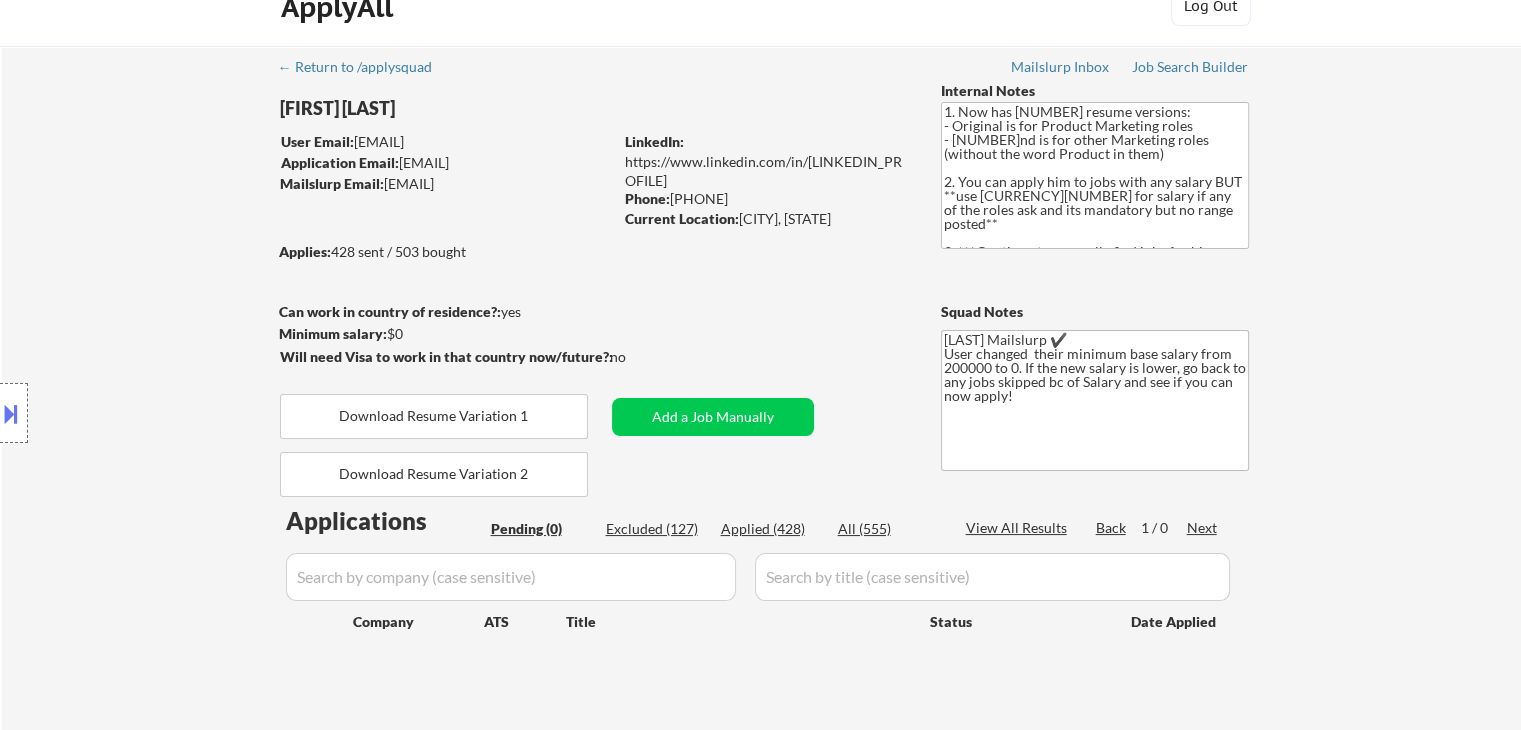 scroll, scrollTop: 0, scrollLeft: 0, axis: both 